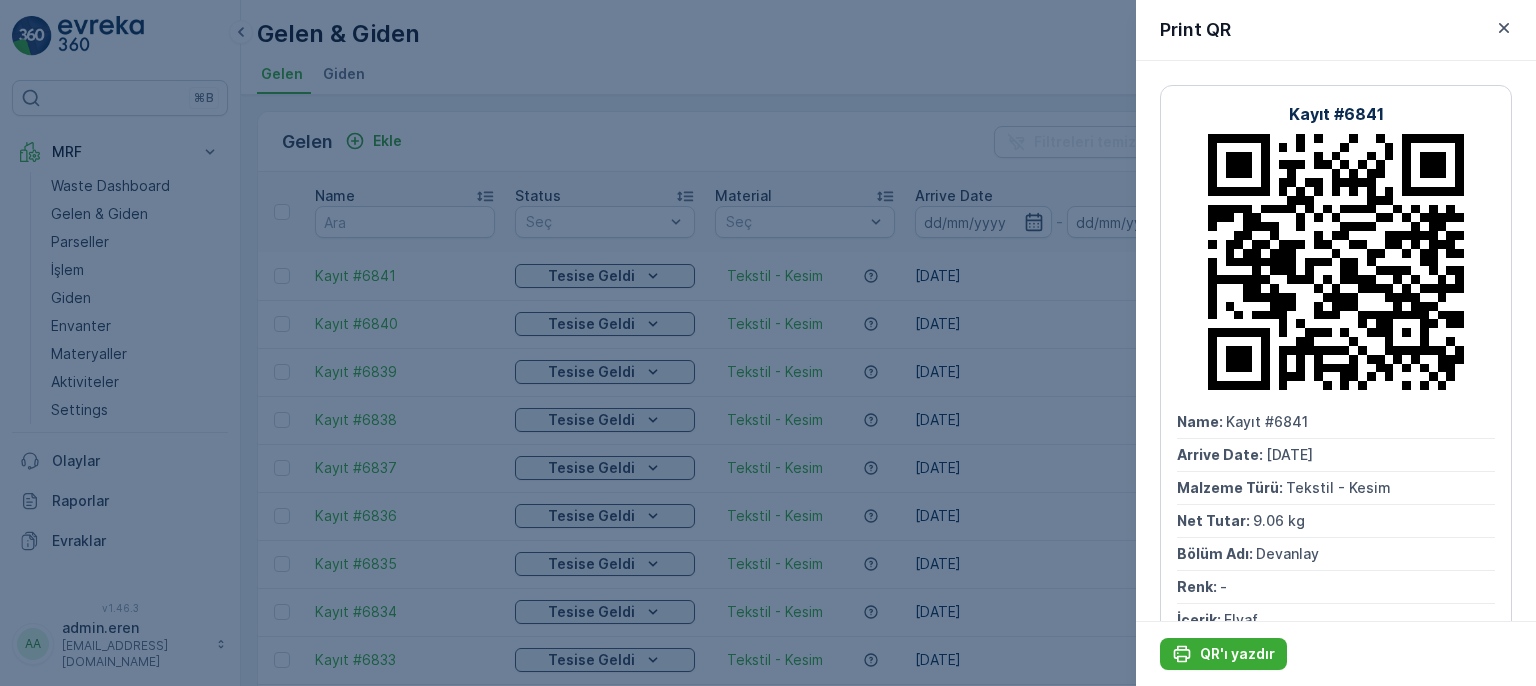 scroll, scrollTop: 0, scrollLeft: 0, axis: both 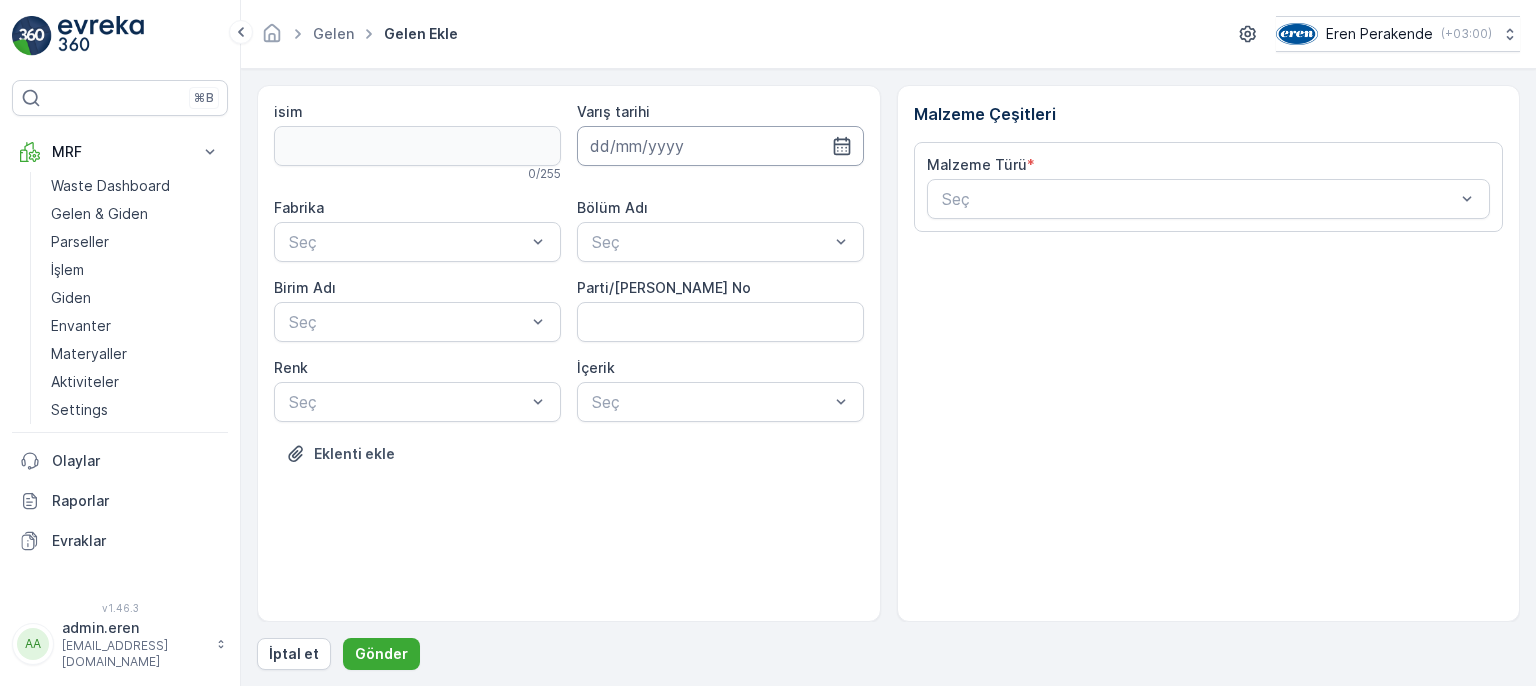 click at bounding box center [720, 146] 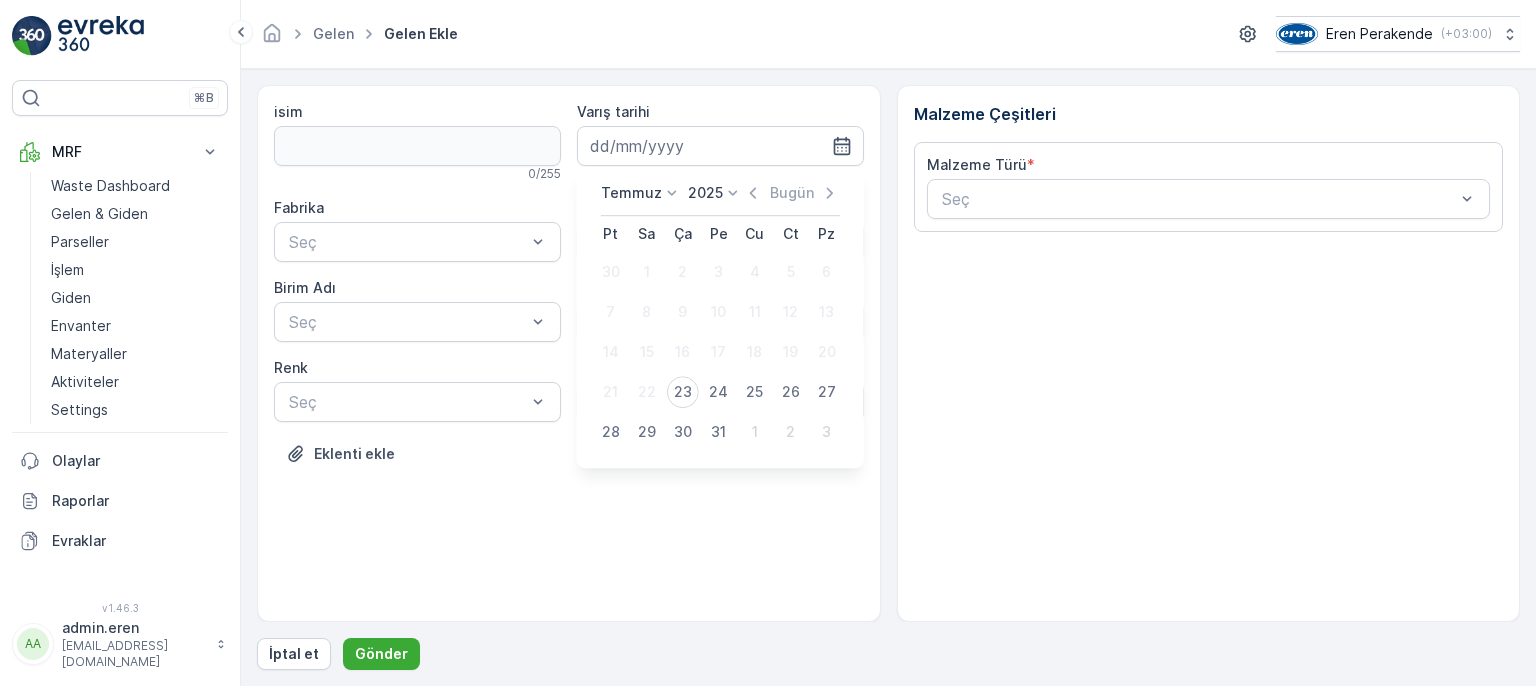 click on "23" at bounding box center (683, 392) 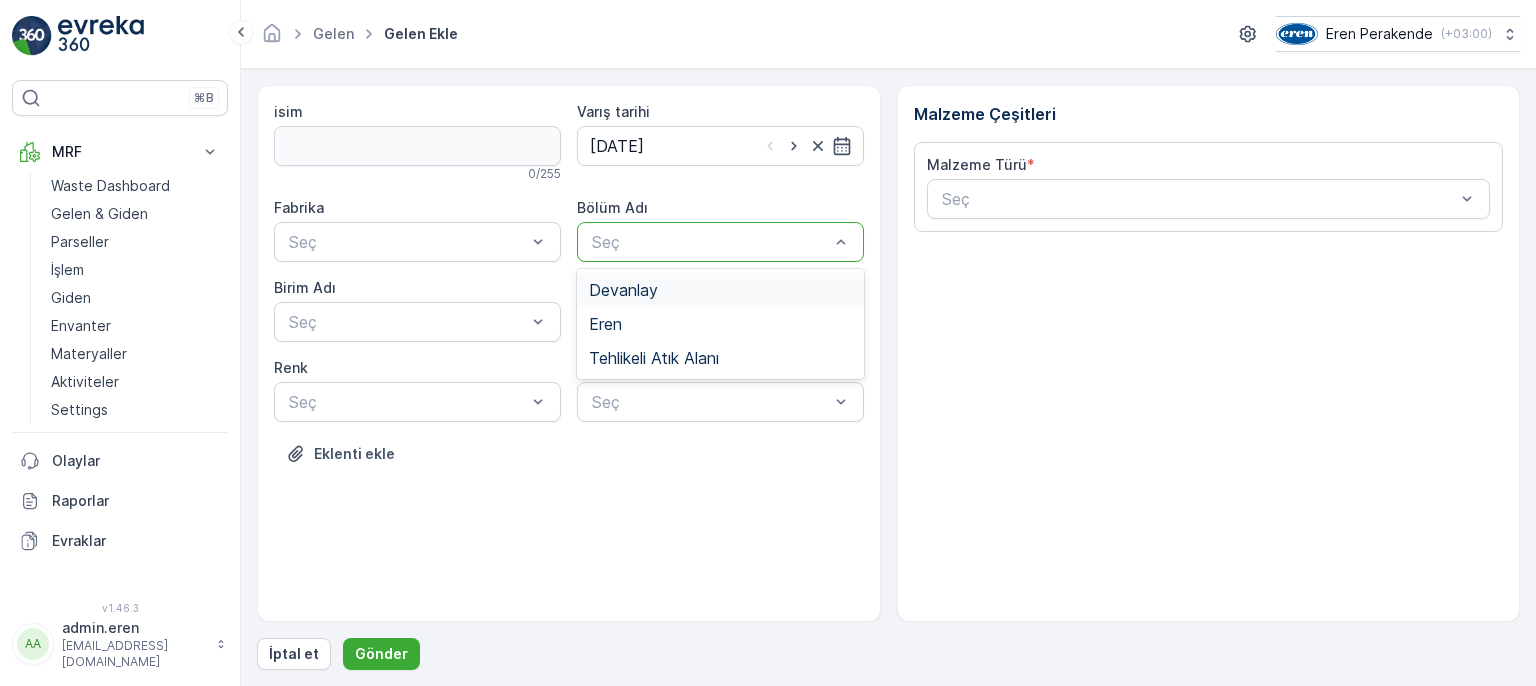 click at bounding box center [710, 242] 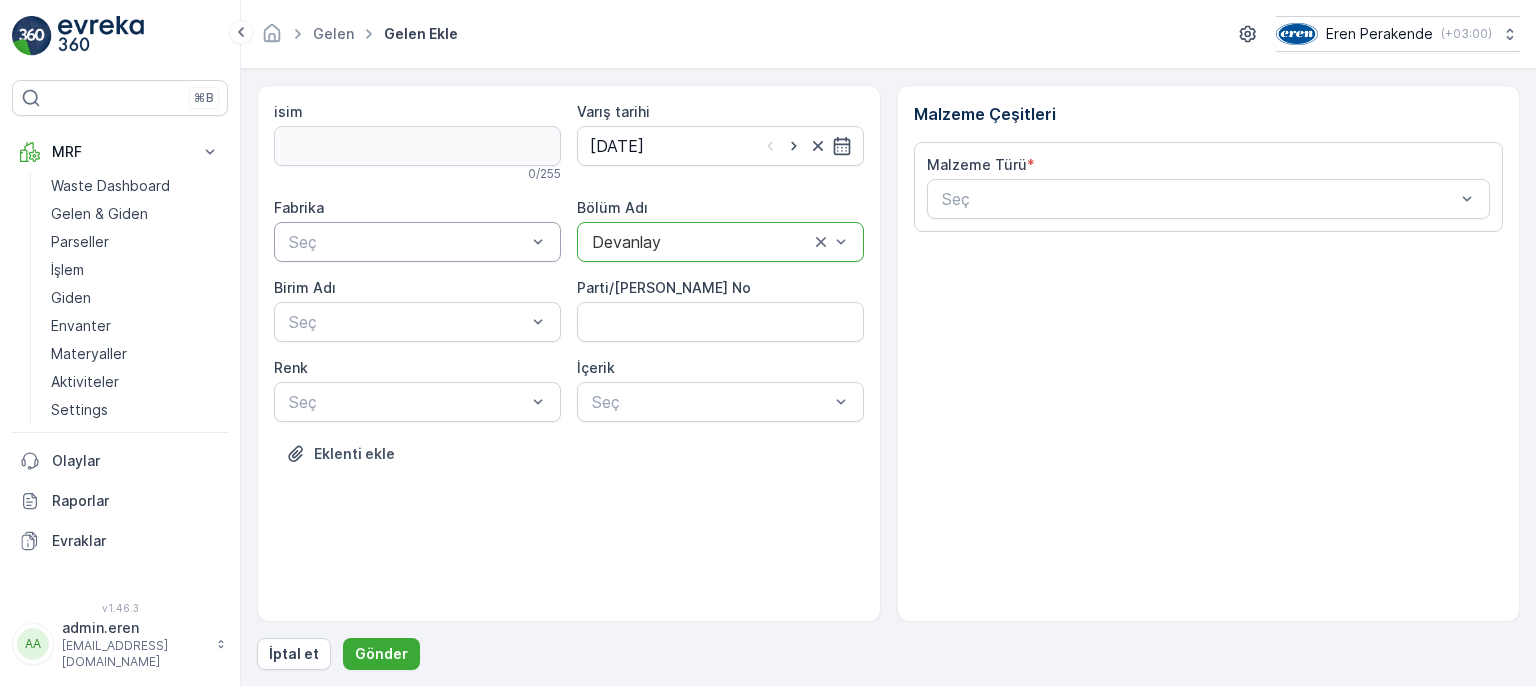 click at bounding box center [538, 242] 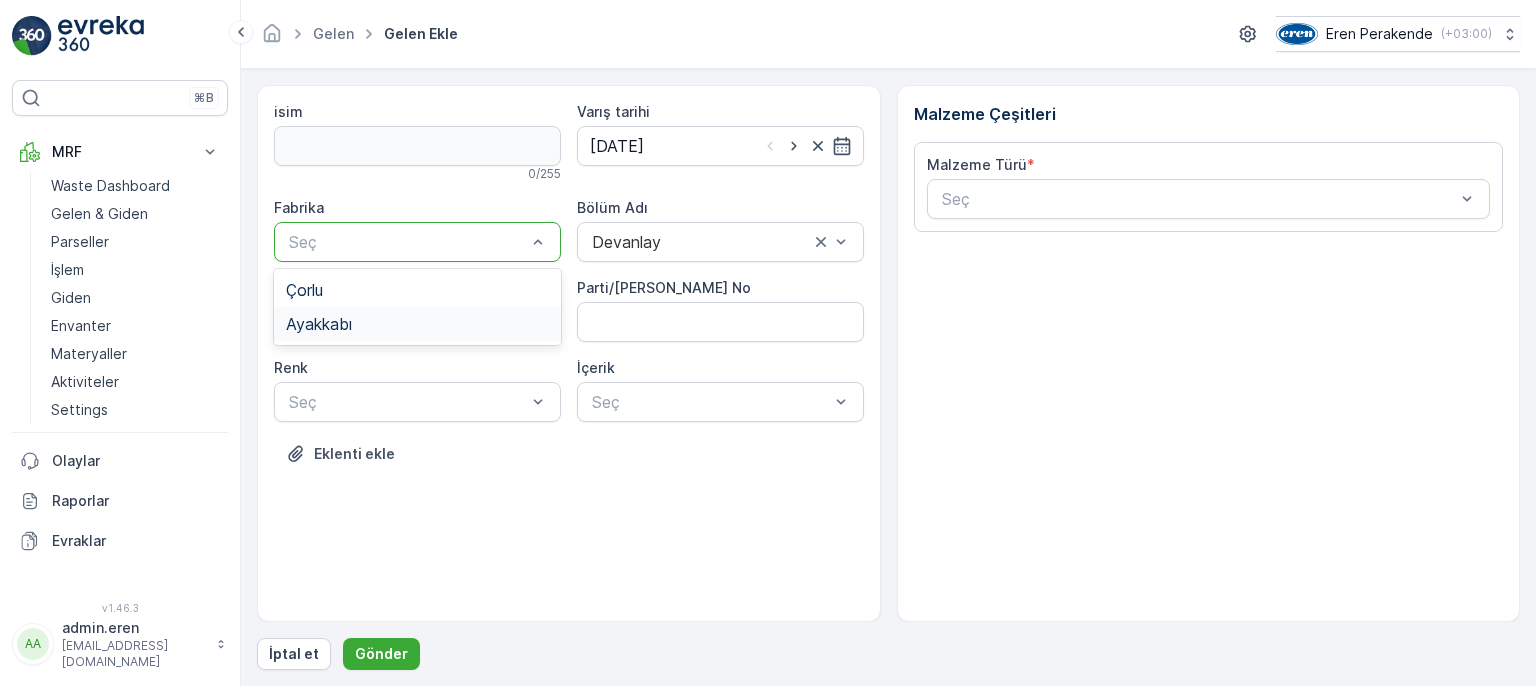 click on "Ayakkabı" at bounding box center (417, 324) 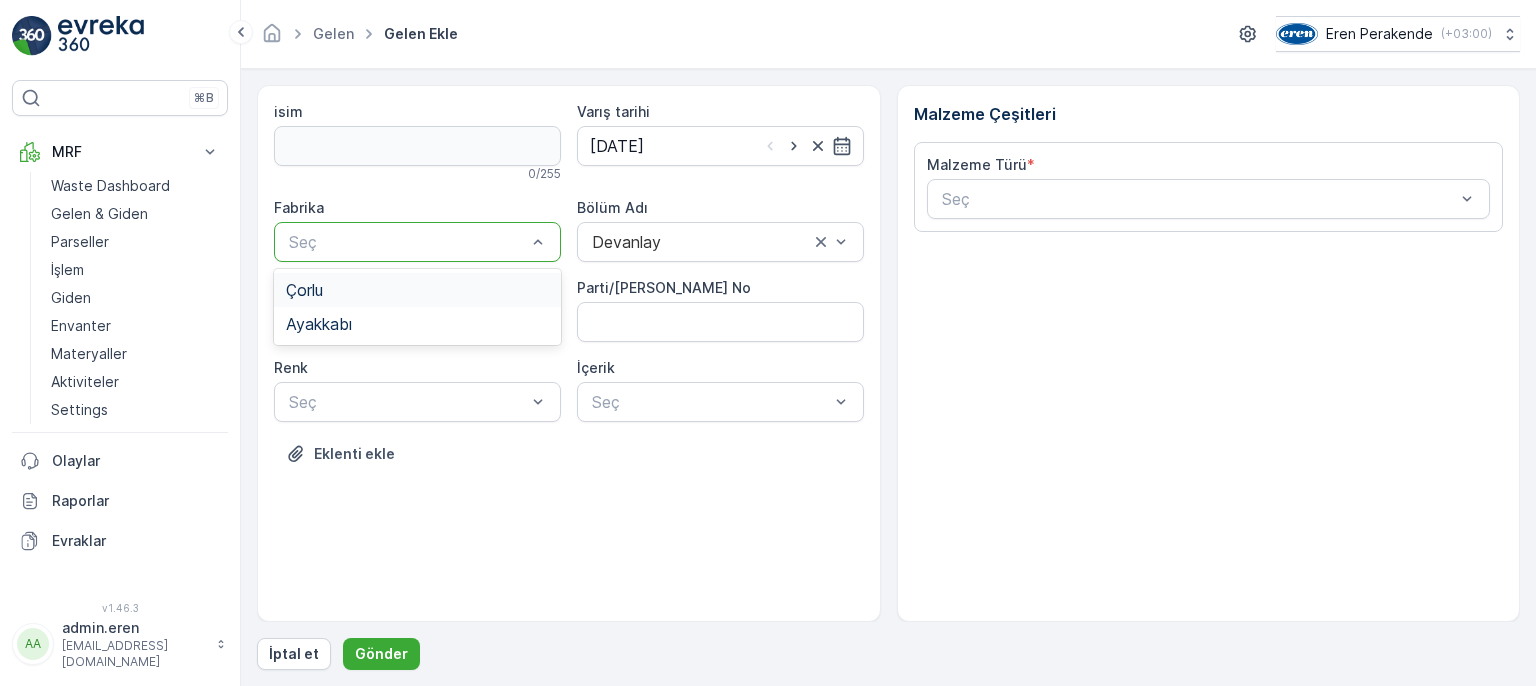 click on "Çorlu" at bounding box center (417, 290) 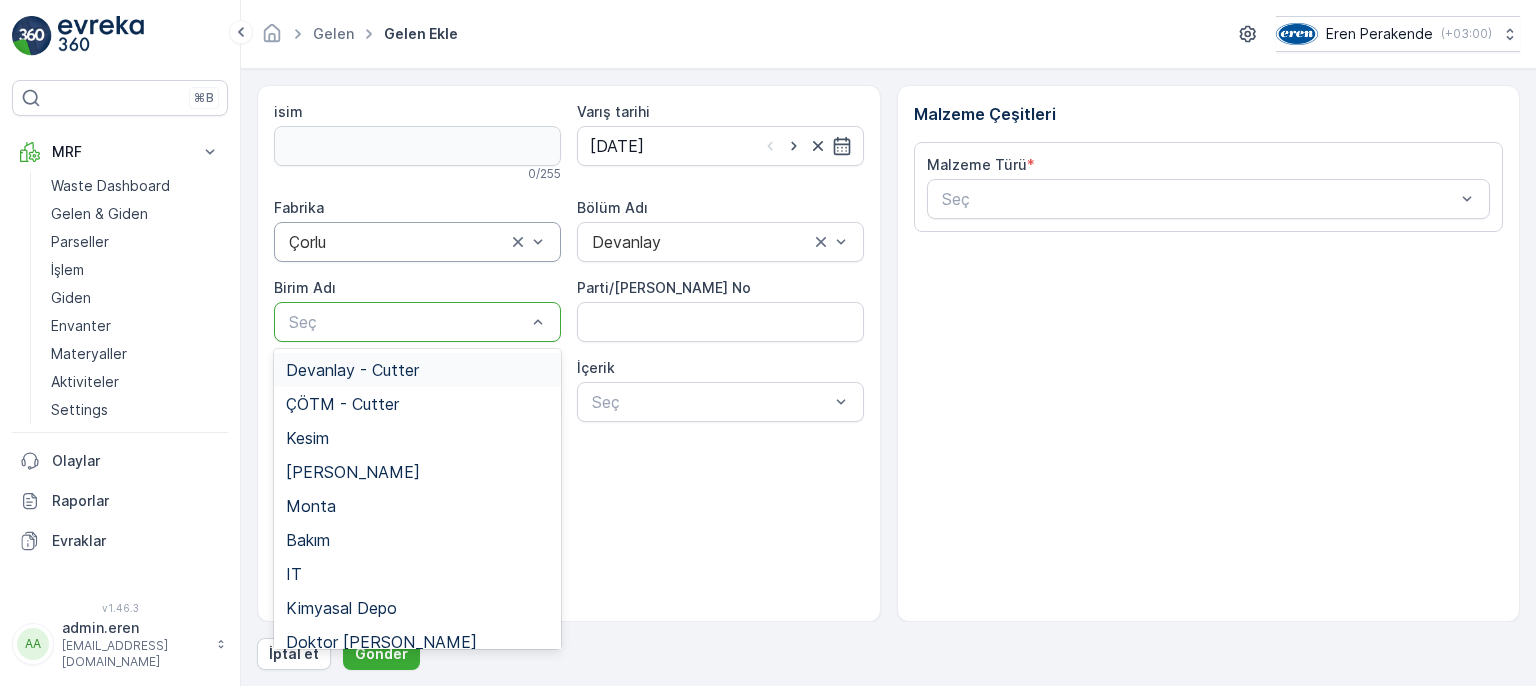 click on "Devanlay  - Cutter" at bounding box center (352, 370) 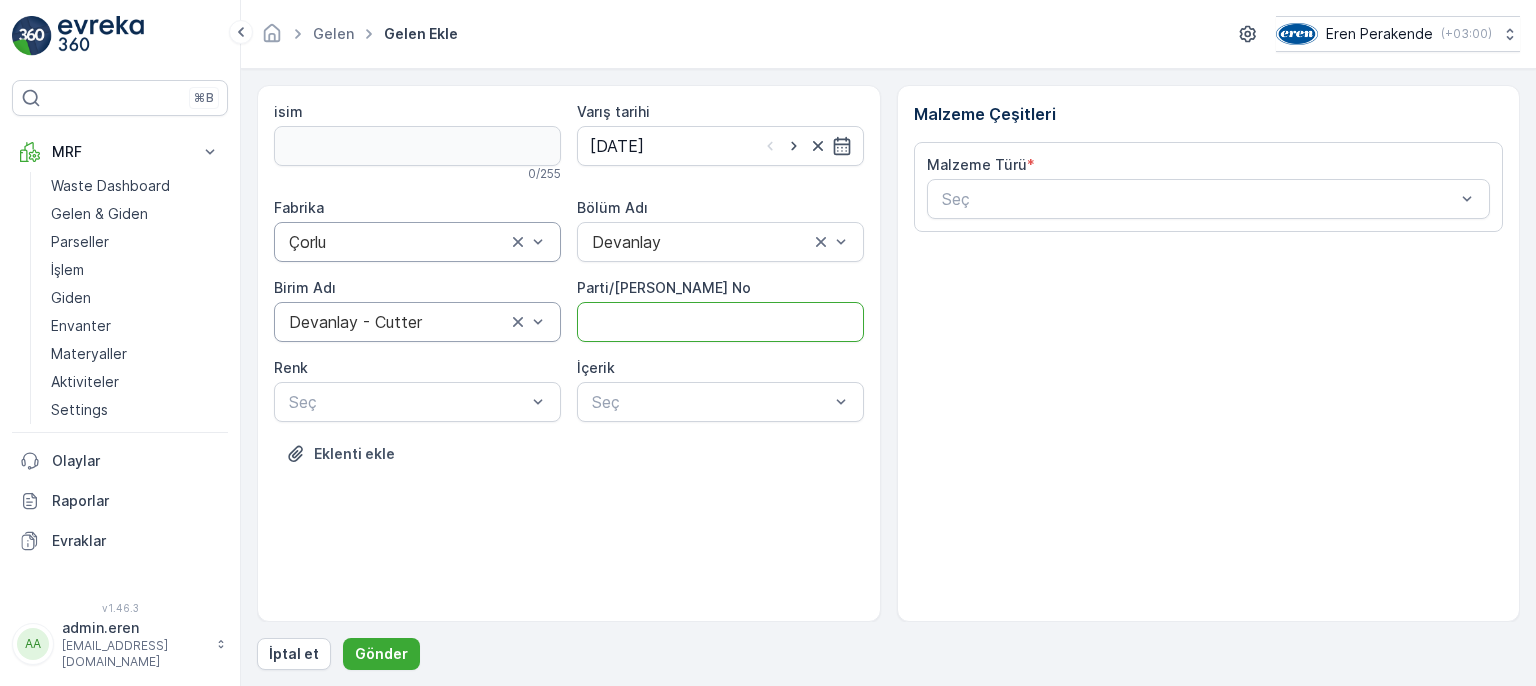 click on "Parti/[PERSON_NAME] No" at bounding box center (720, 322) 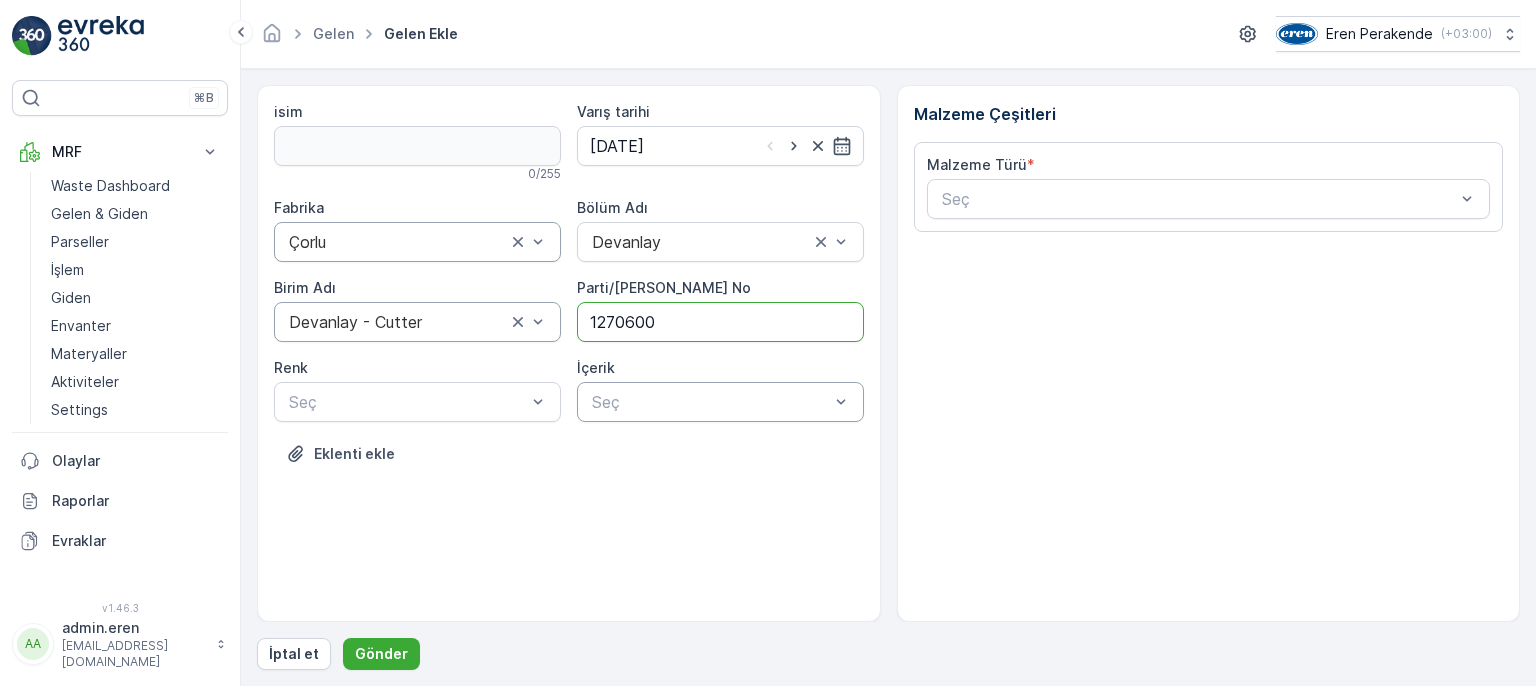 type on "1270600" 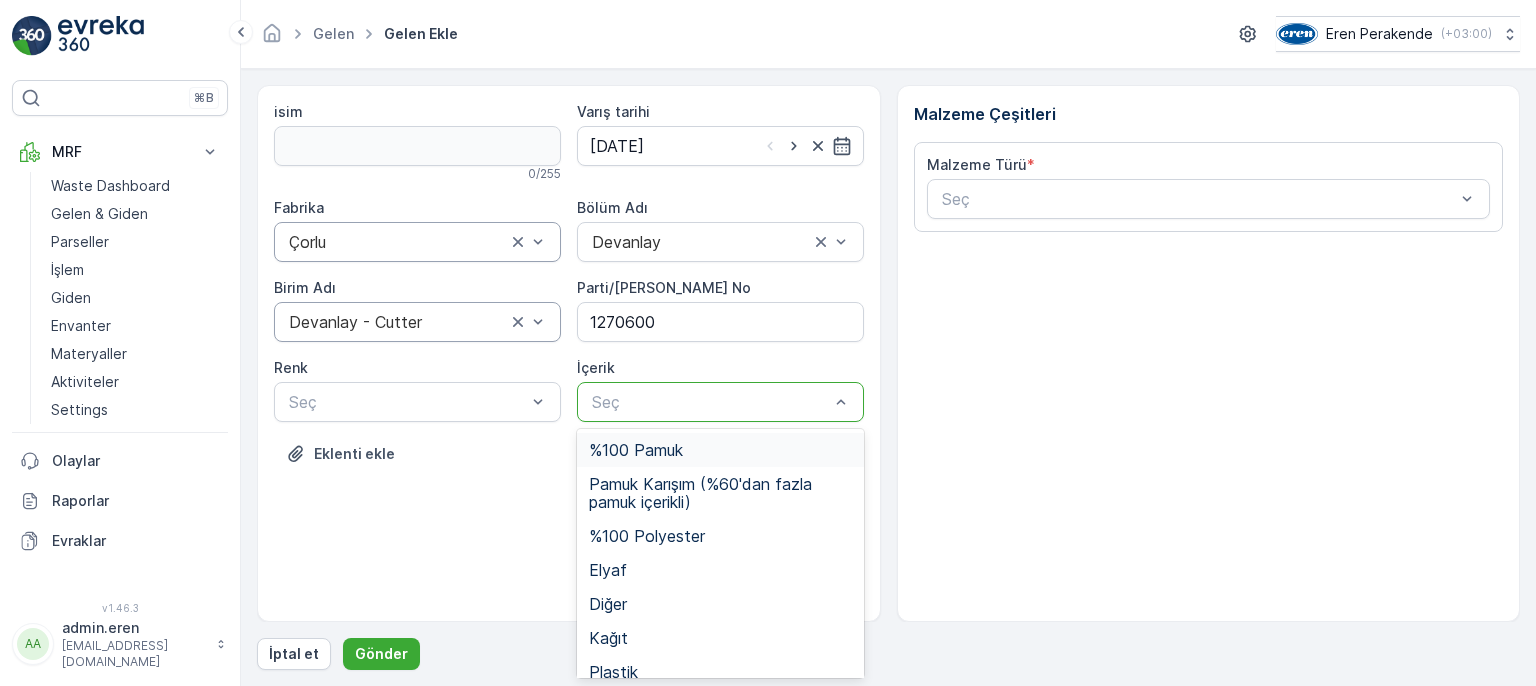 click on "Seç" at bounding box center [720, 402] 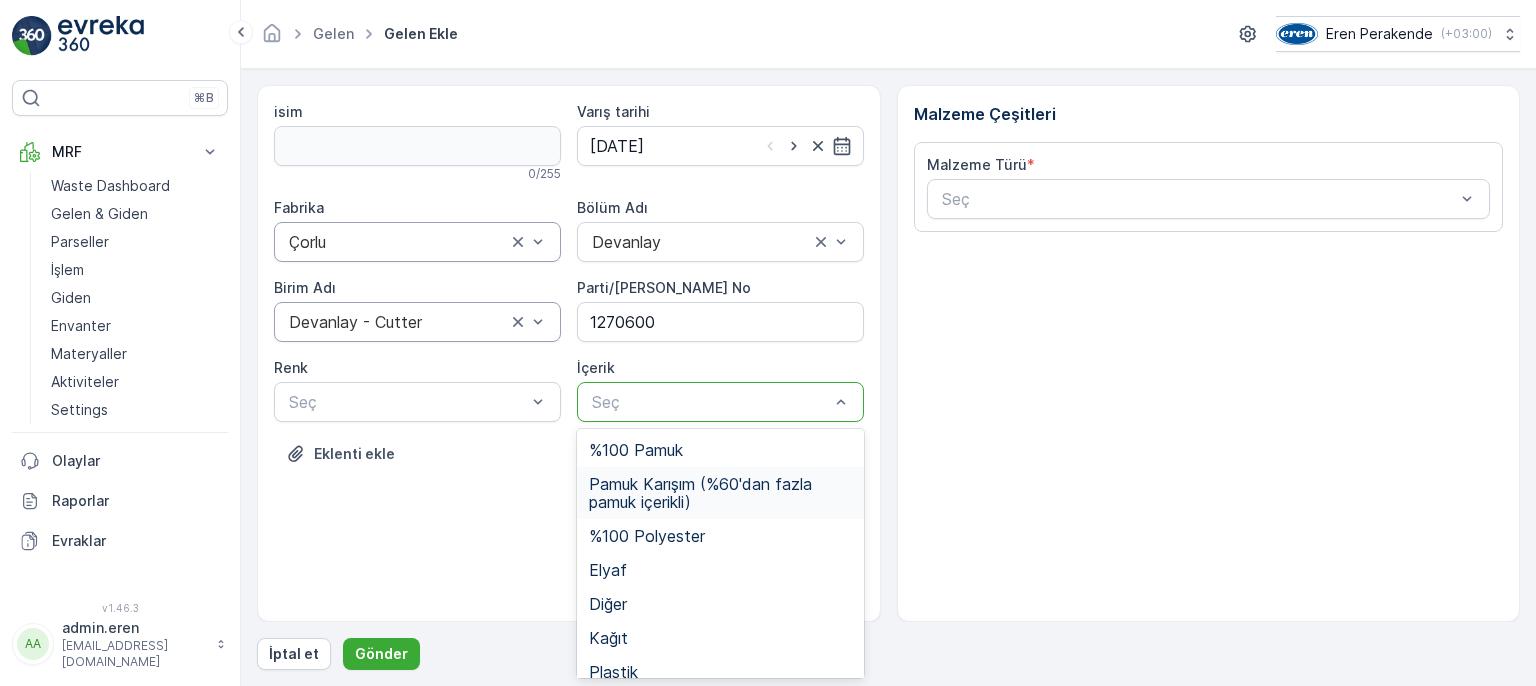 click on "Pamuk Karışım (%60'dan fazla pamuk içerikli)" at bounding box center [720, 493] 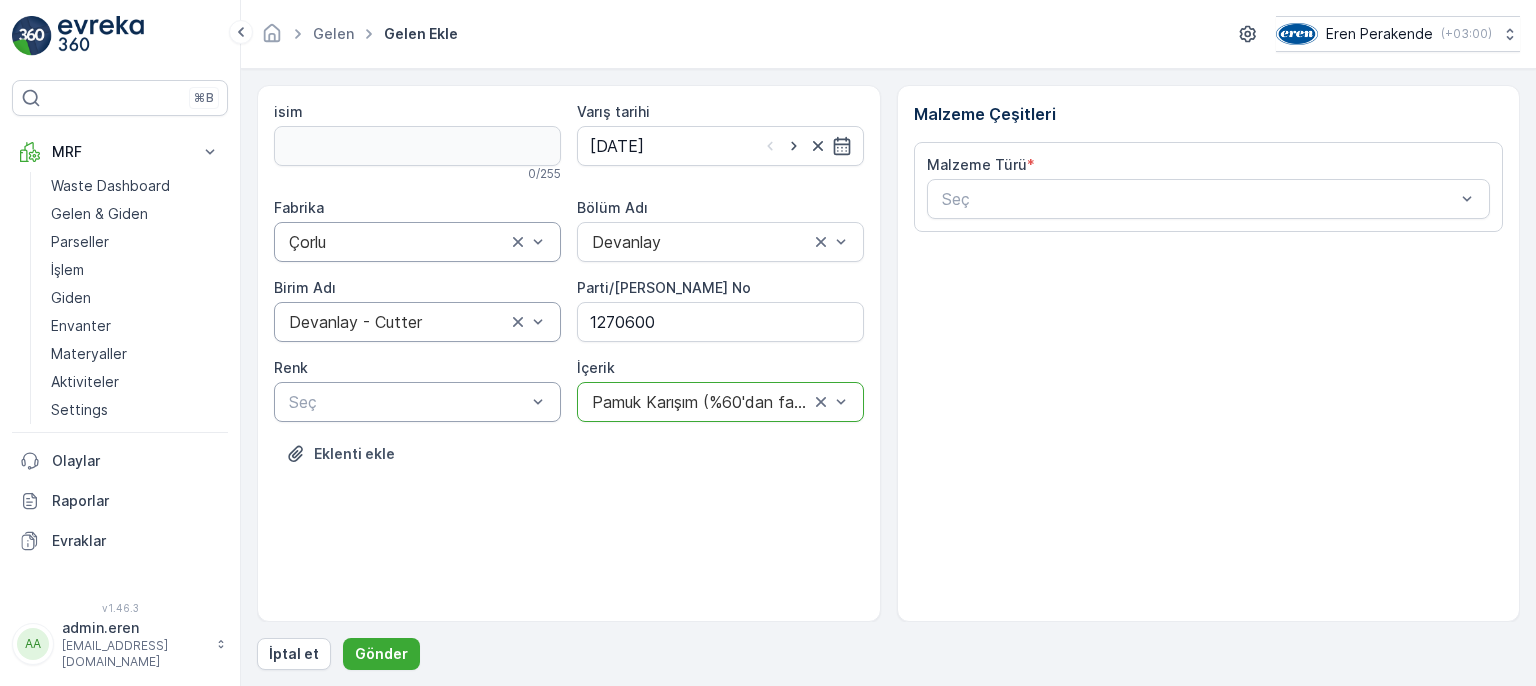 click at bounding box center [538, 402] 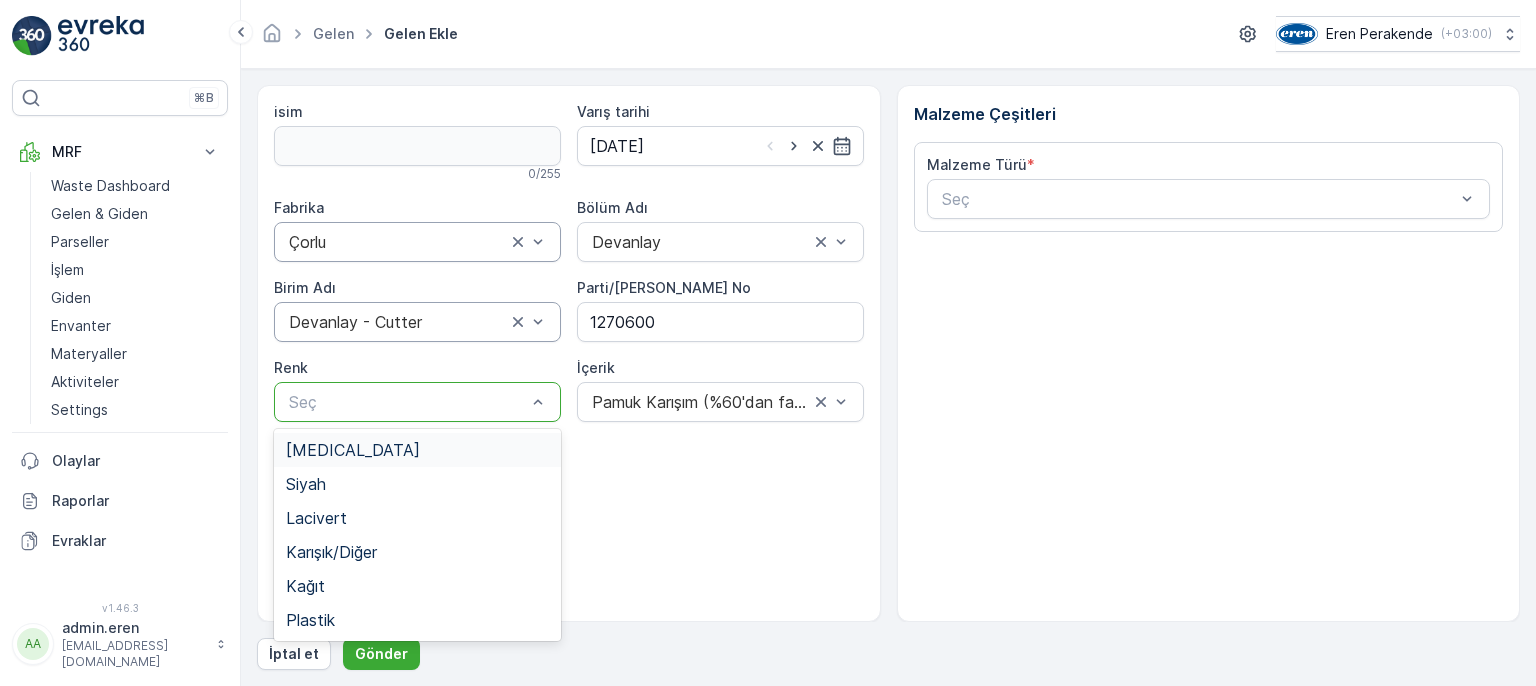 click on "[MEDICAL_DATA]" at bounding box center (353, 450) 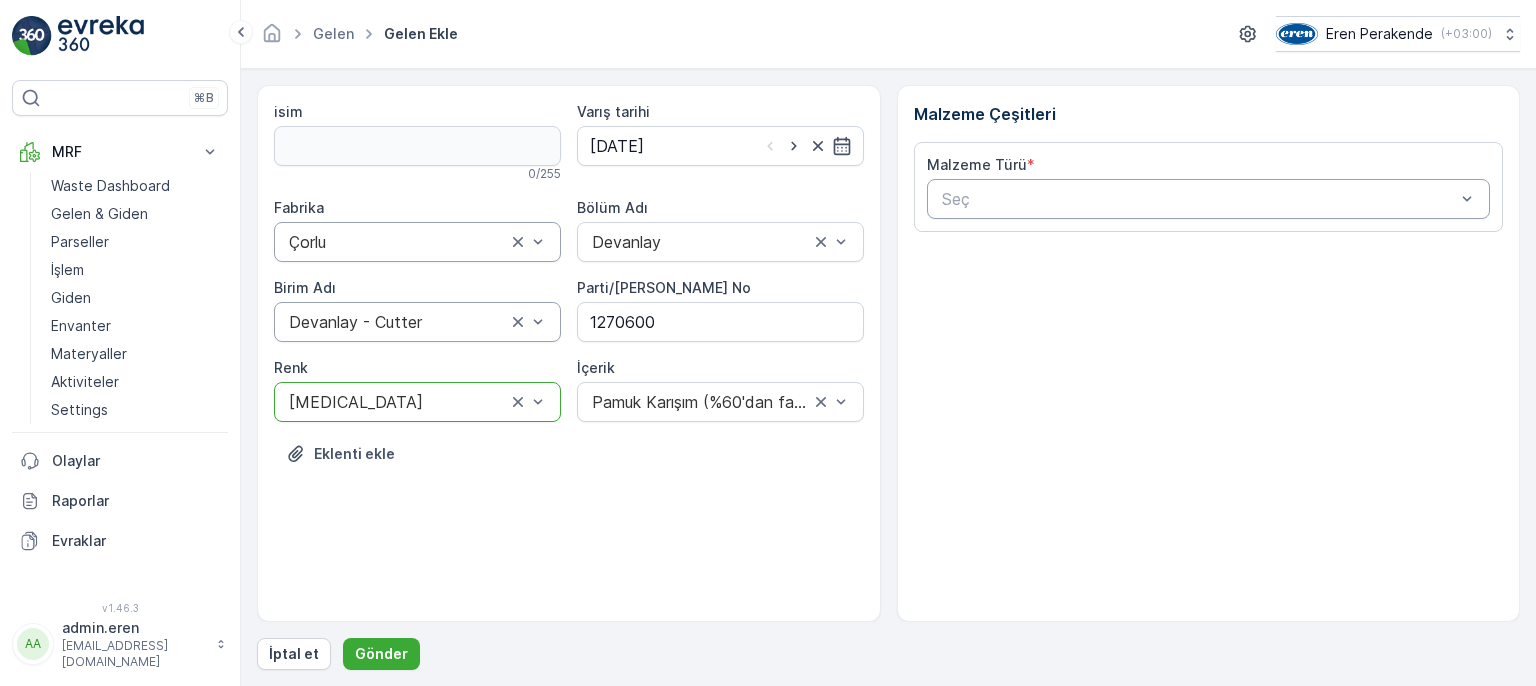 click at bounding box center (1199, 199) 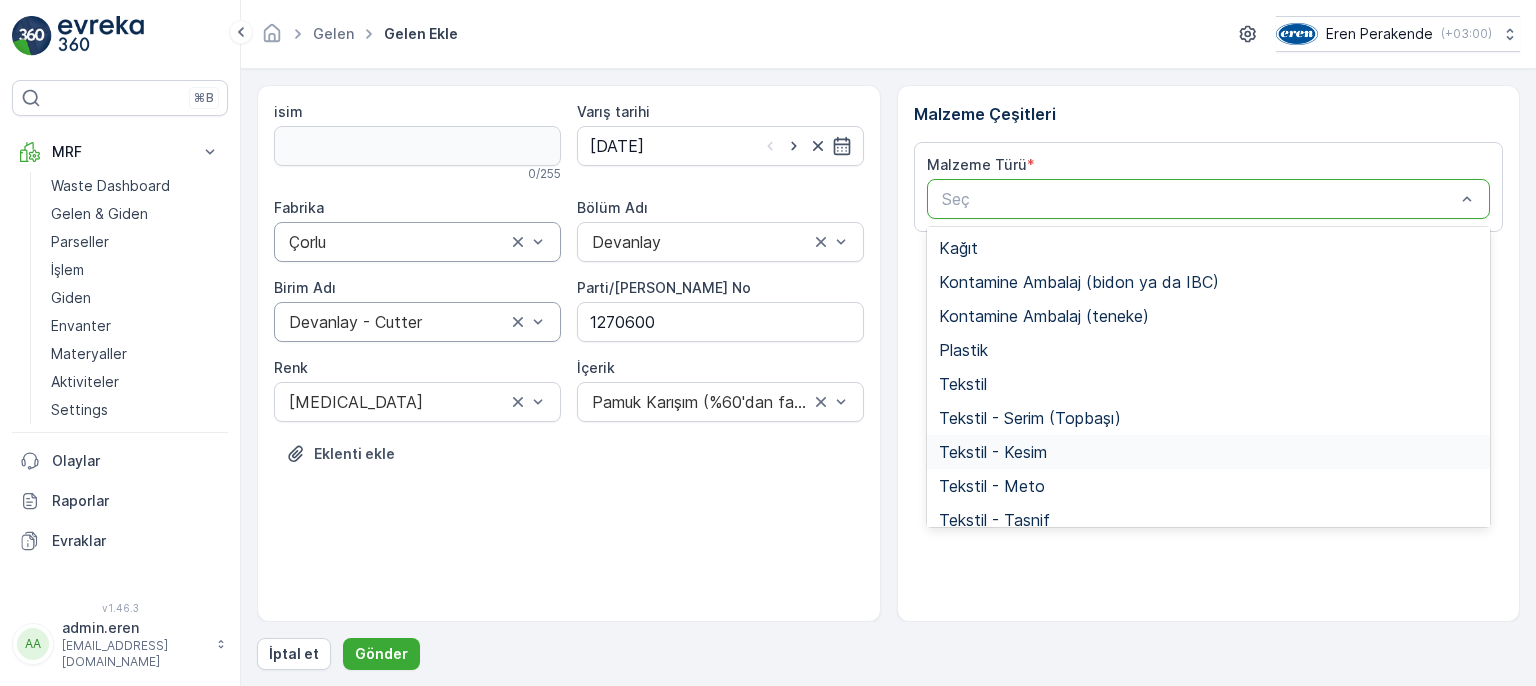 scroll, scrollTop: 300, scrollLeft: 0, axis: vertical 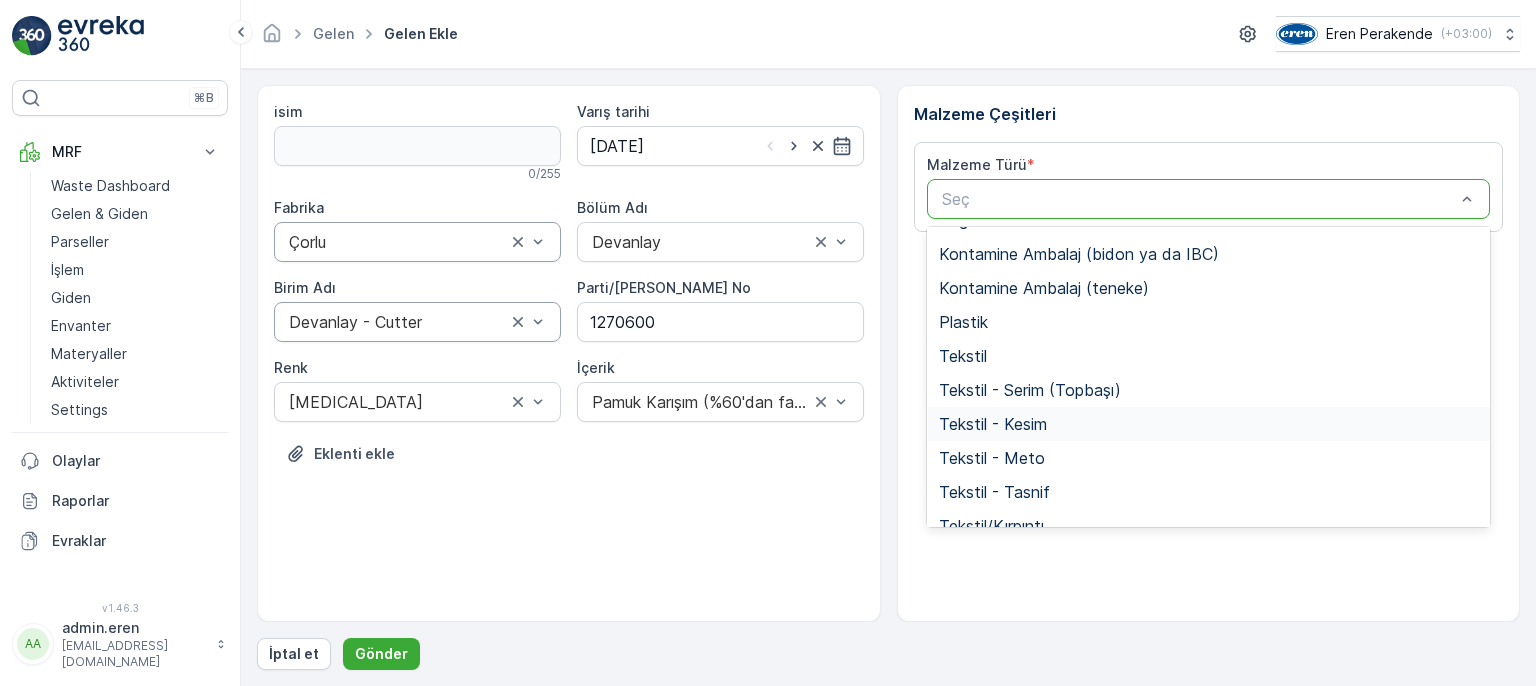 click on "Tekstil - Kesim" at bounding box center (1209, 424) 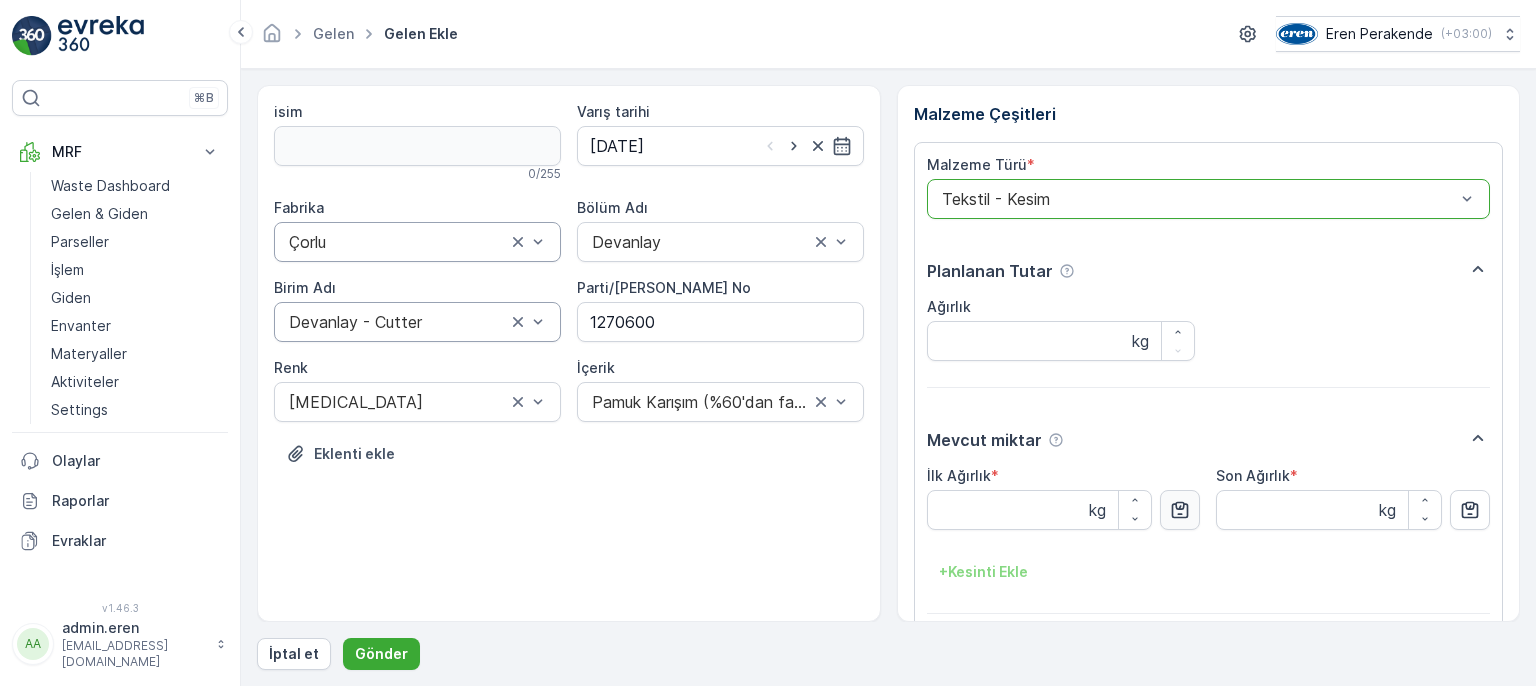 click 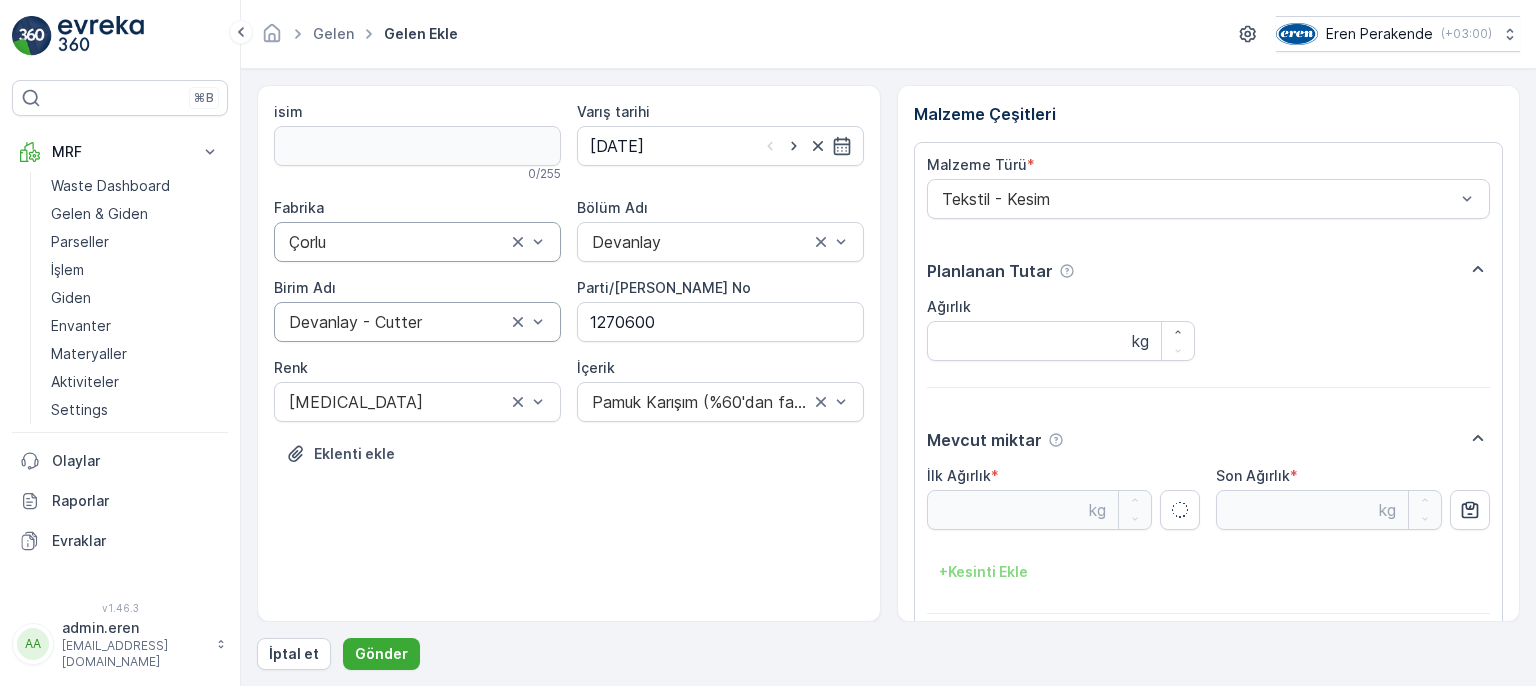 type on "6.78" 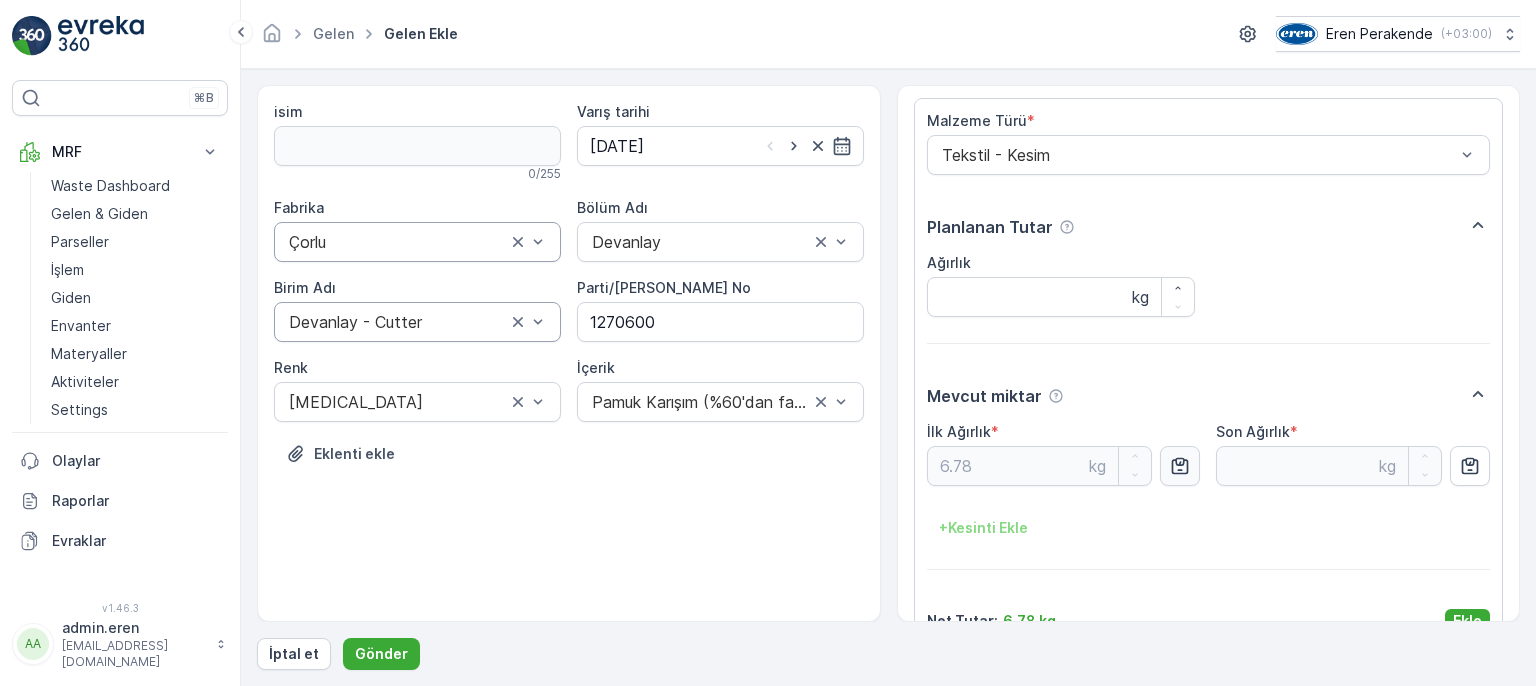 scroll, scrollTop: 84, scrollLeft: 0, axis: vertical 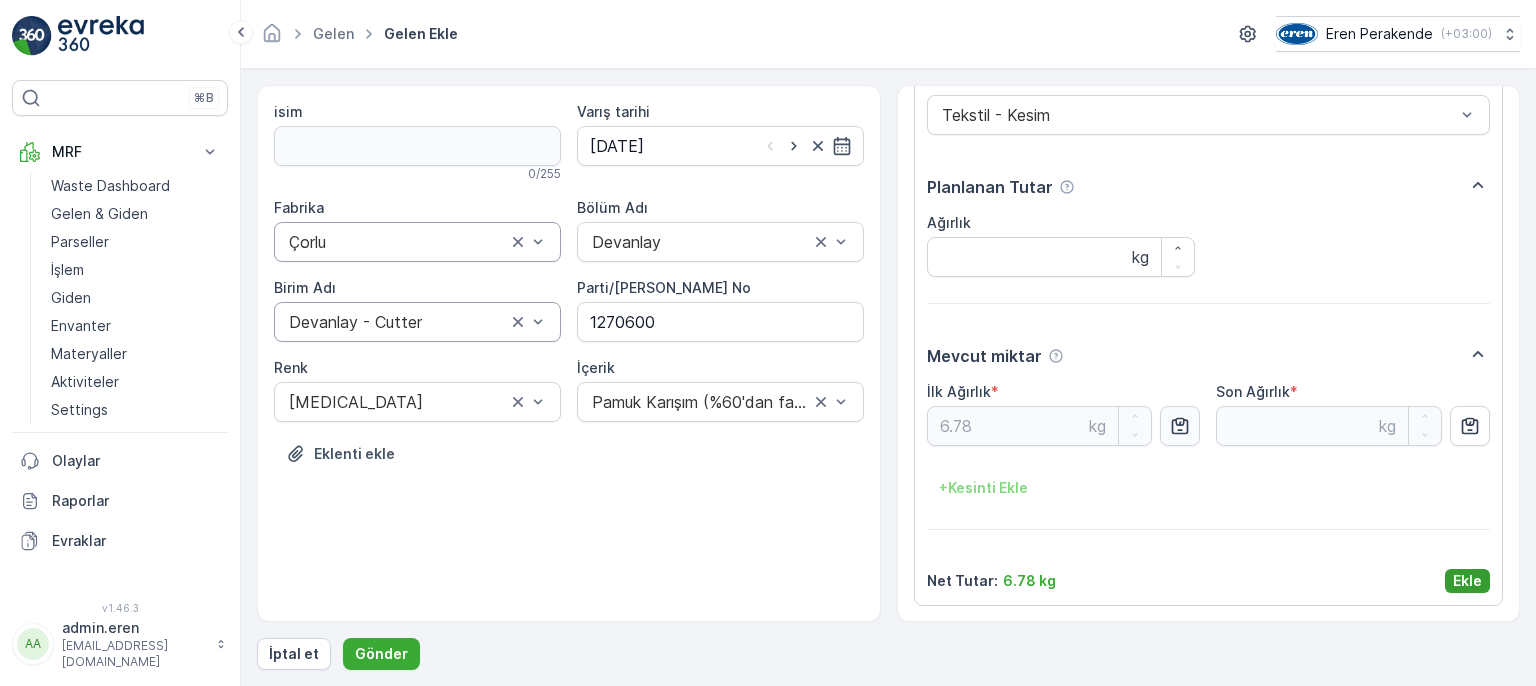 click on "Ekle" at bounding box center [1467, 581] 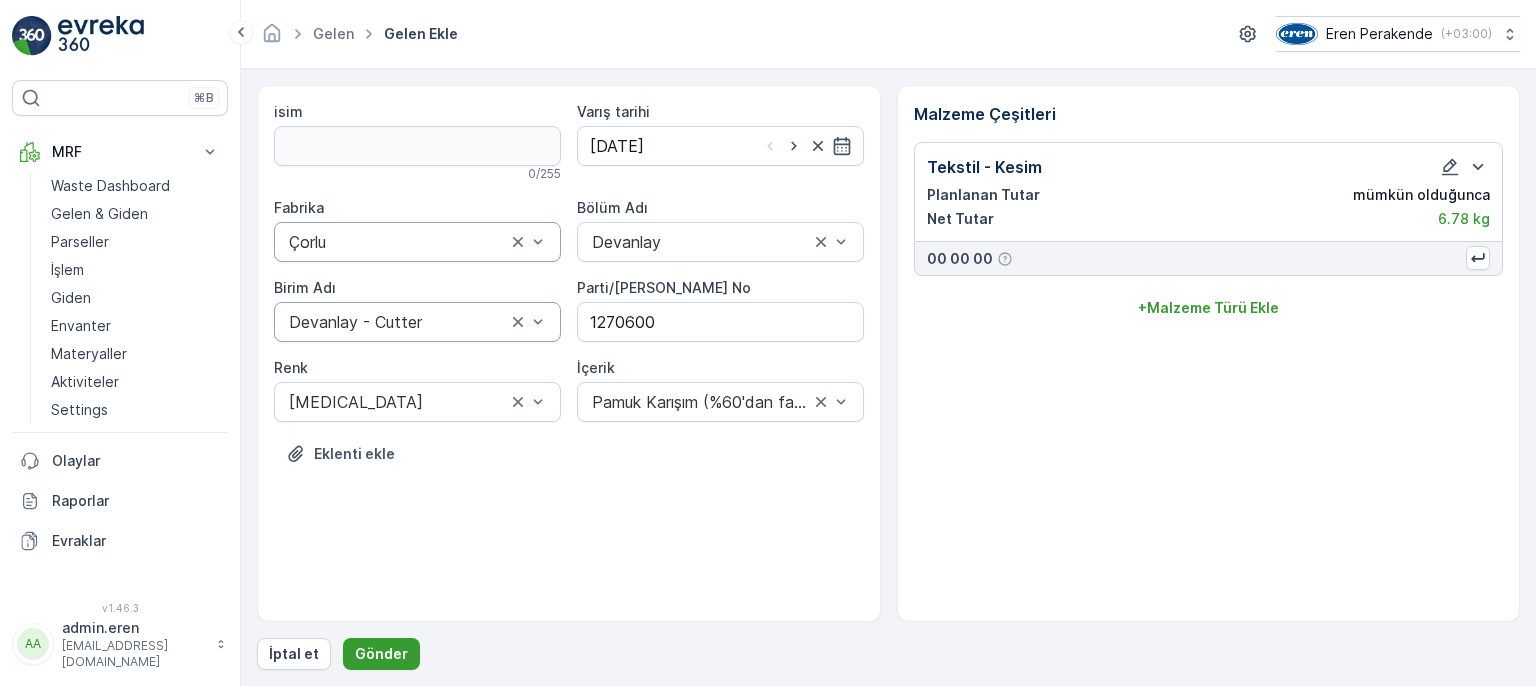 click on "Gönder" at bounding box center [381, 654] 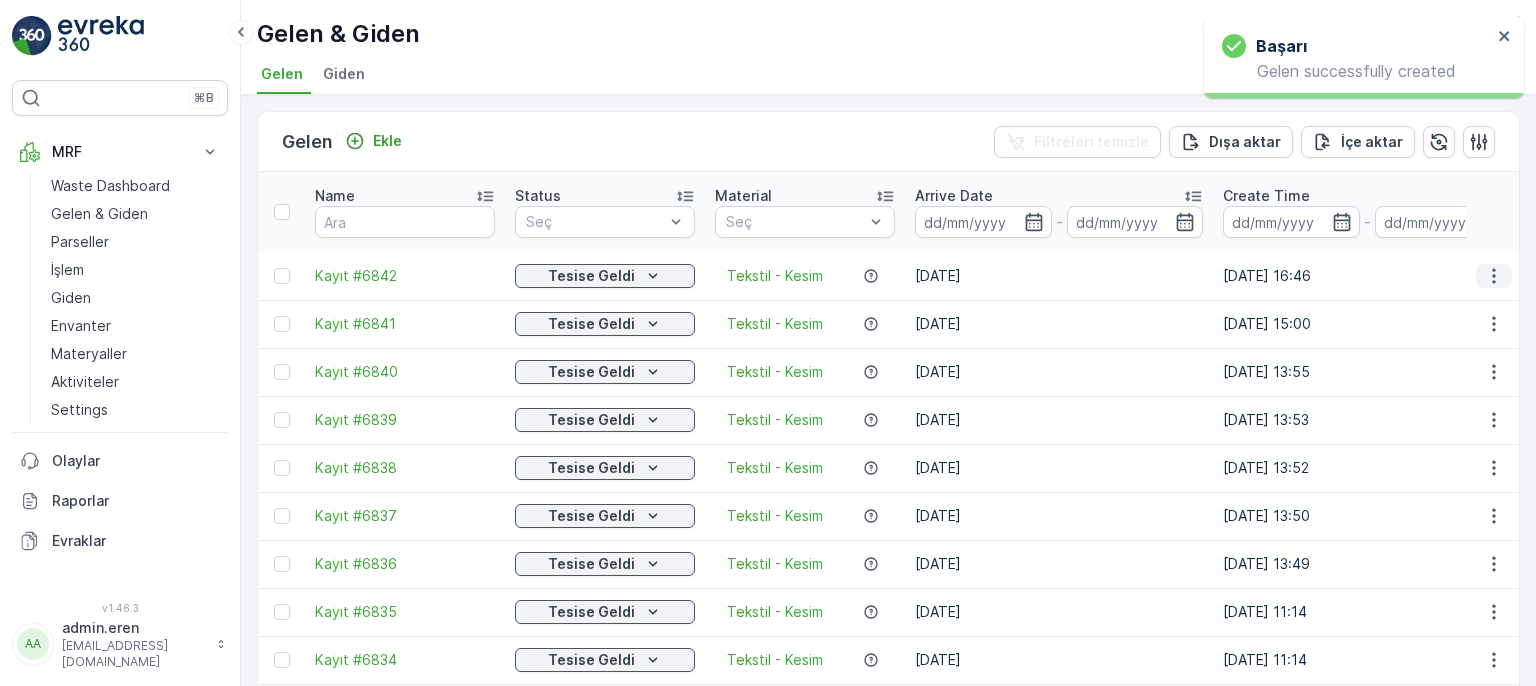 click 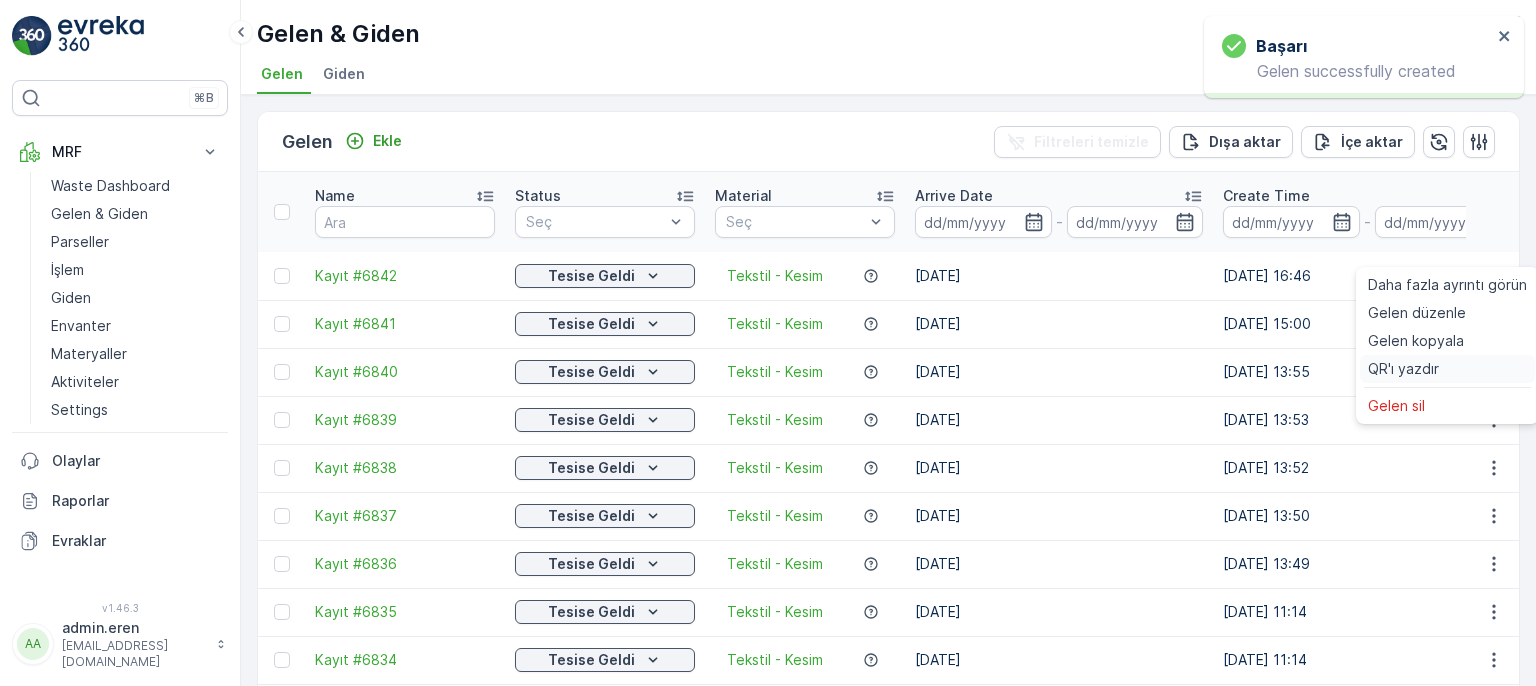 click on "QR'ı yazdır" at bounding box center [1403, 369] 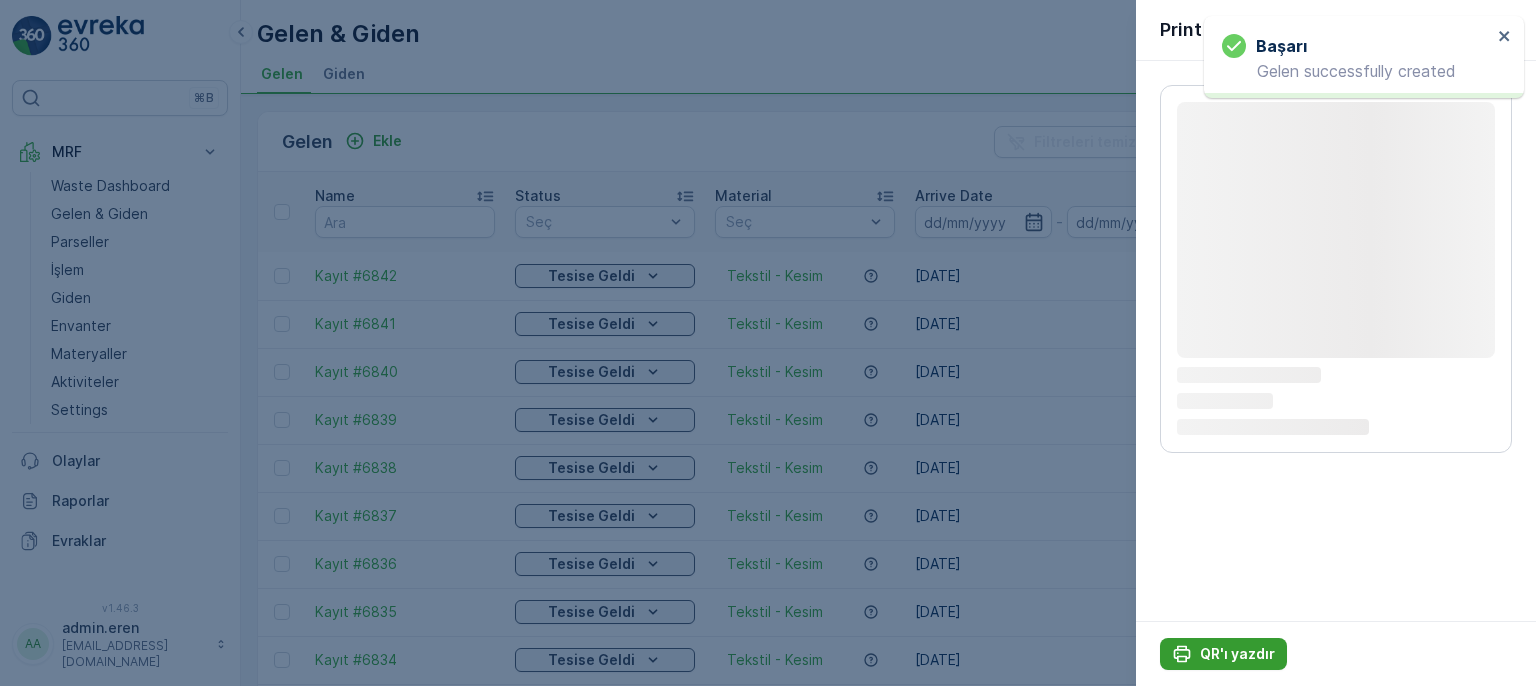 click on "QR'ı yazdır" at bounding box center (1237, 654) 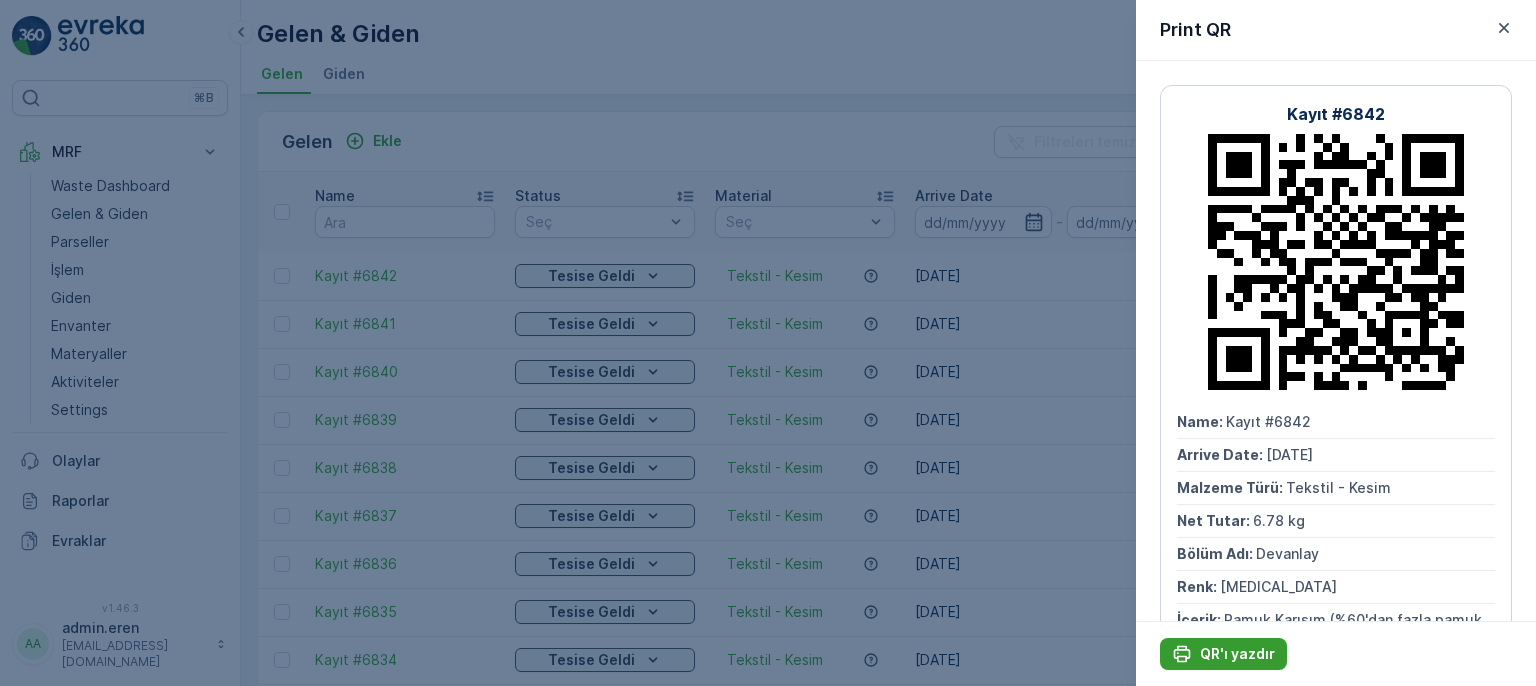 click on "QR'ı yazdır" at bounding box center [1237, 654] 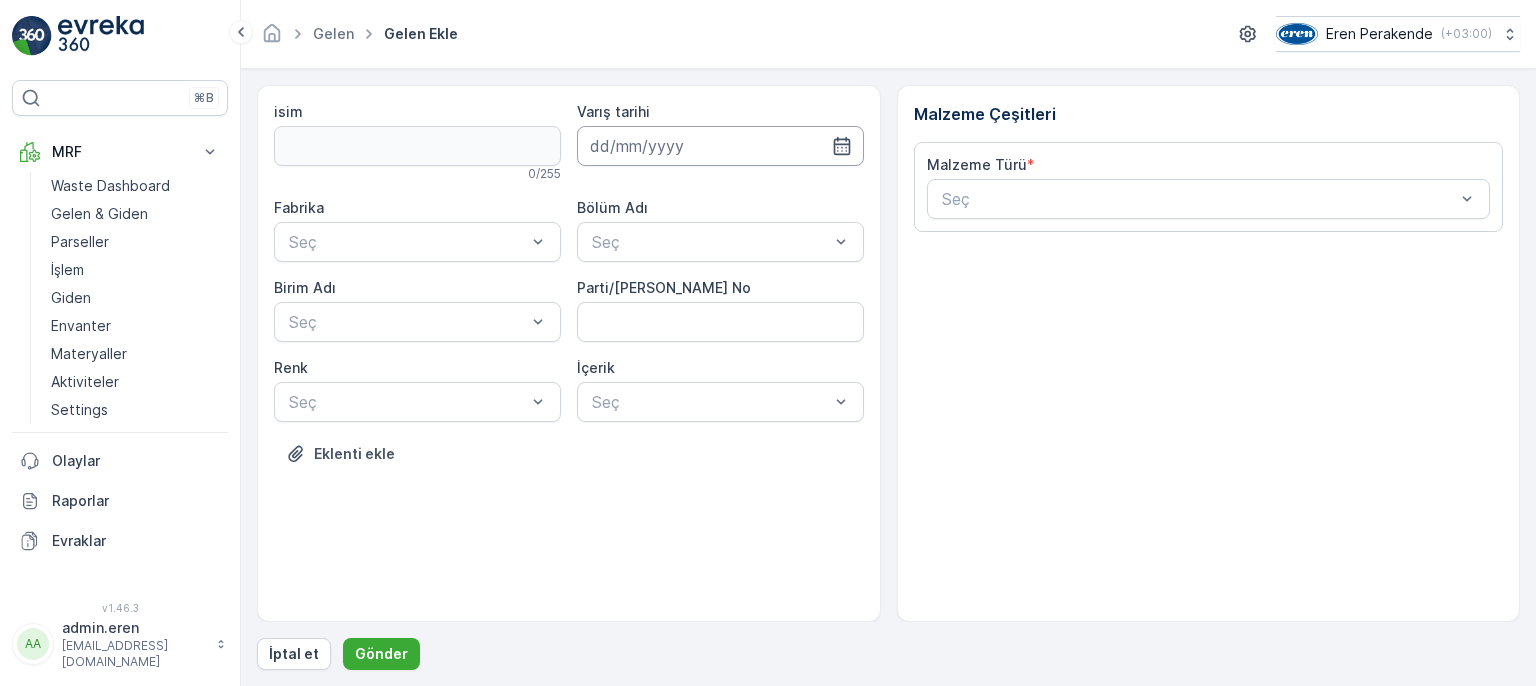 click at bounding box center [720, 146] 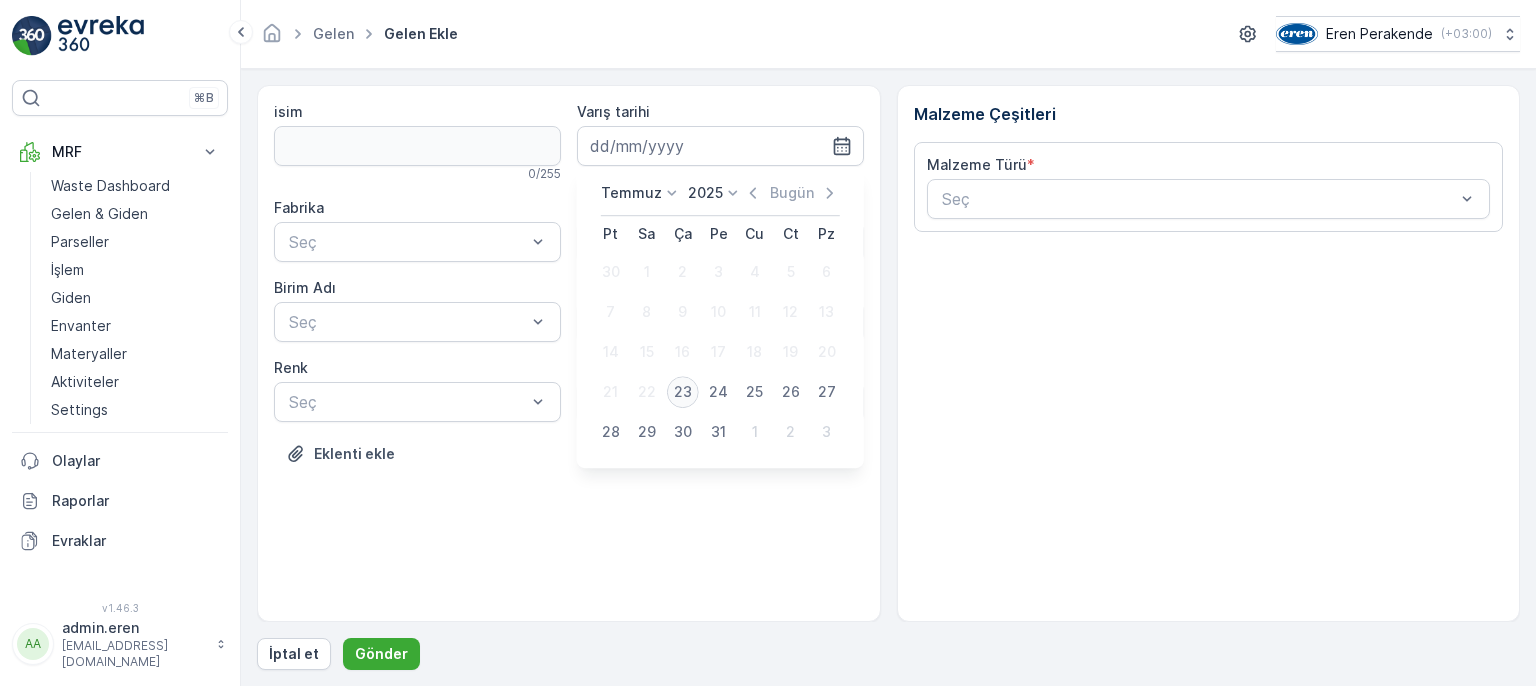 click on "23" at bounding box center [683, 392] 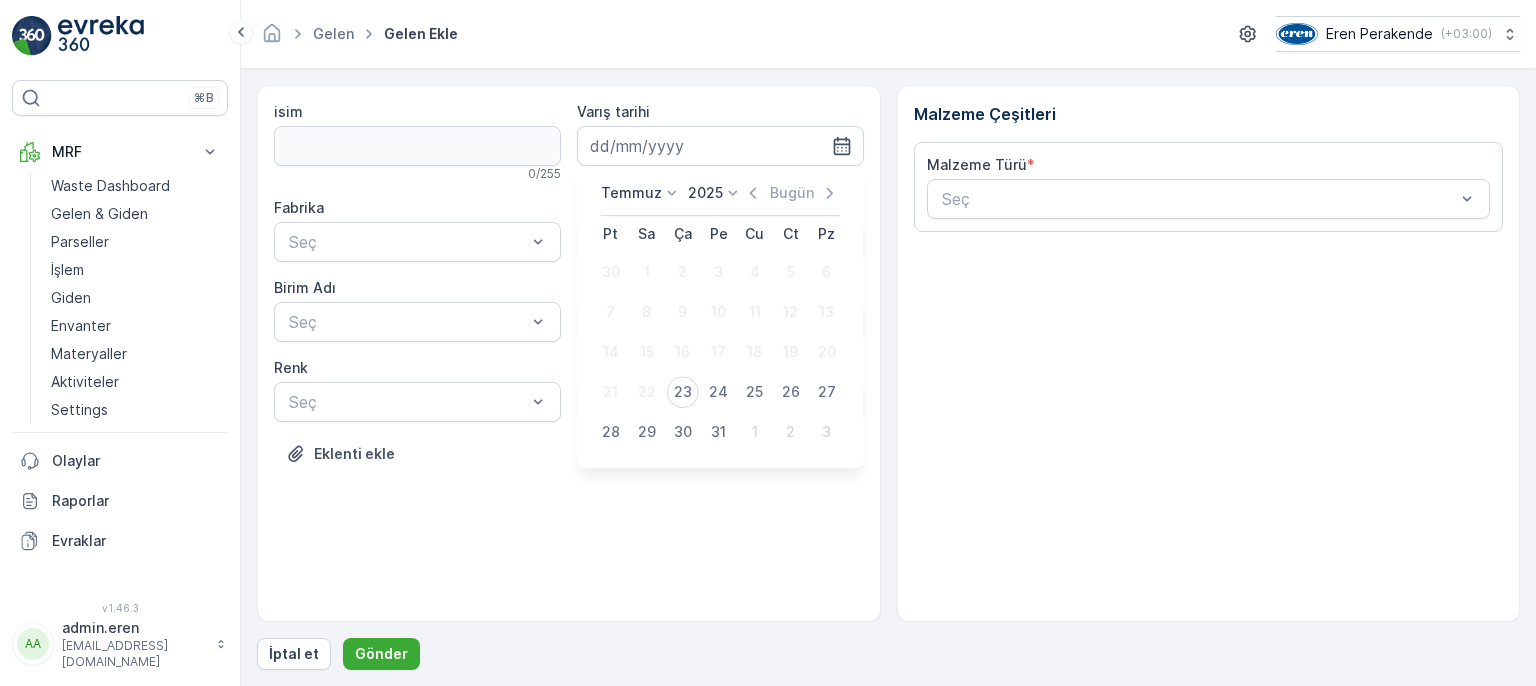 type on "[DATE]" 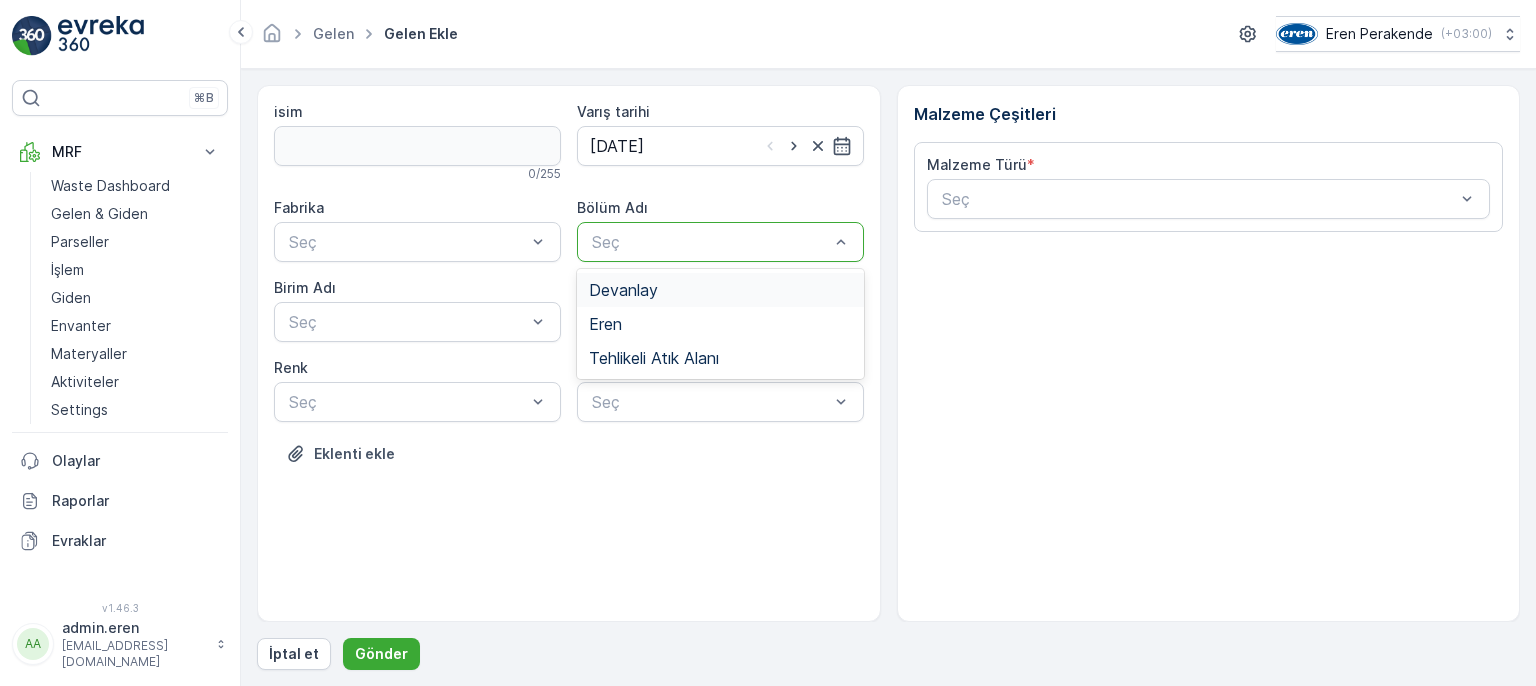 click at bounding box center [710, 242] 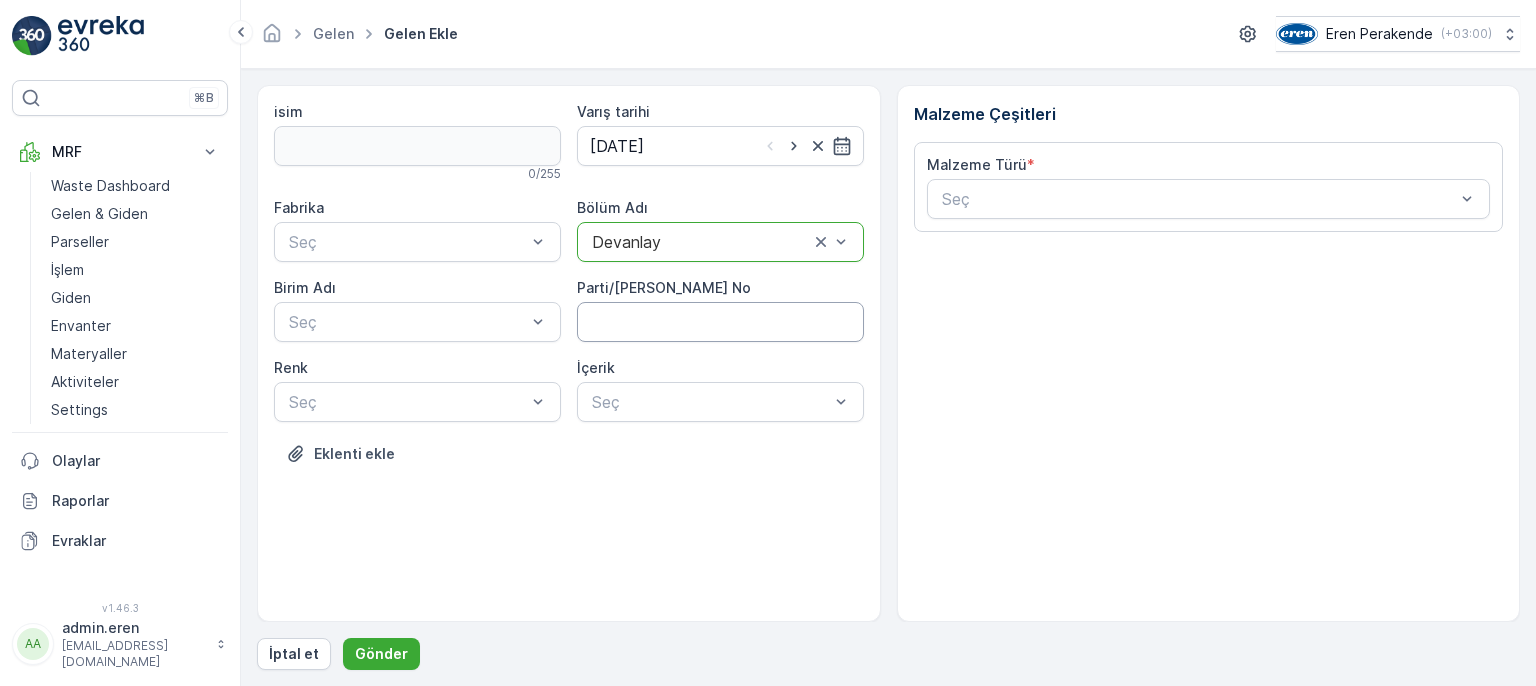 click on "Parti/[PERSON_NAME] No" at bounding box center (720, 322) 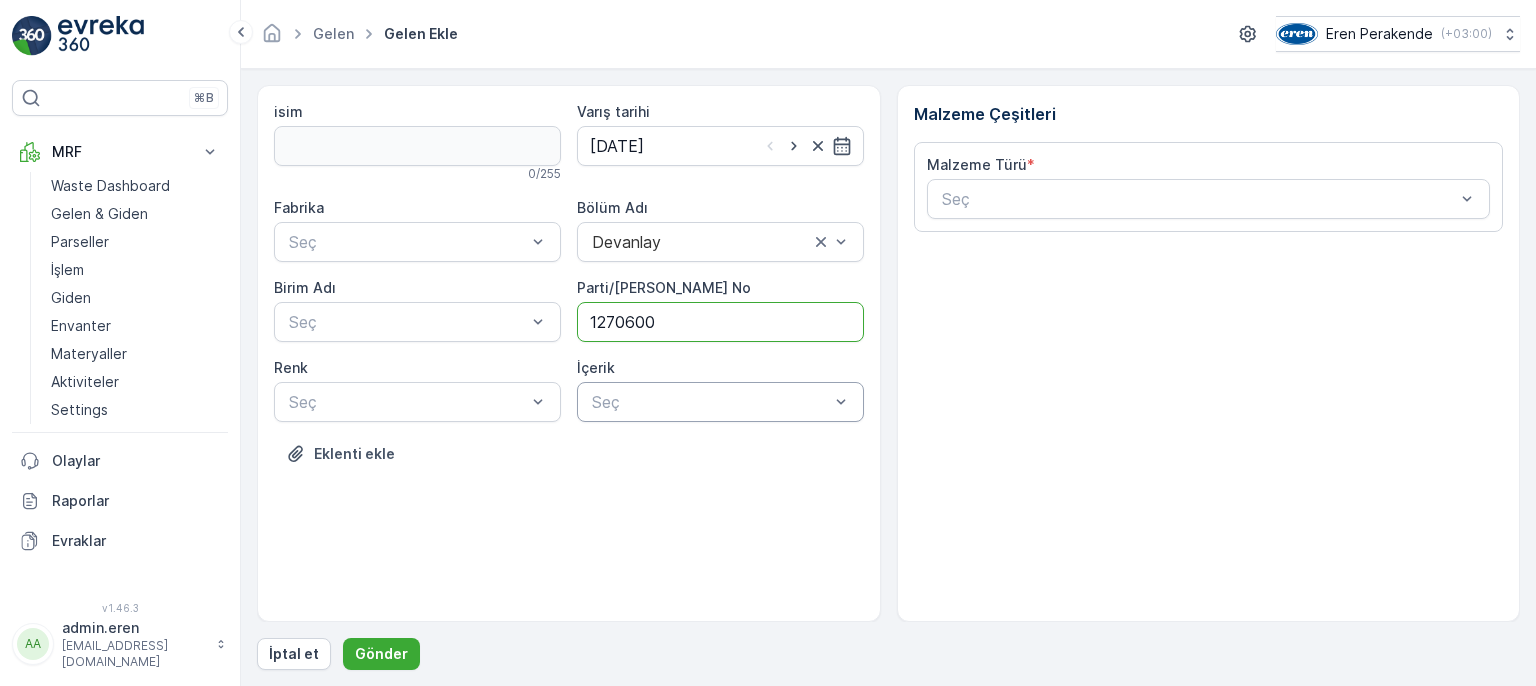 type on "1270600" 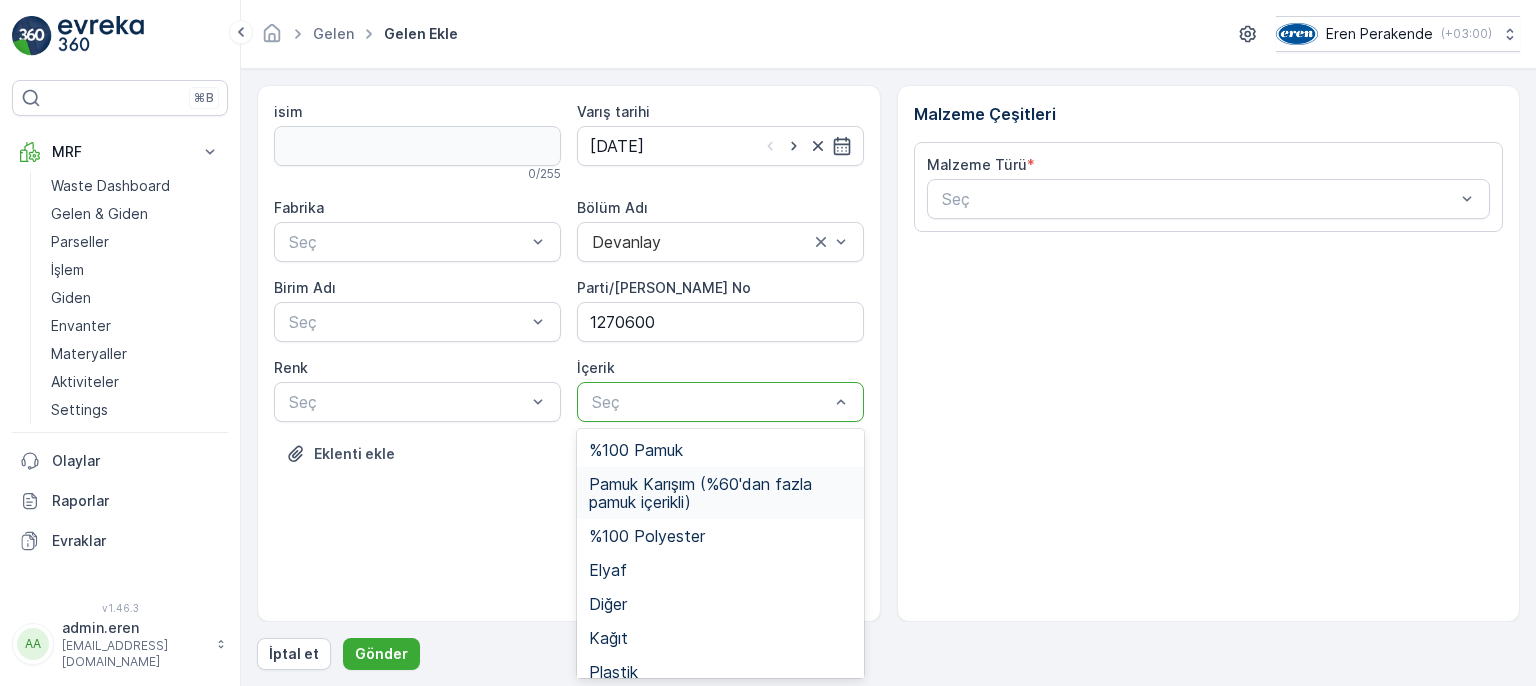 click on "Pamuk Karışım (%60'dan fazla pamuk içerikli)" at bounding box center [720, 493] 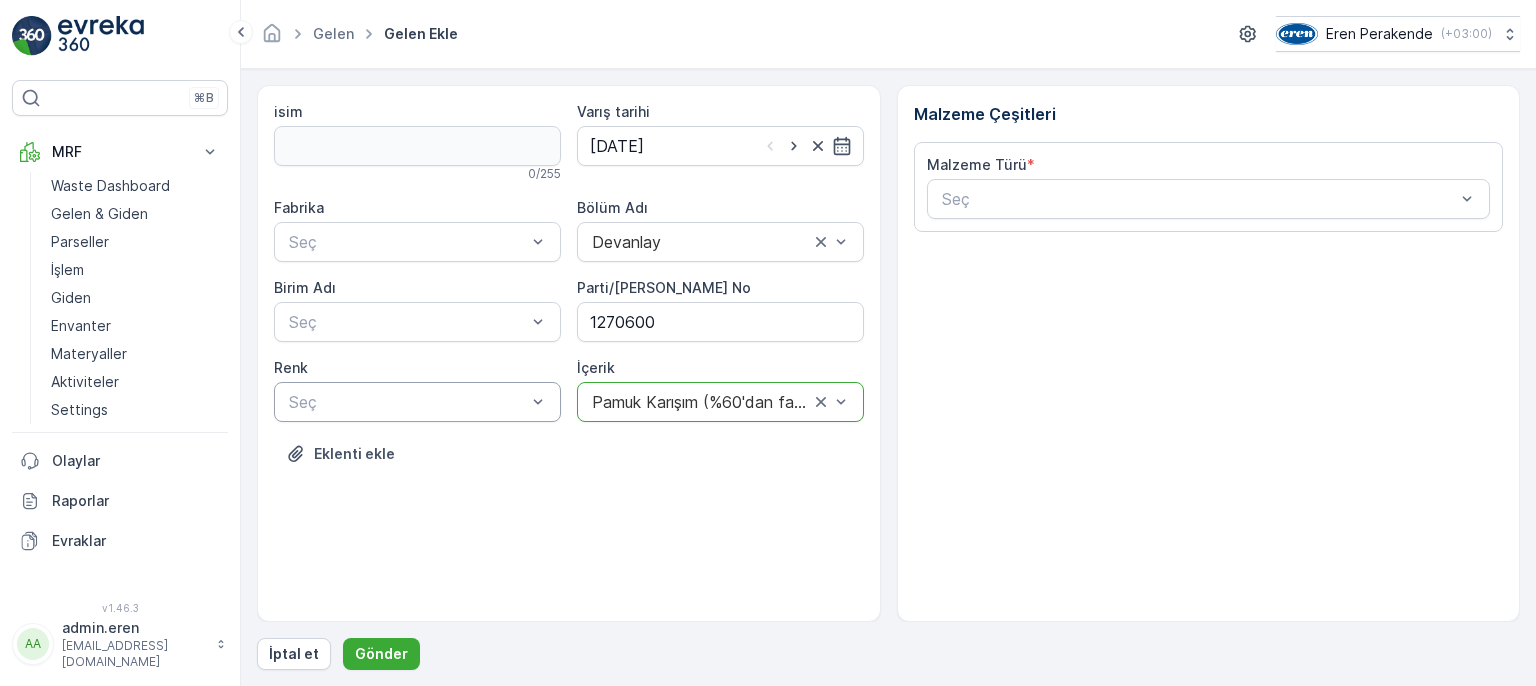 click at bounding box center [407, 402] 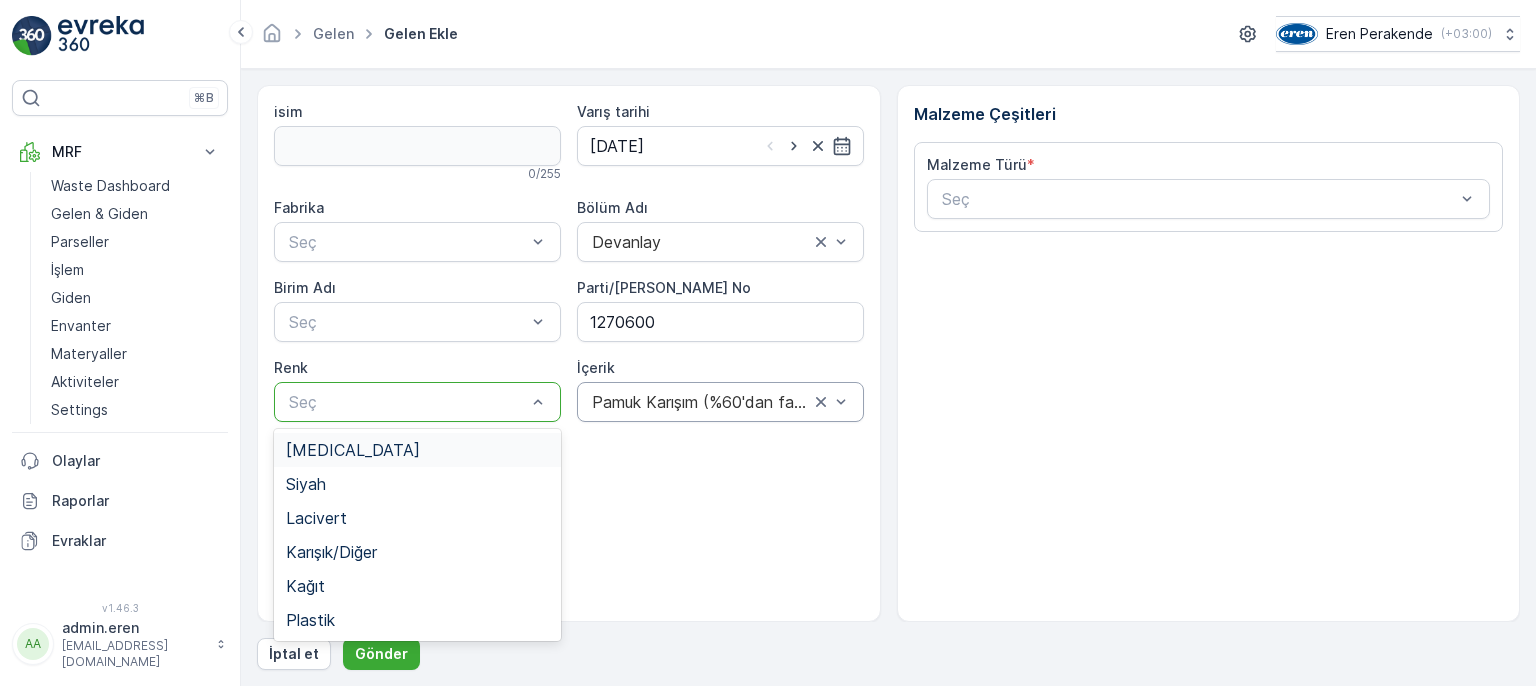 click on "[MEDICAL_DATA]" at bounding box center [417, 450] 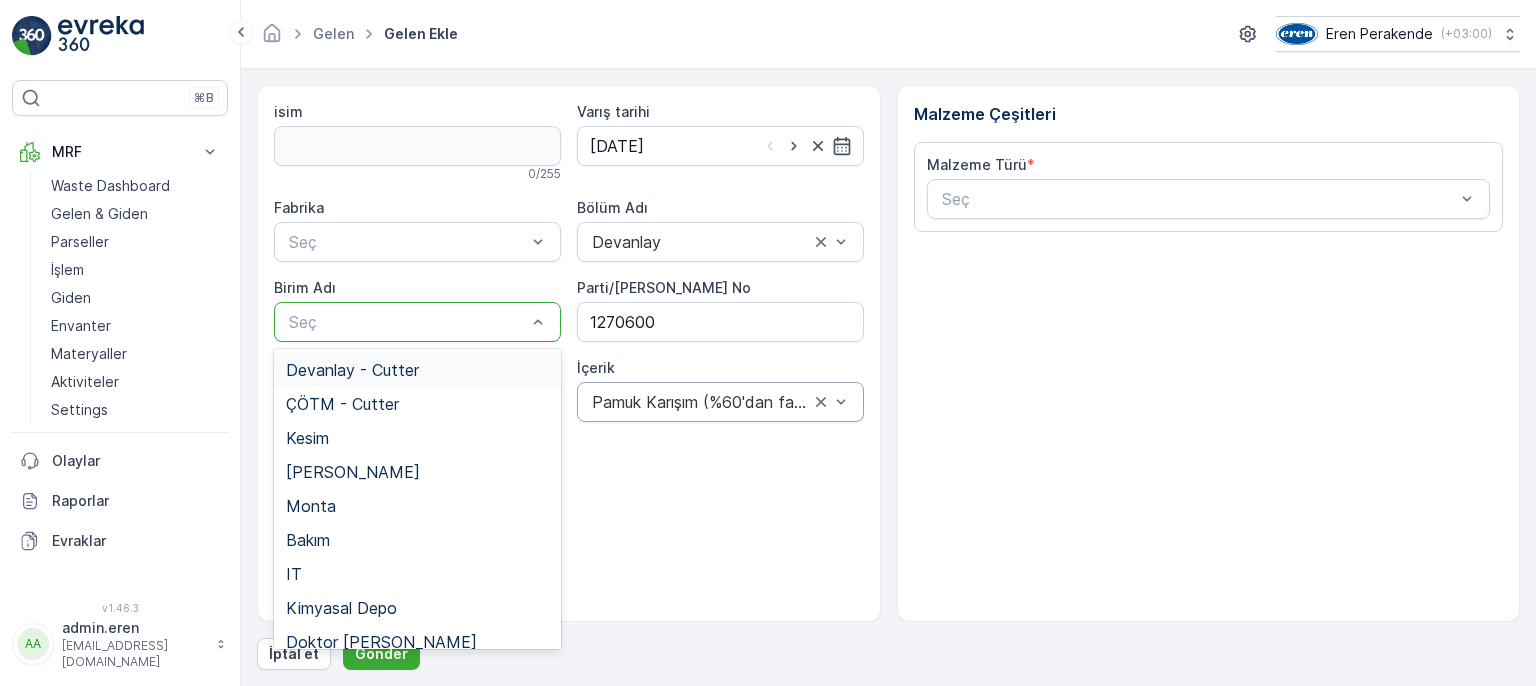 click at bounding box center (407, 322) 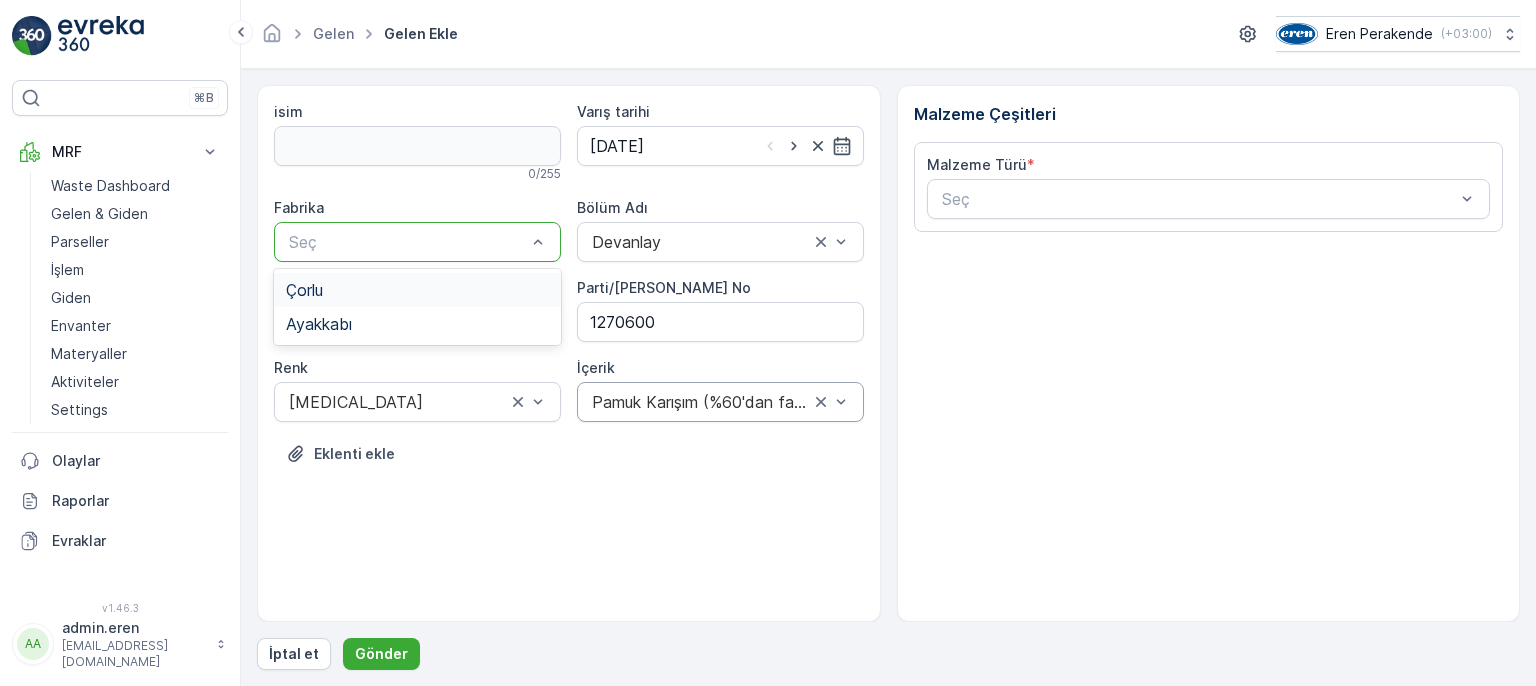 click on "Çorlu" at bounding box center (417, 290) 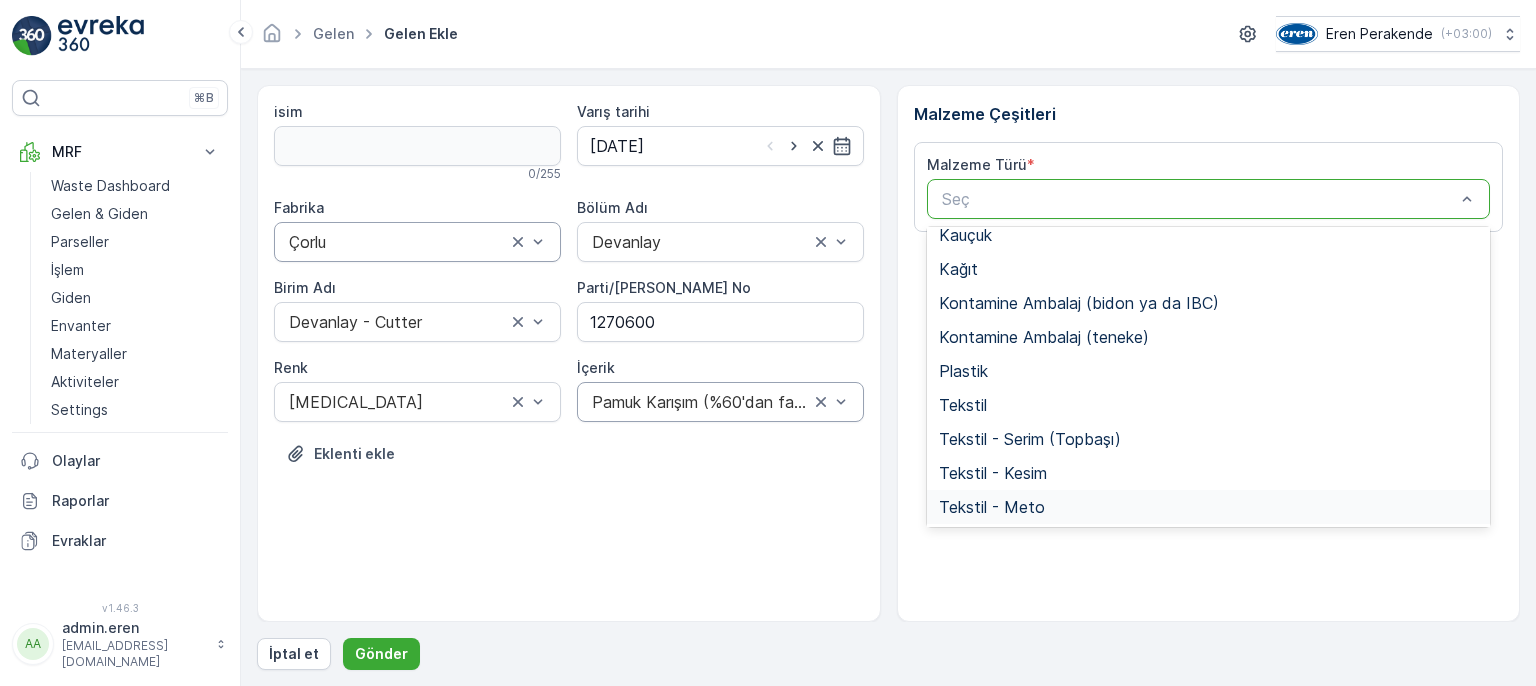 scroll, scrollTop: 388, scrollLeft: 0, axis: vertical 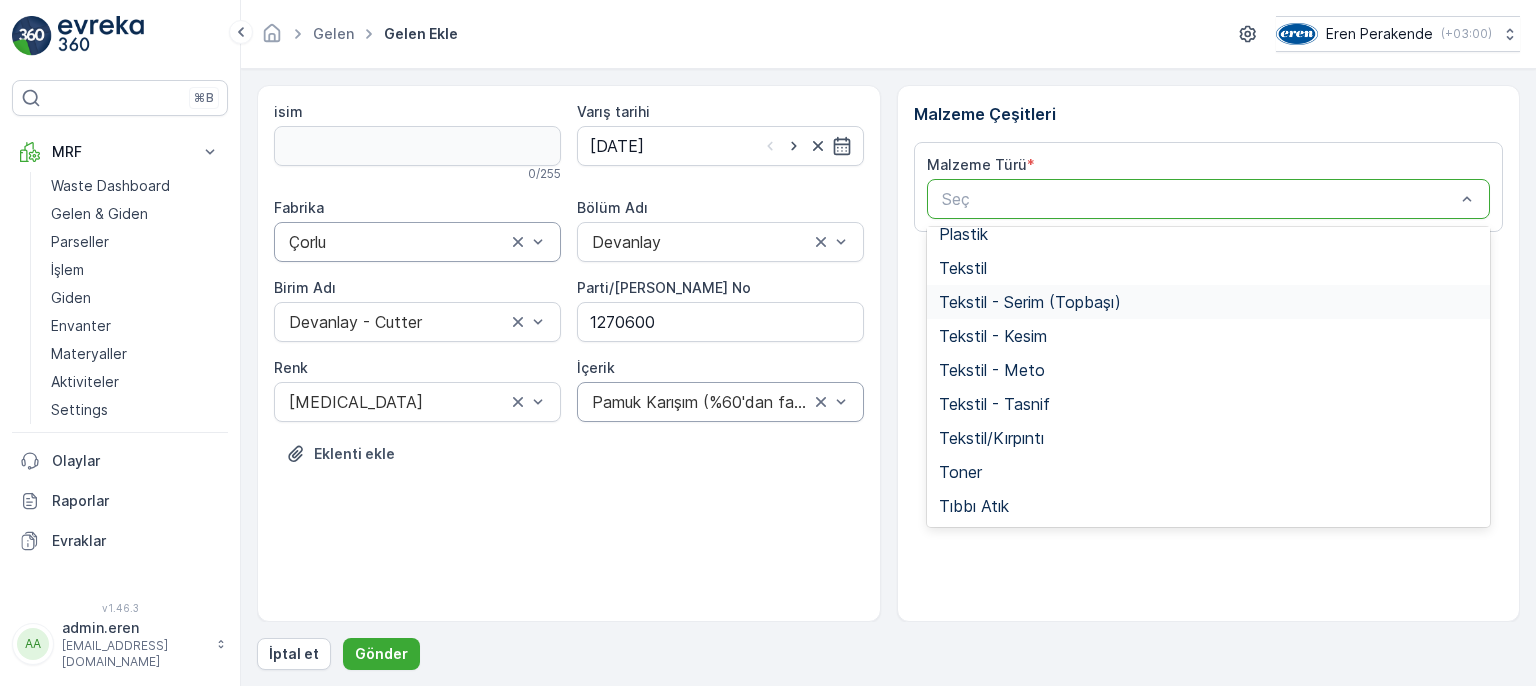 click on "Tekstil  - Serim (Topbaşı)" at bounding box center [1209, 302] 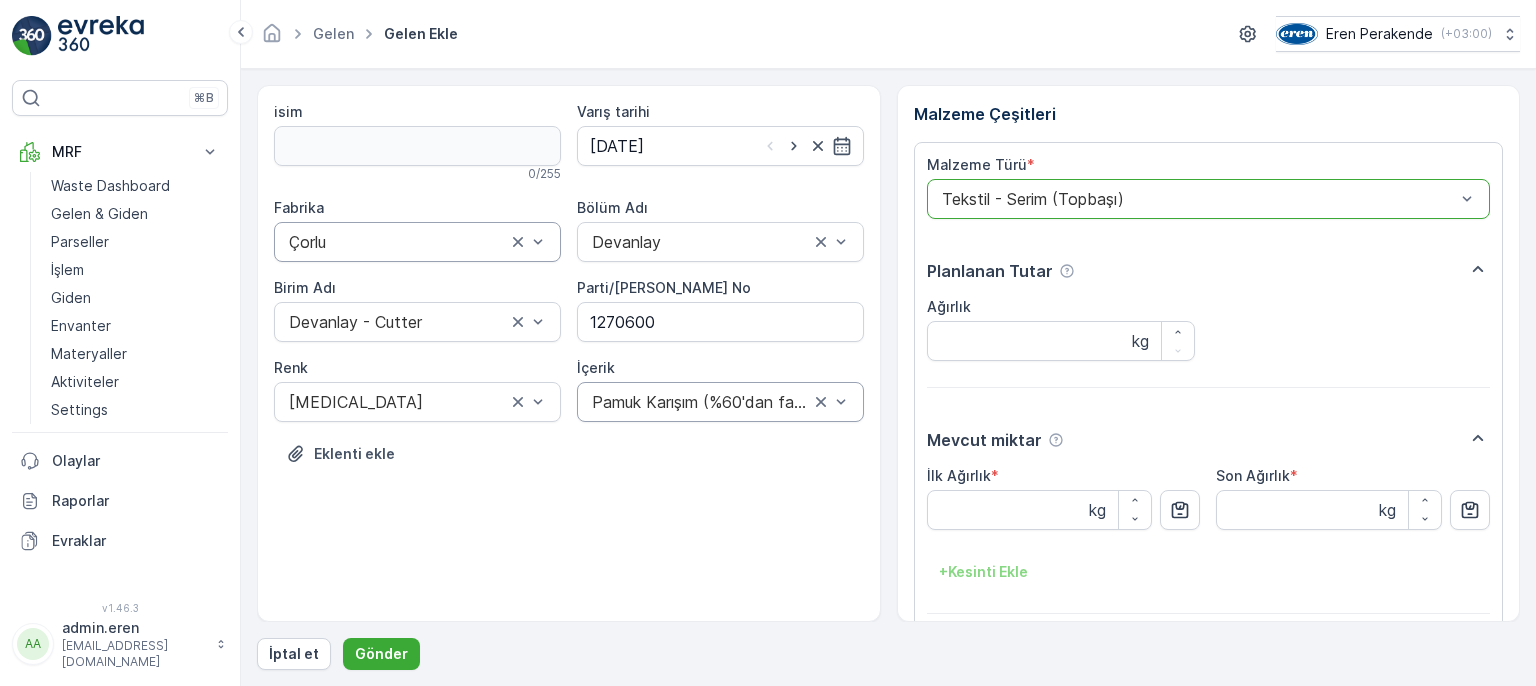 click at bounding box center [1199, 199] 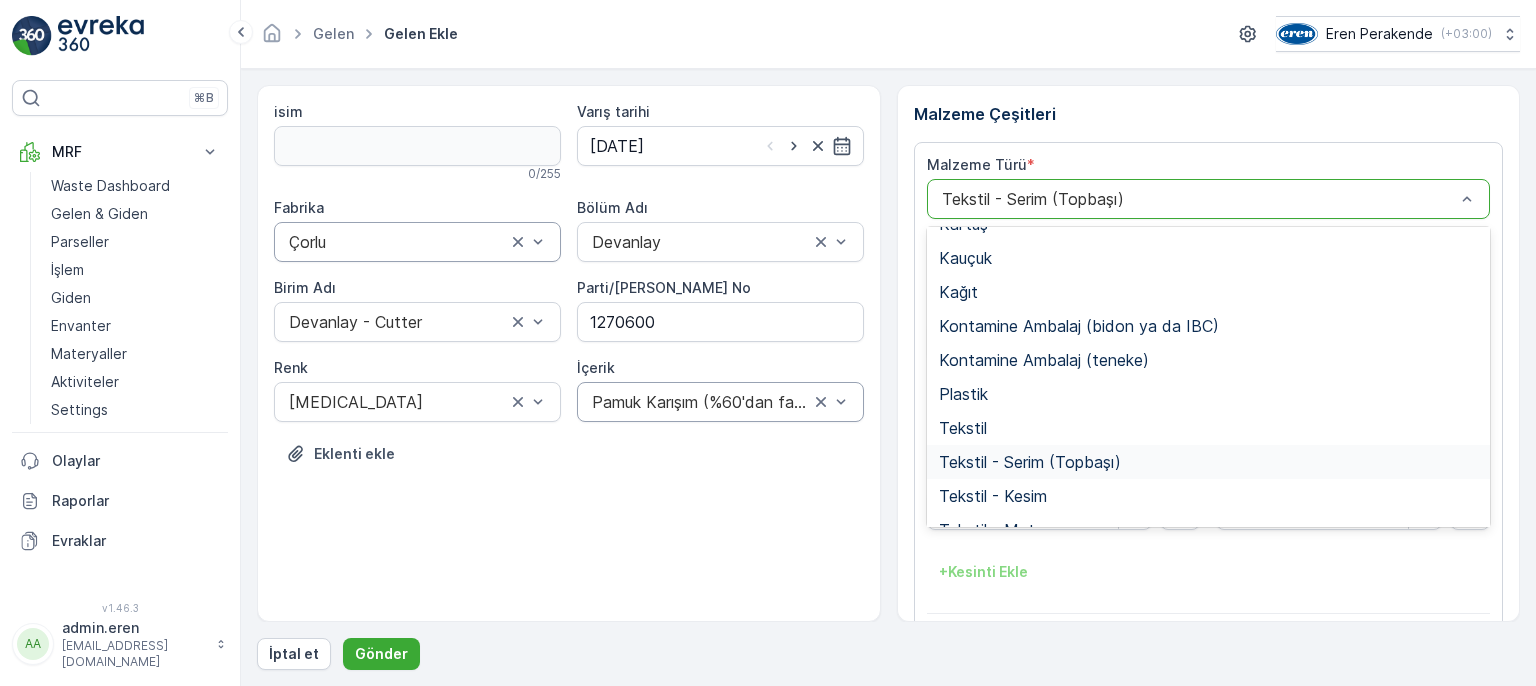 scroll, scrollTop: 388, scrollLeft: 0, axis: vertical 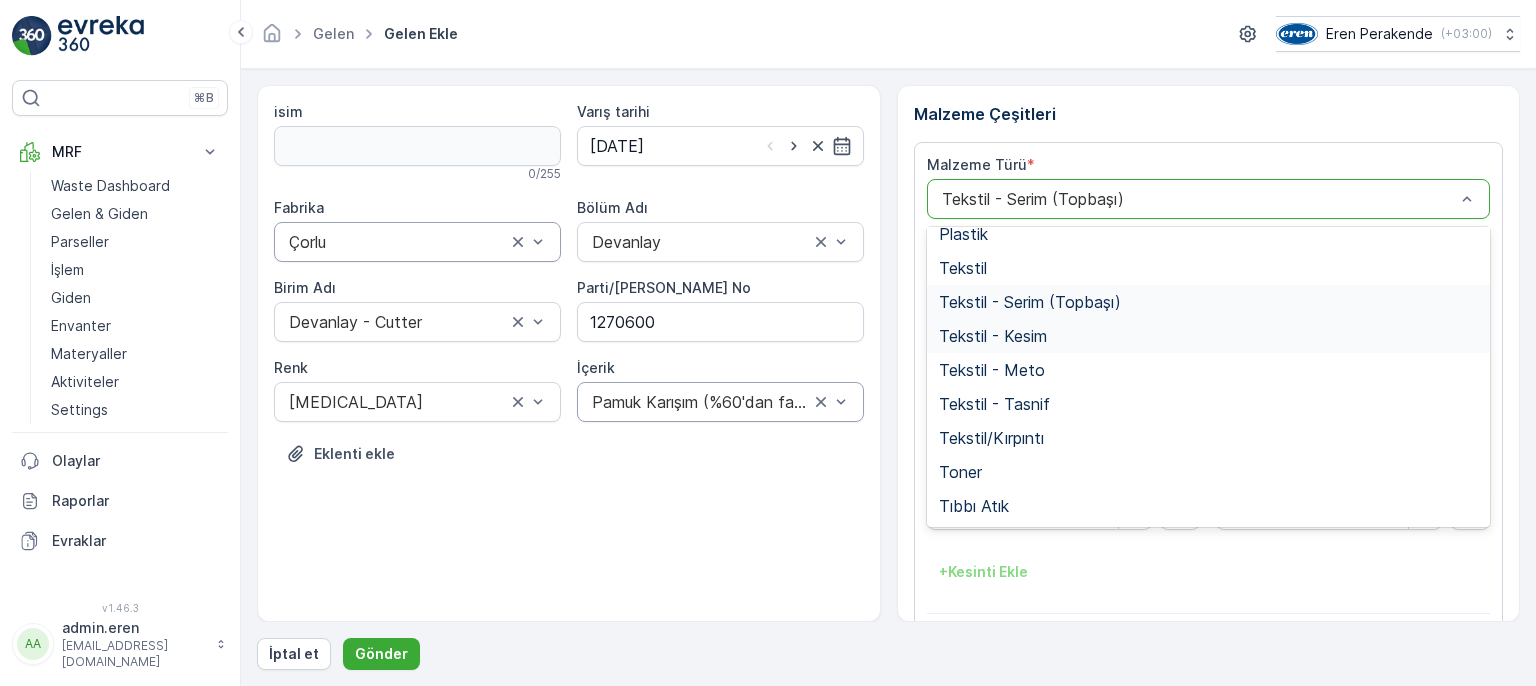 click on "Tekstil - Kesim" at bounding box center (993, 336) 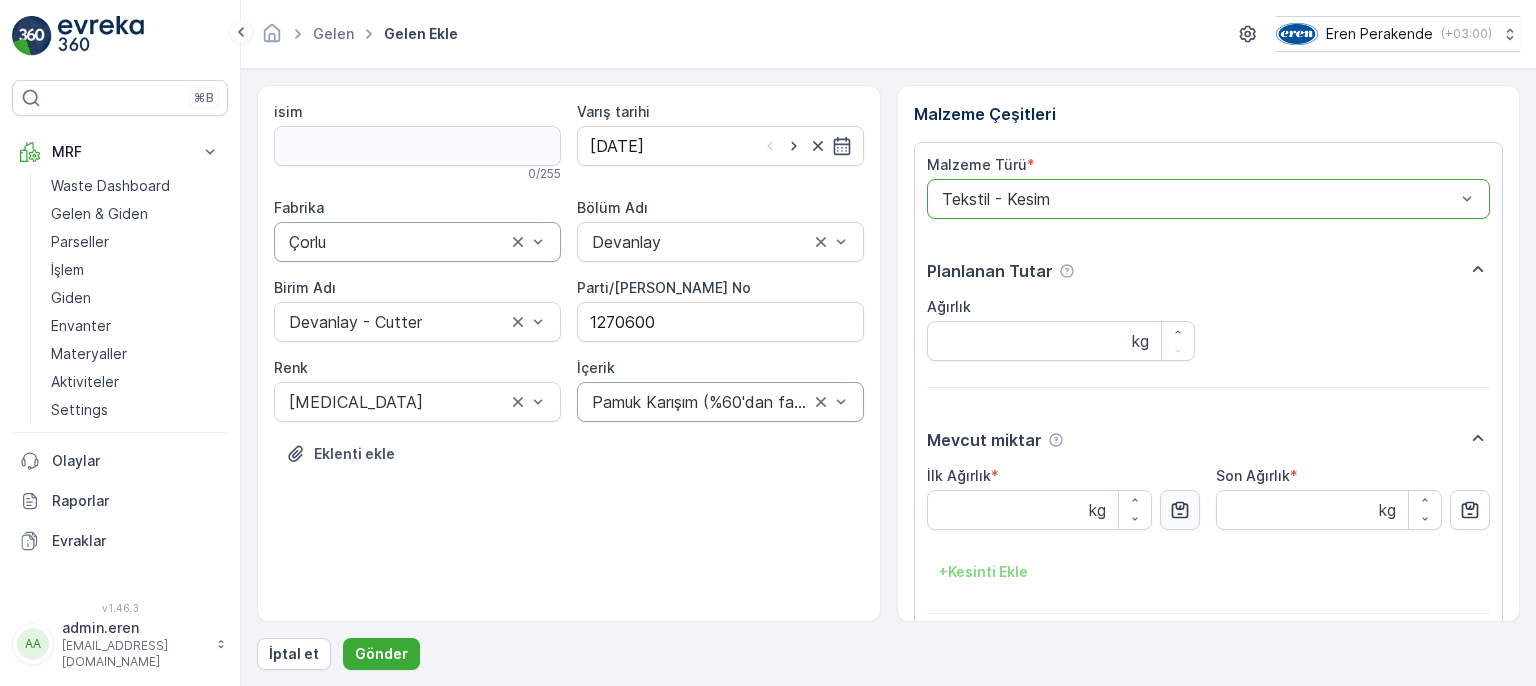 click 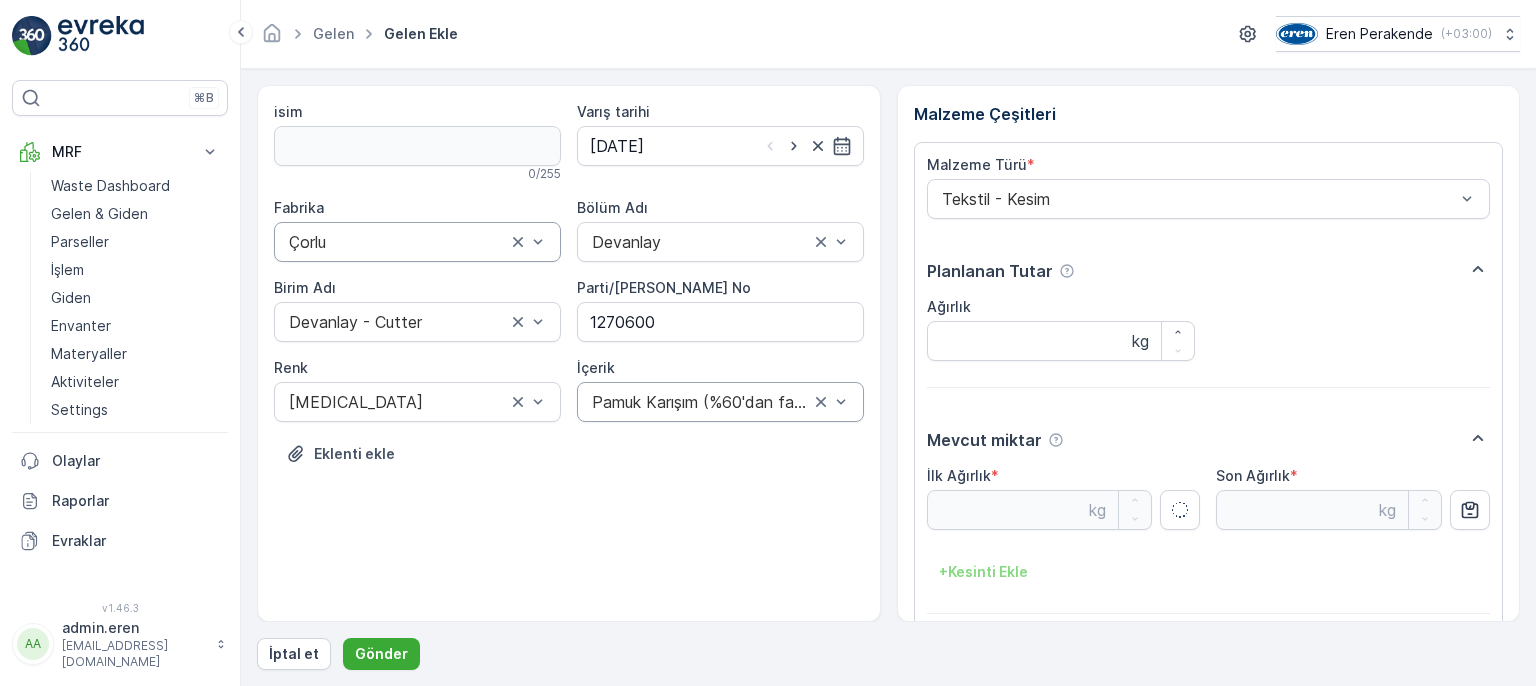 type on "8.03" 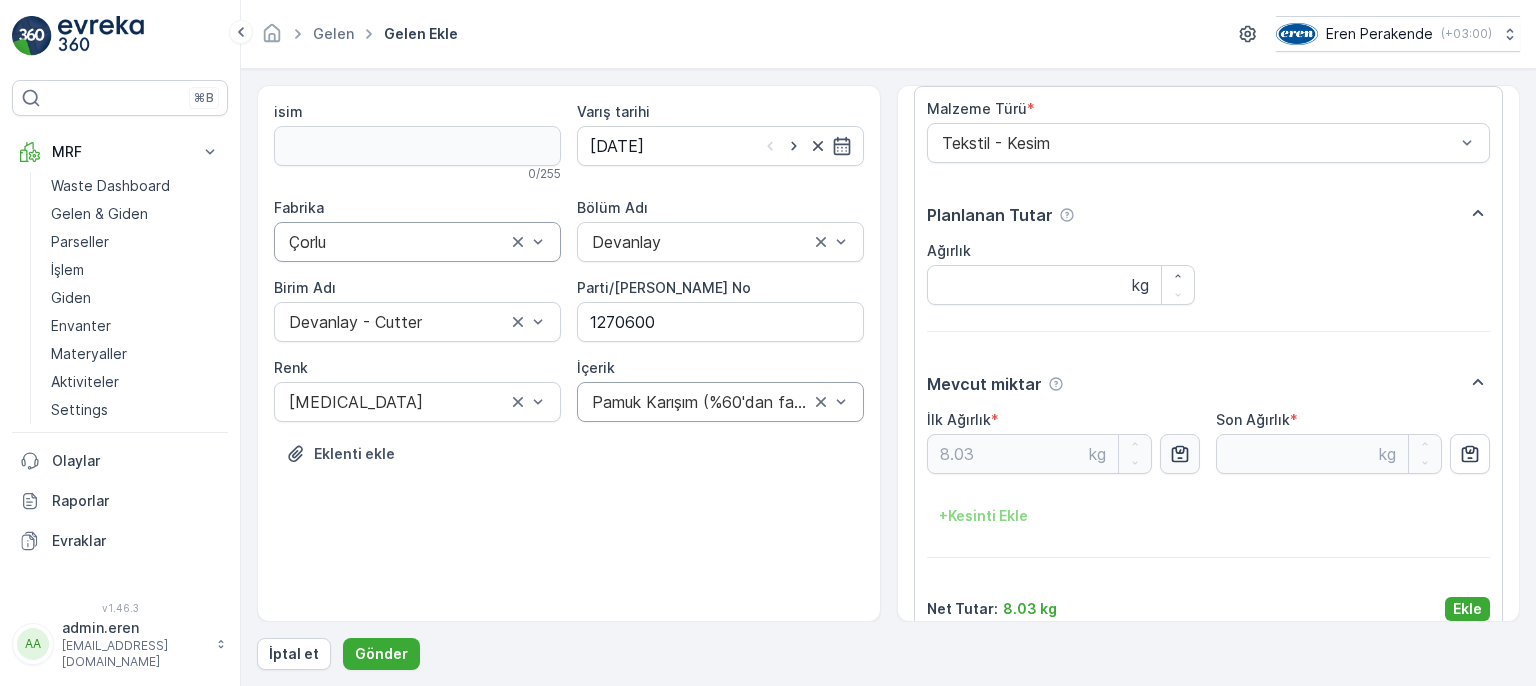 scroll, scrollTop: 84, scrollLeft: 0, axis: vertical 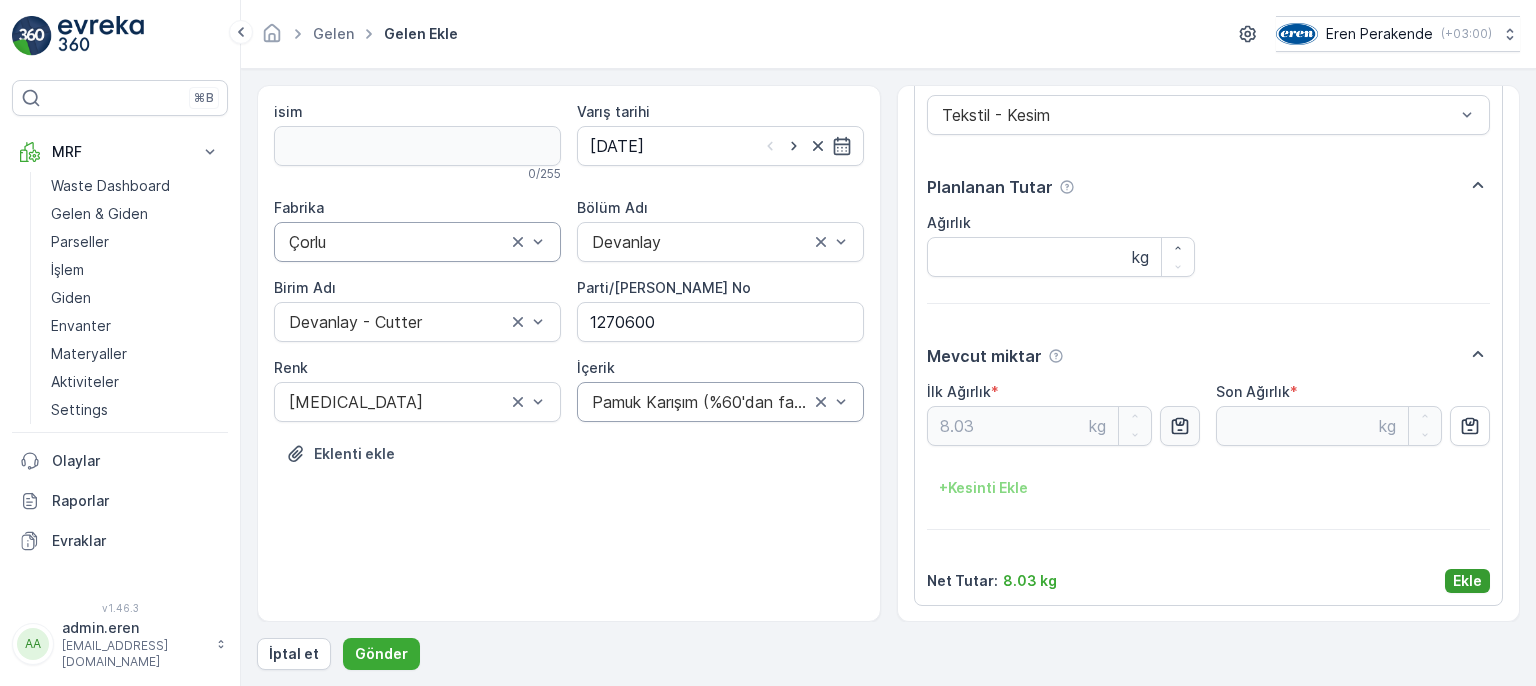 click on "Ekle" at bounding box center [1467, 581] 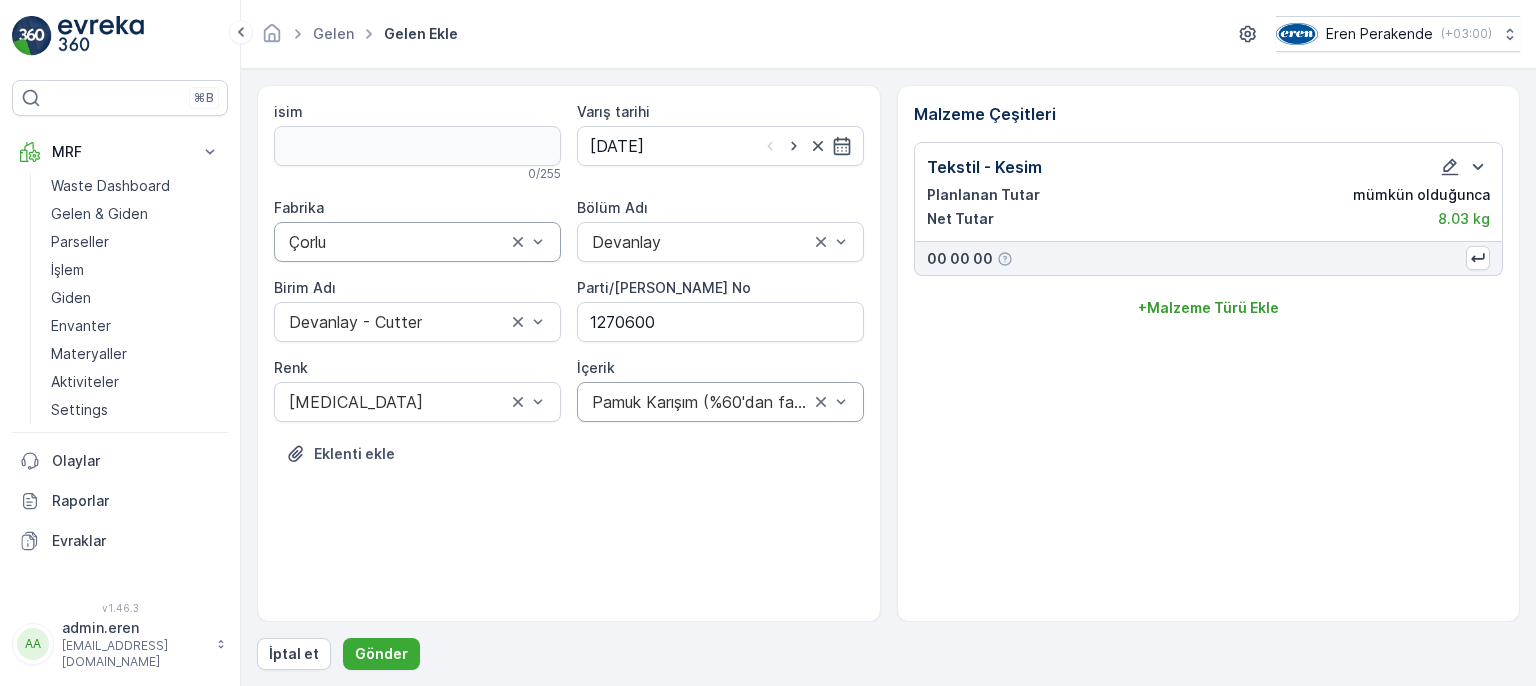 scroll, scrollTop: 0, scrollLeft: 0, axis: both 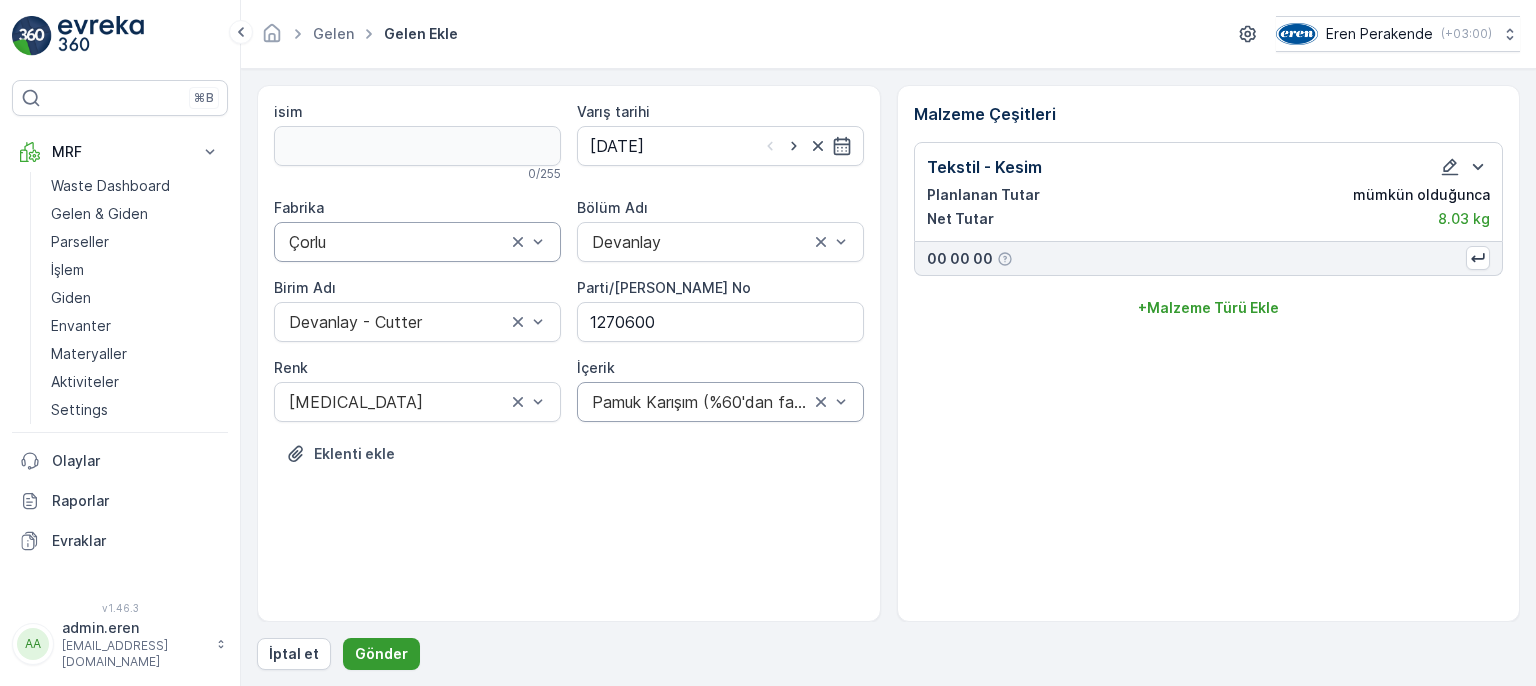click on "Gönder" at bounding box center [381, 654] 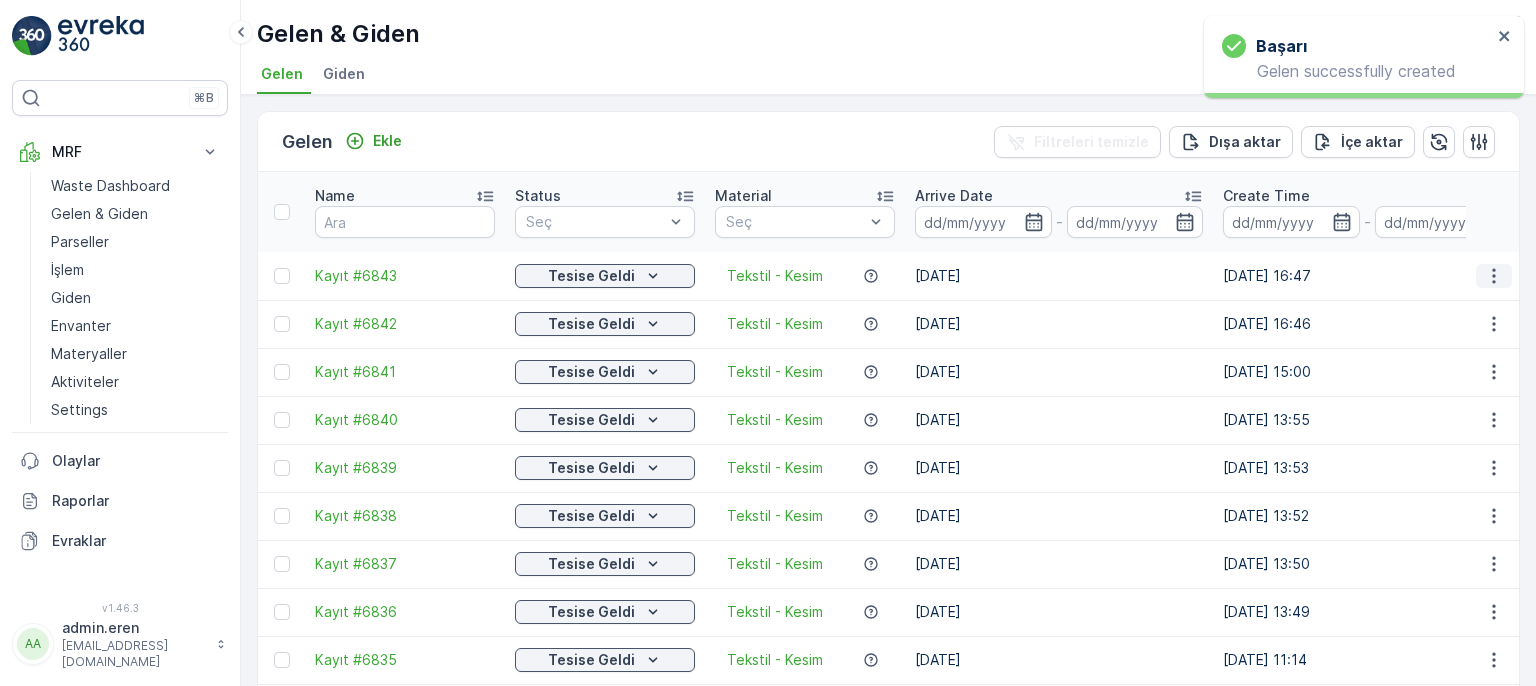 click 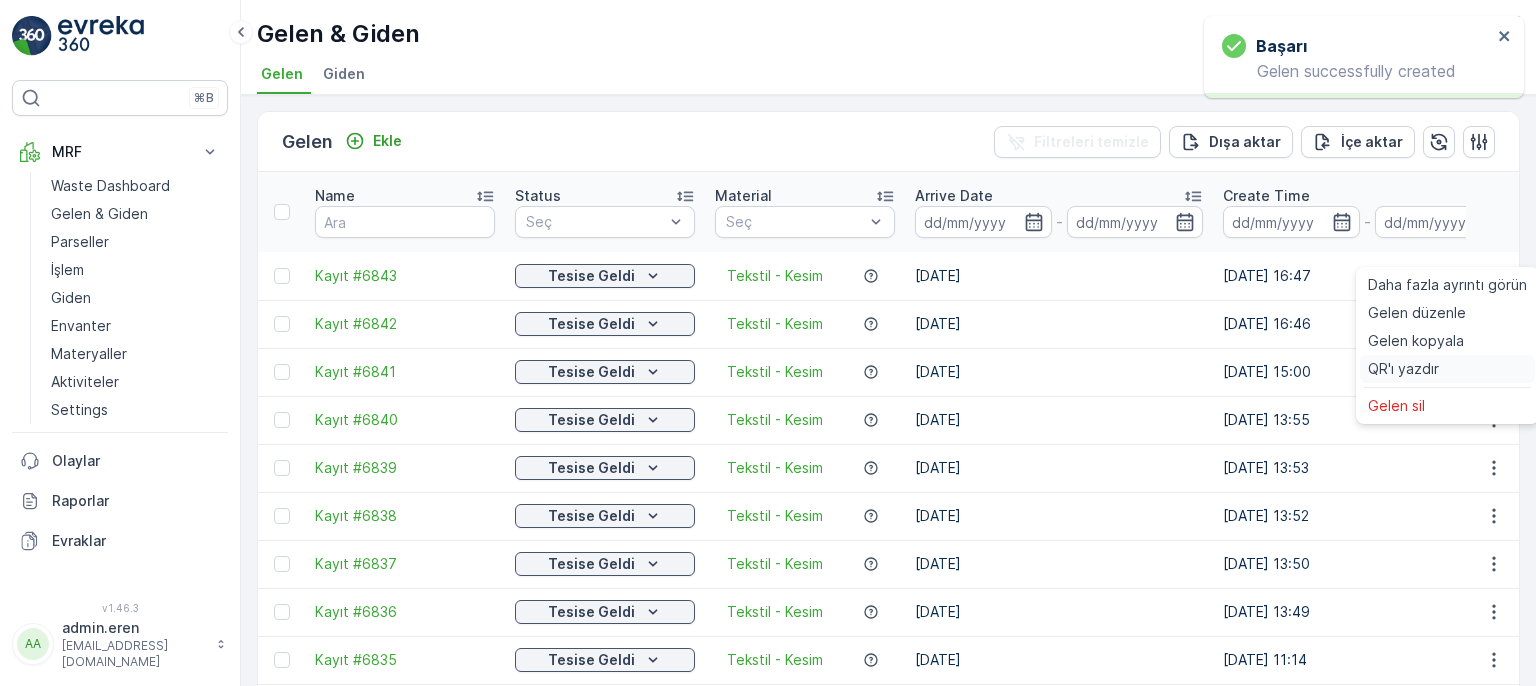click on "QR'ı yazdır" at bounding box center (1403, 369) 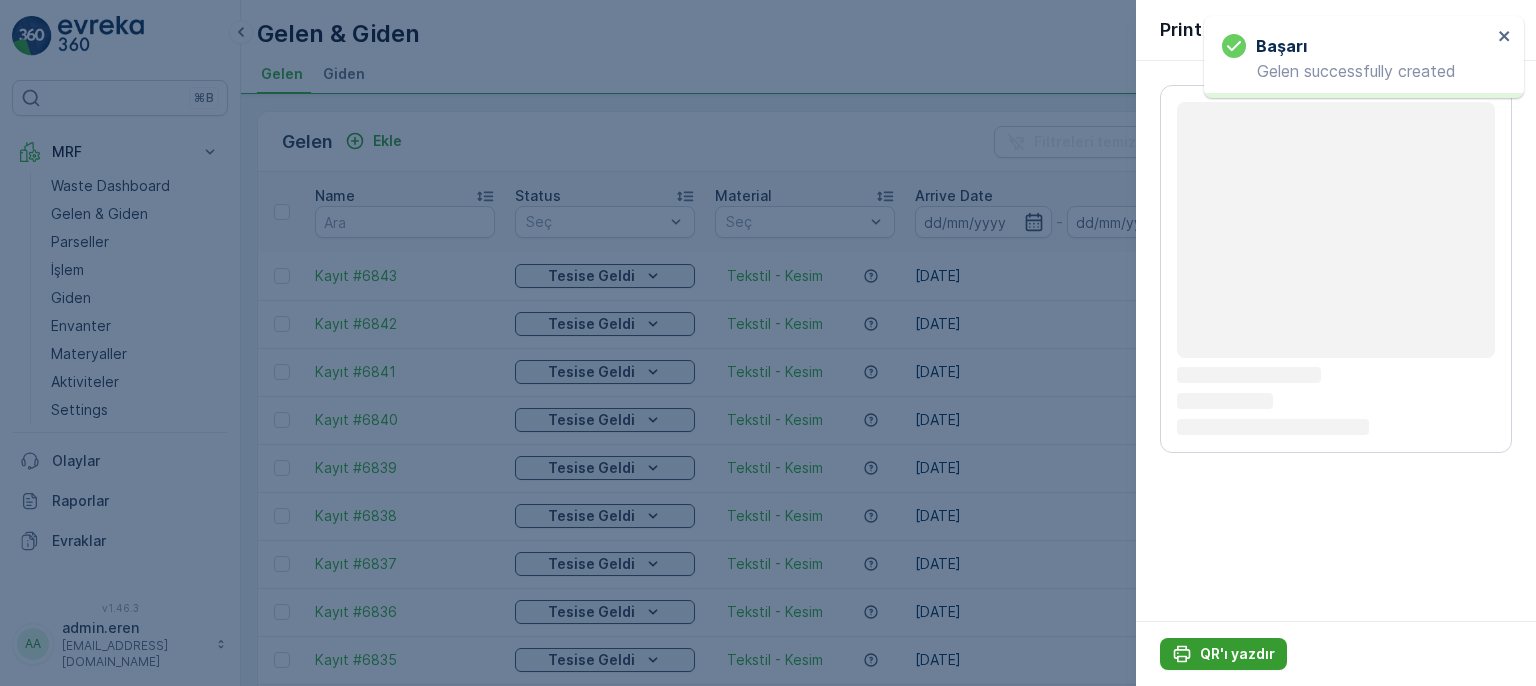 click on "QR'ı yazdır" at bounding box center [1237, 654] 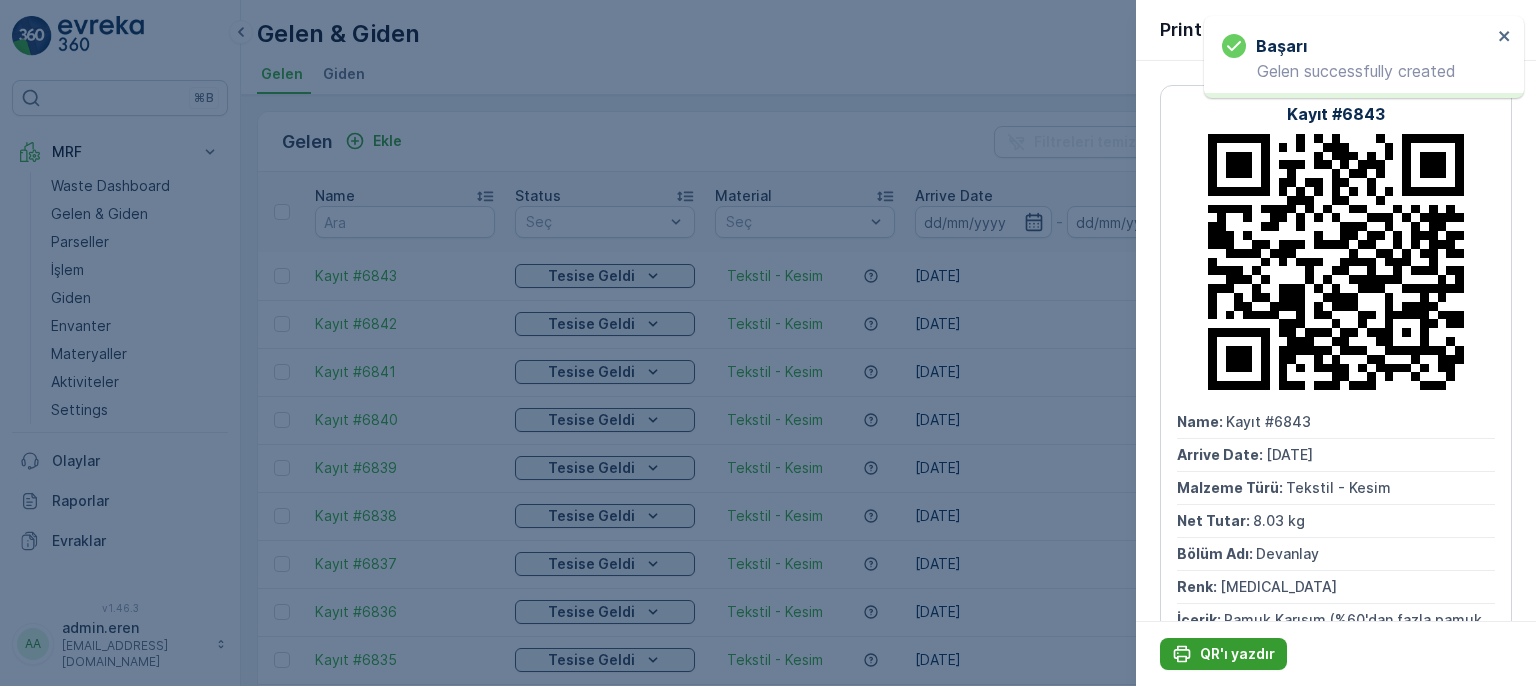 scroll, scrollTop: 0, scrollLeft: 0, axis: both 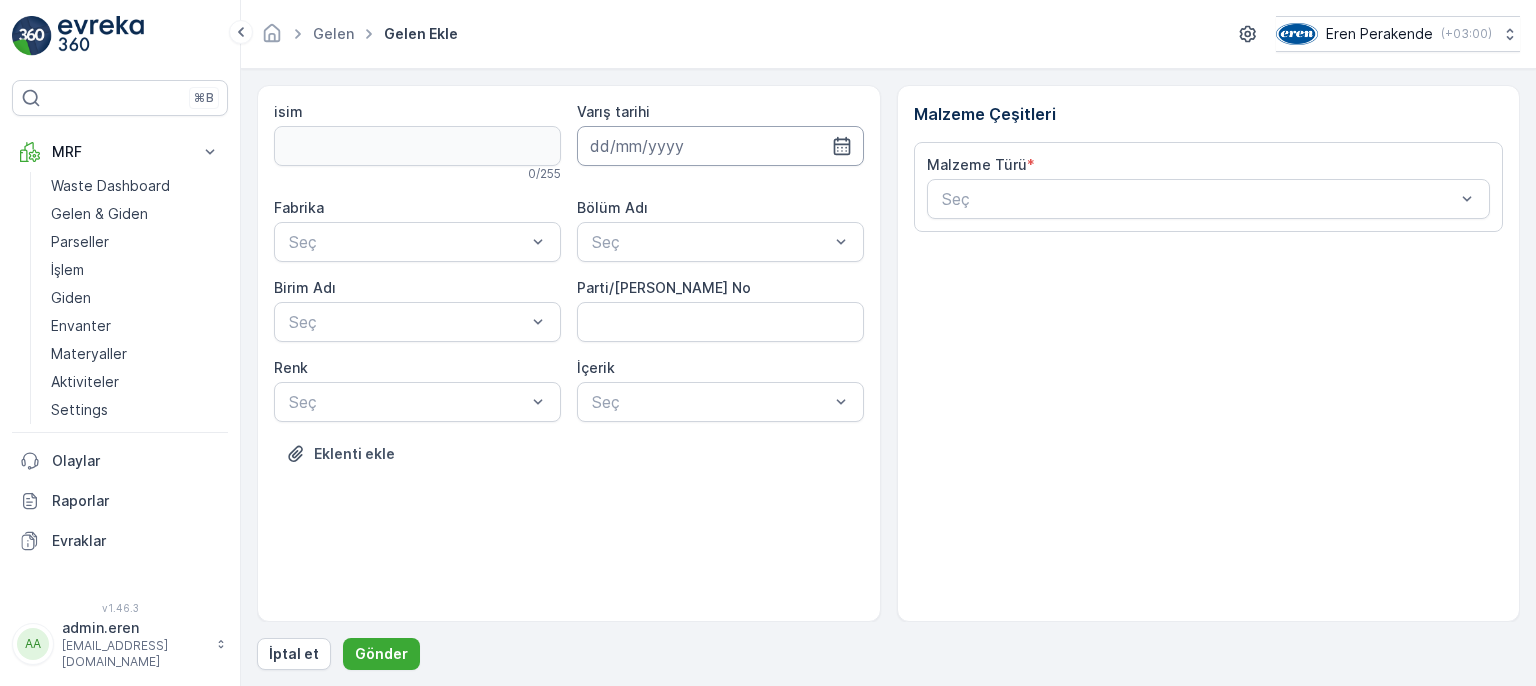 click at bounding box center (720, 146) 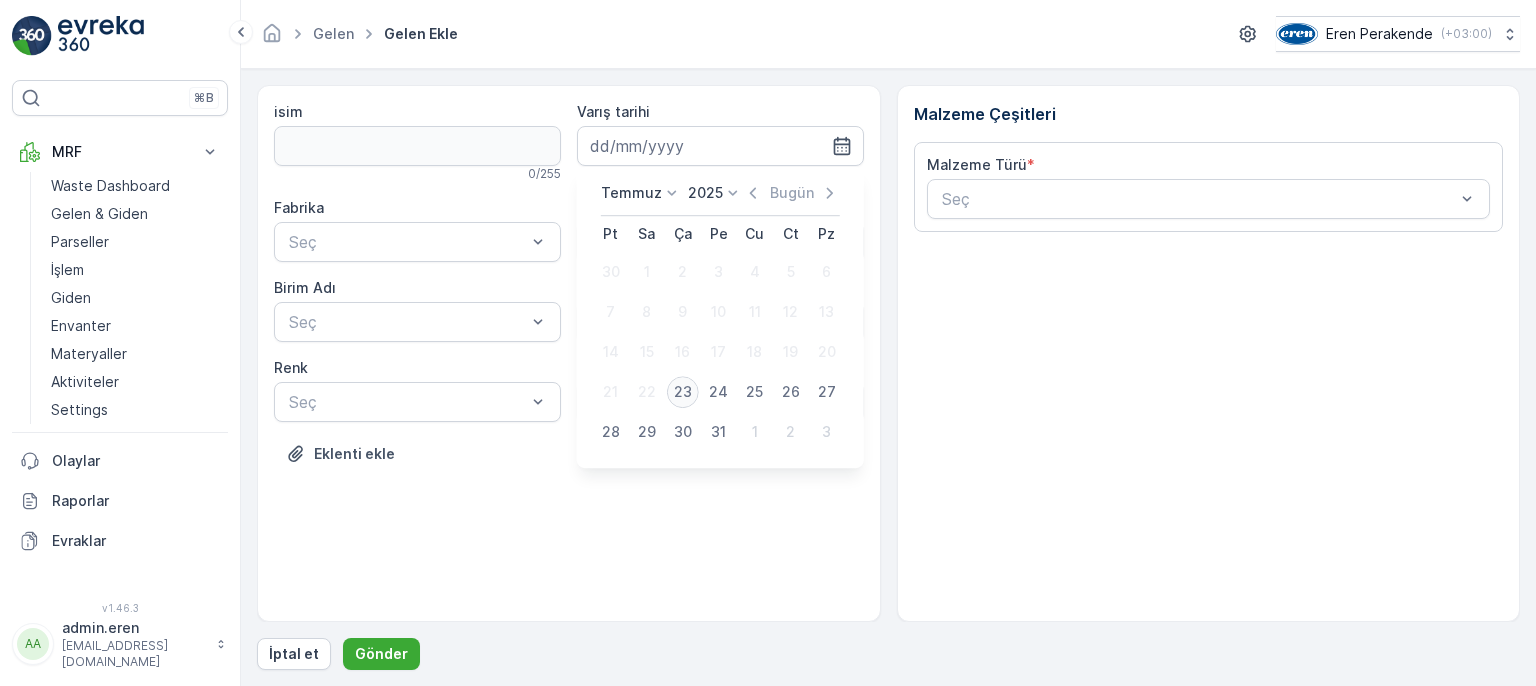 click on "23" at bounding box center (683, 392) 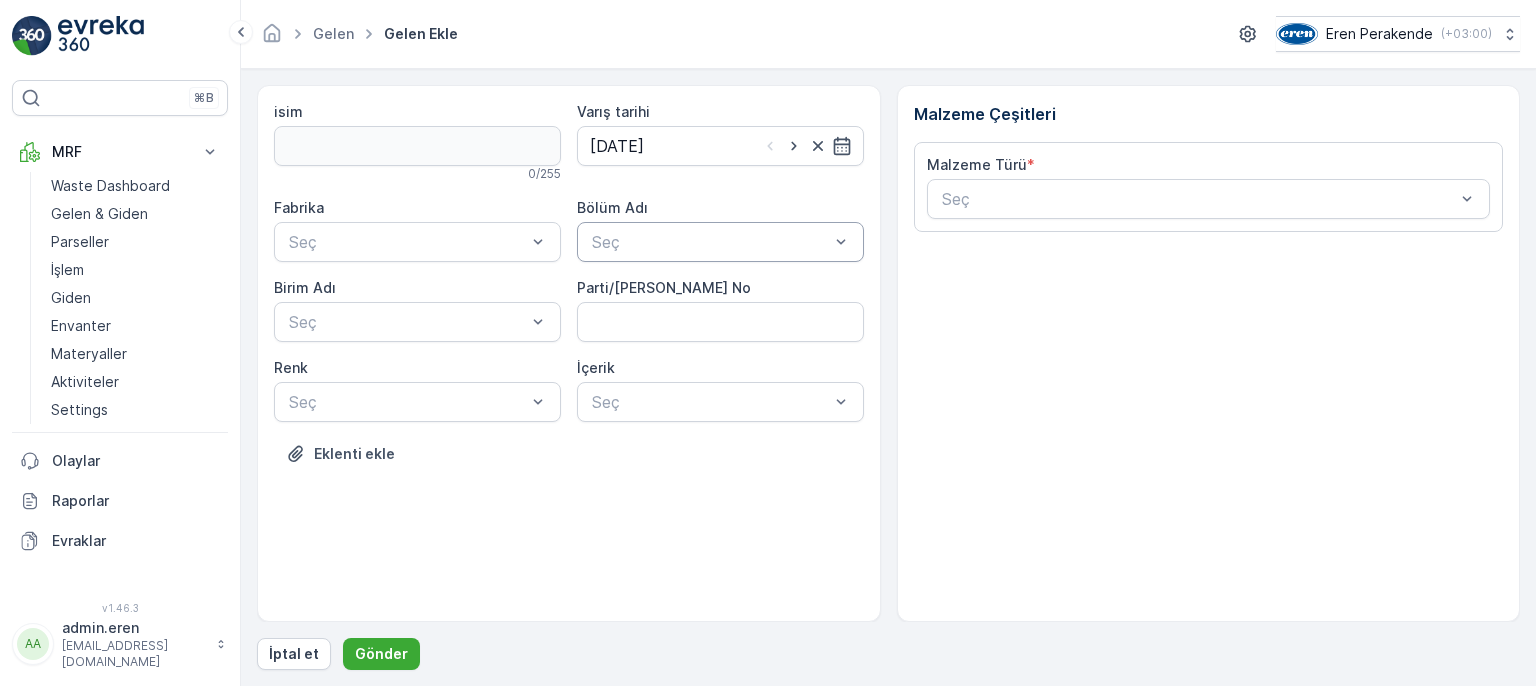 click at bounding box center [710, 242] 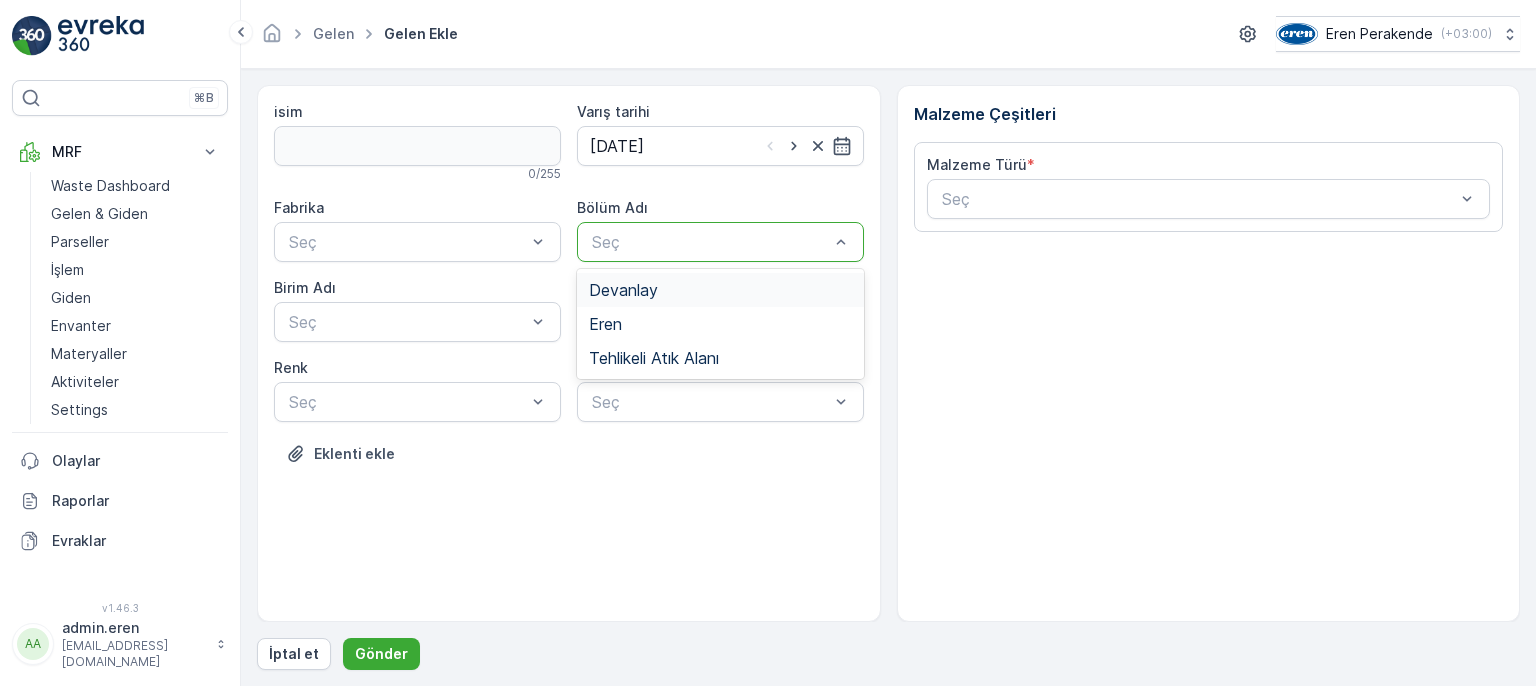 click on "Devanlay [PERSON_NAME] [PERSON_NAME]" at bounding box center [720, 324] 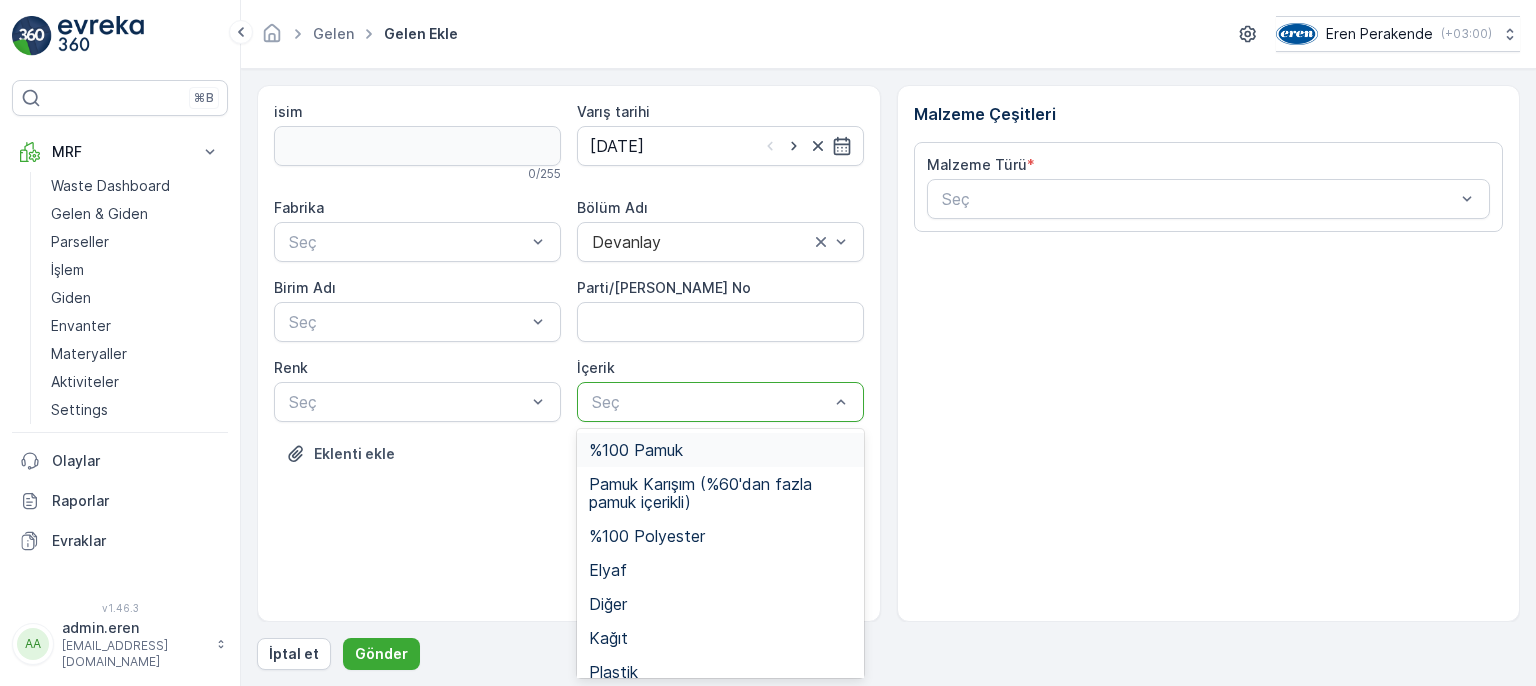 click at bounding box center [710, 402] 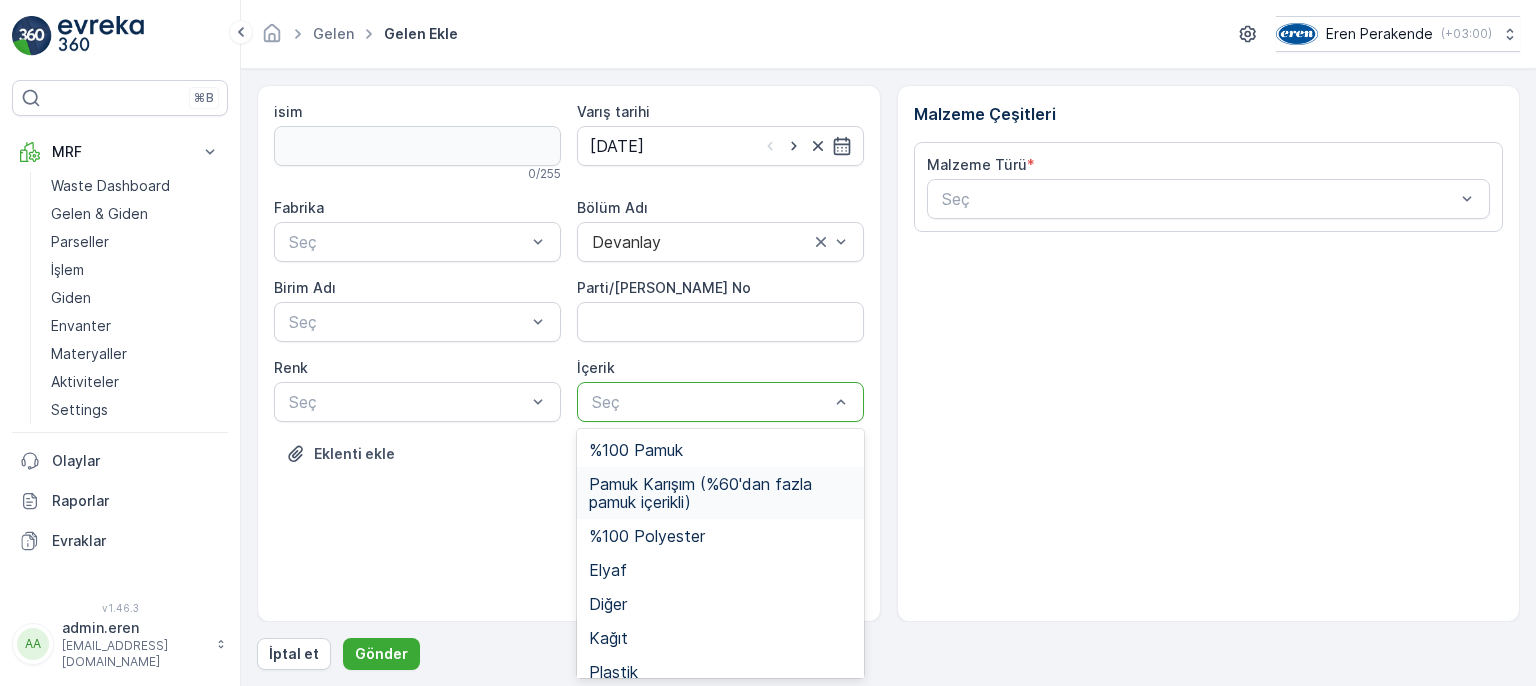 drag, startPoint x: 706, startPoint y: 494, endPoint x: 710, endPoint y: 473, distance: 21.377558 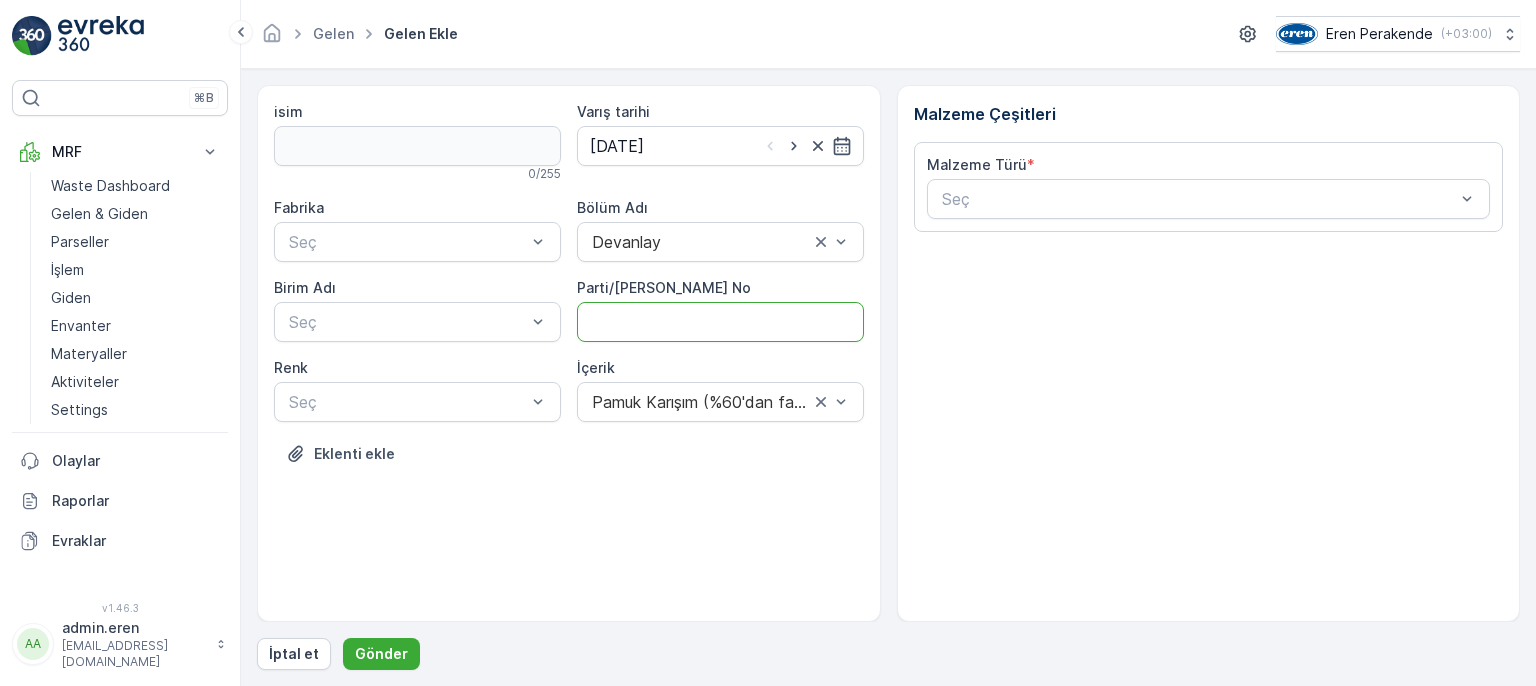 click on "Parti/[PERSON_NAME] No" at bounding box center [720, 322] 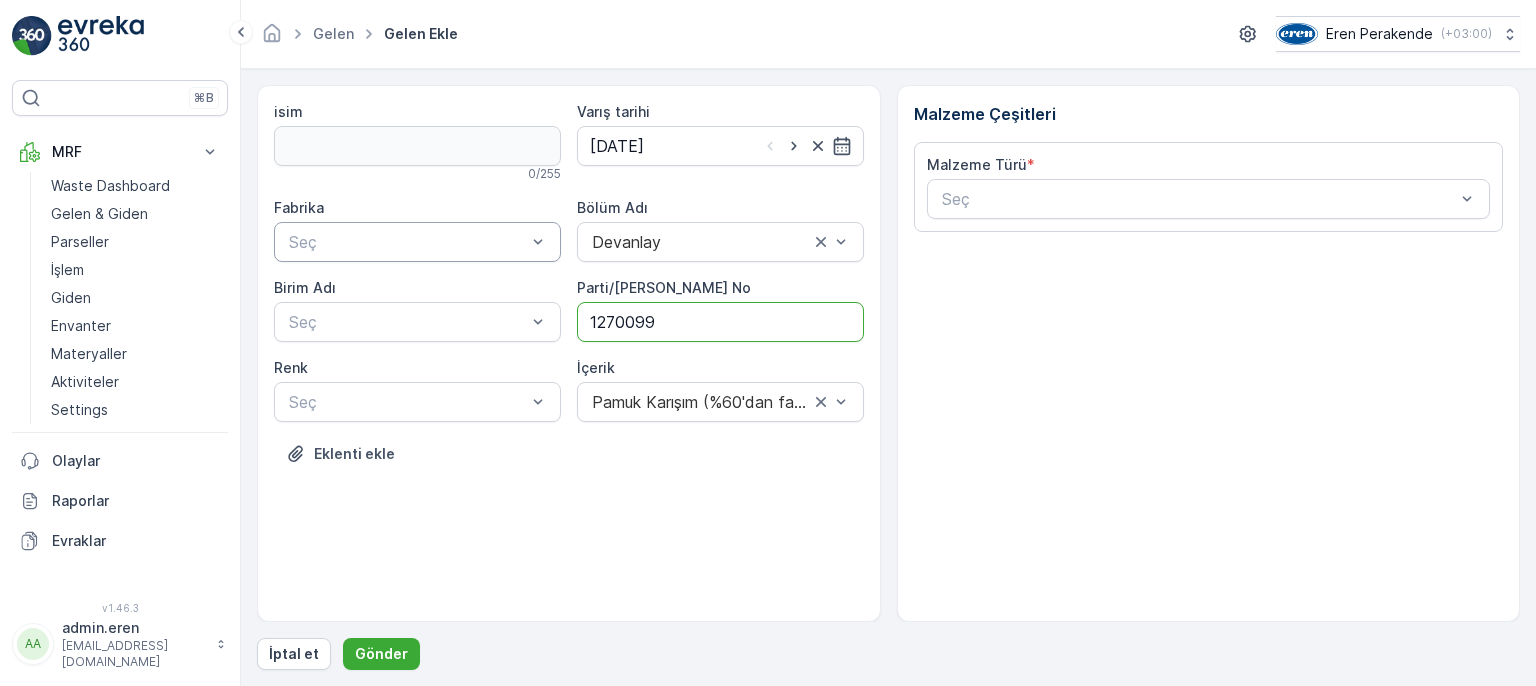type on "1270099" 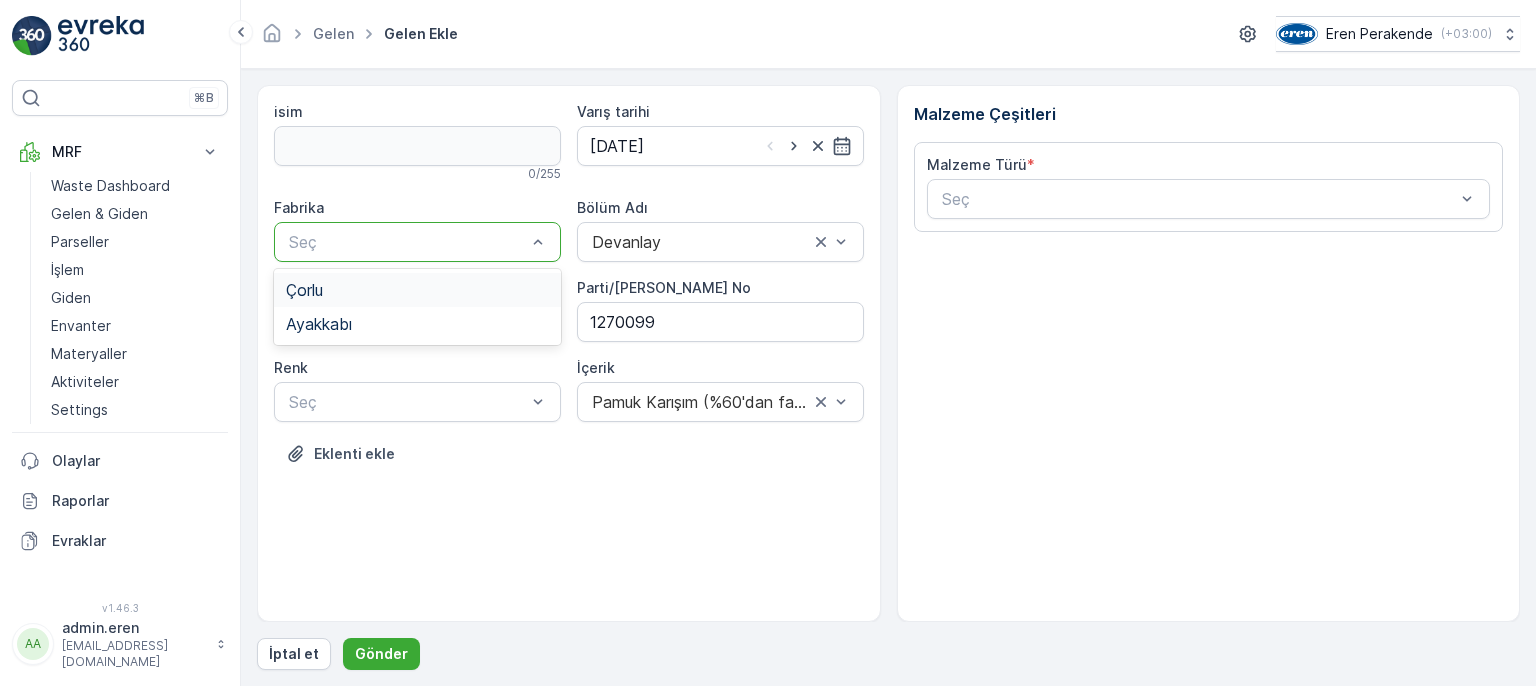 click on "Çorlu" at bounding box center (417, 290) 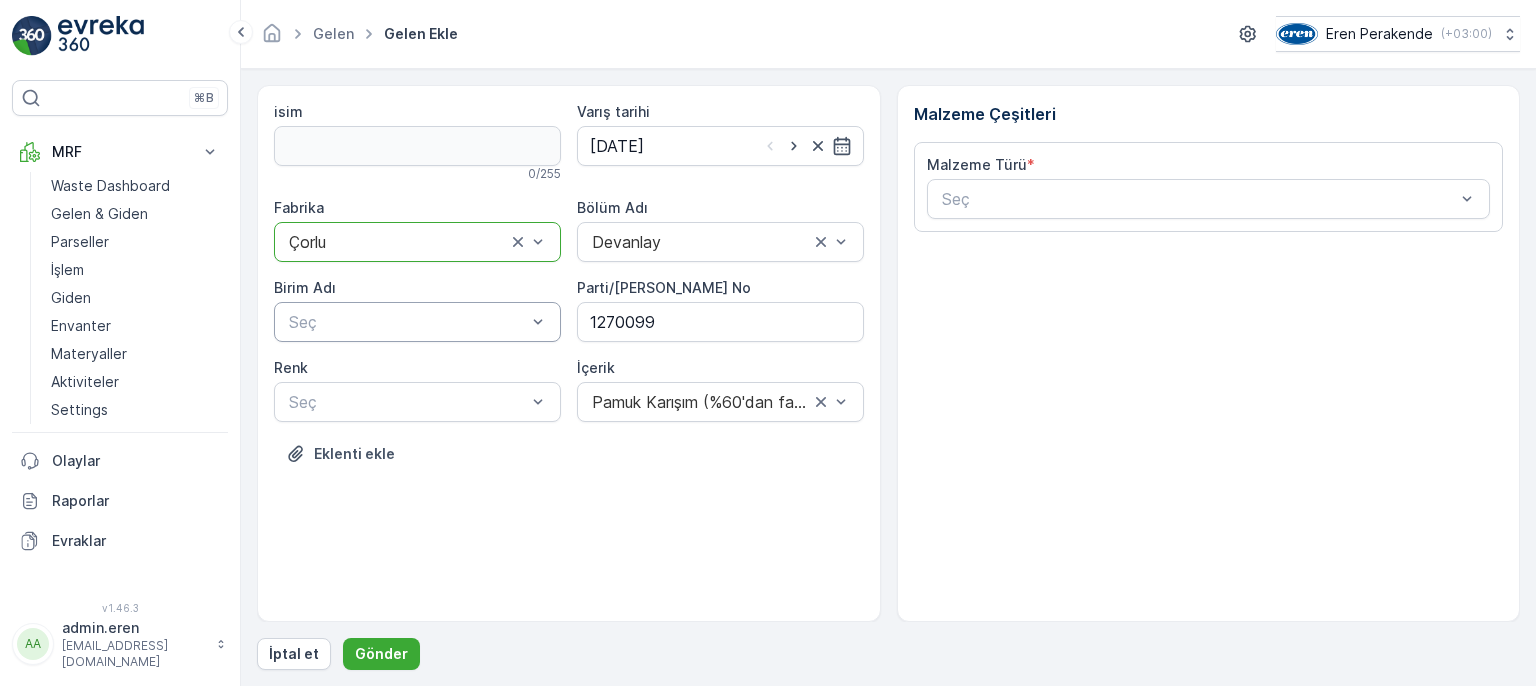 click on "Seç" at bounding box center (417, 322) 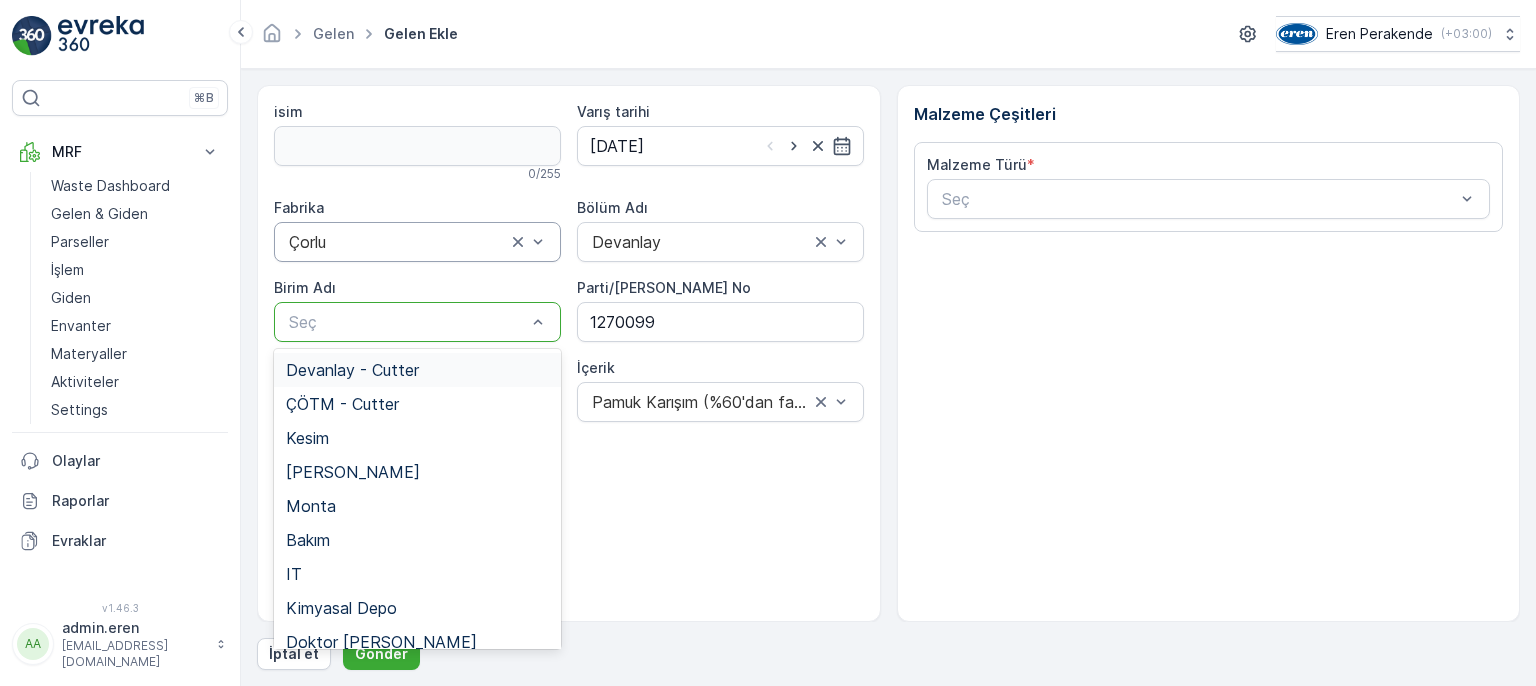 click on "Devanlay  - Cutter" at bounding box center (417, 370) 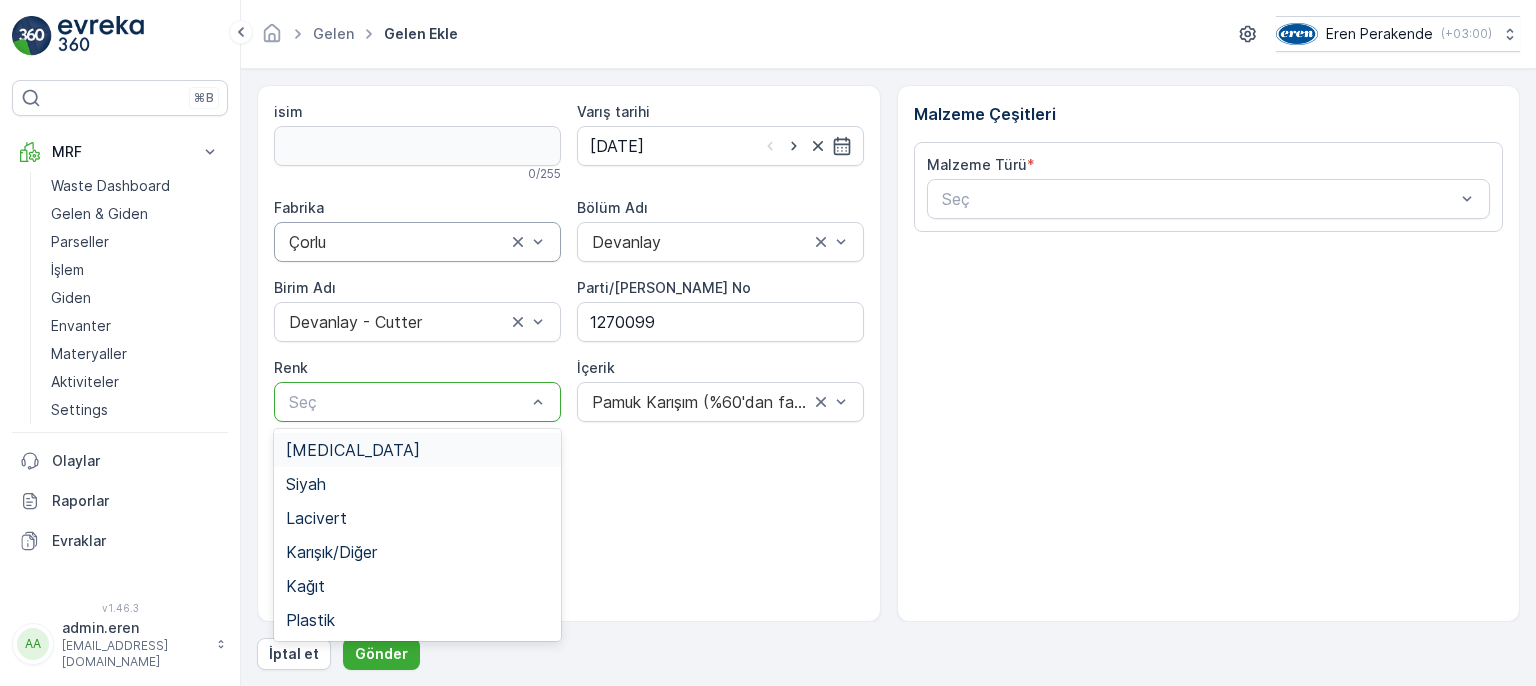 click at bounding box center [407, 402] 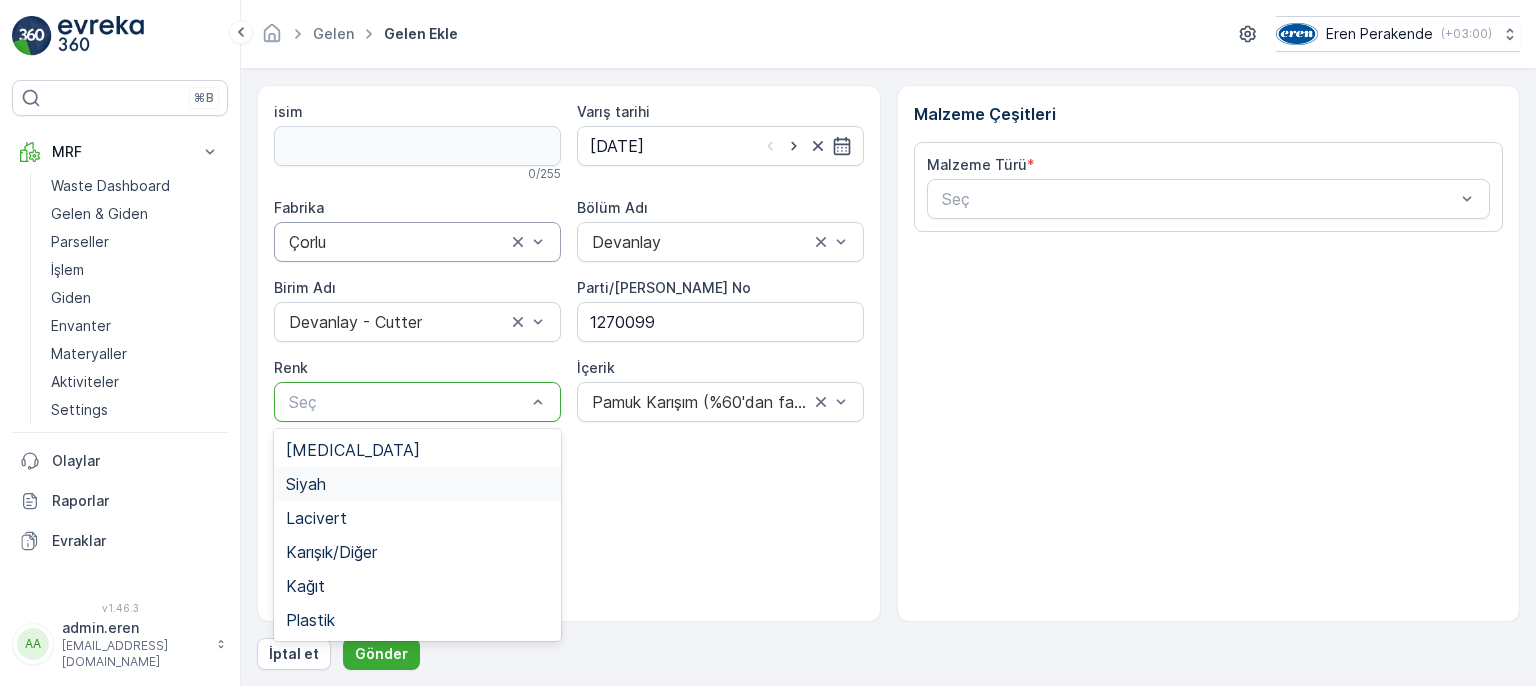click on "Siyah" at bounding box center (417, 484) 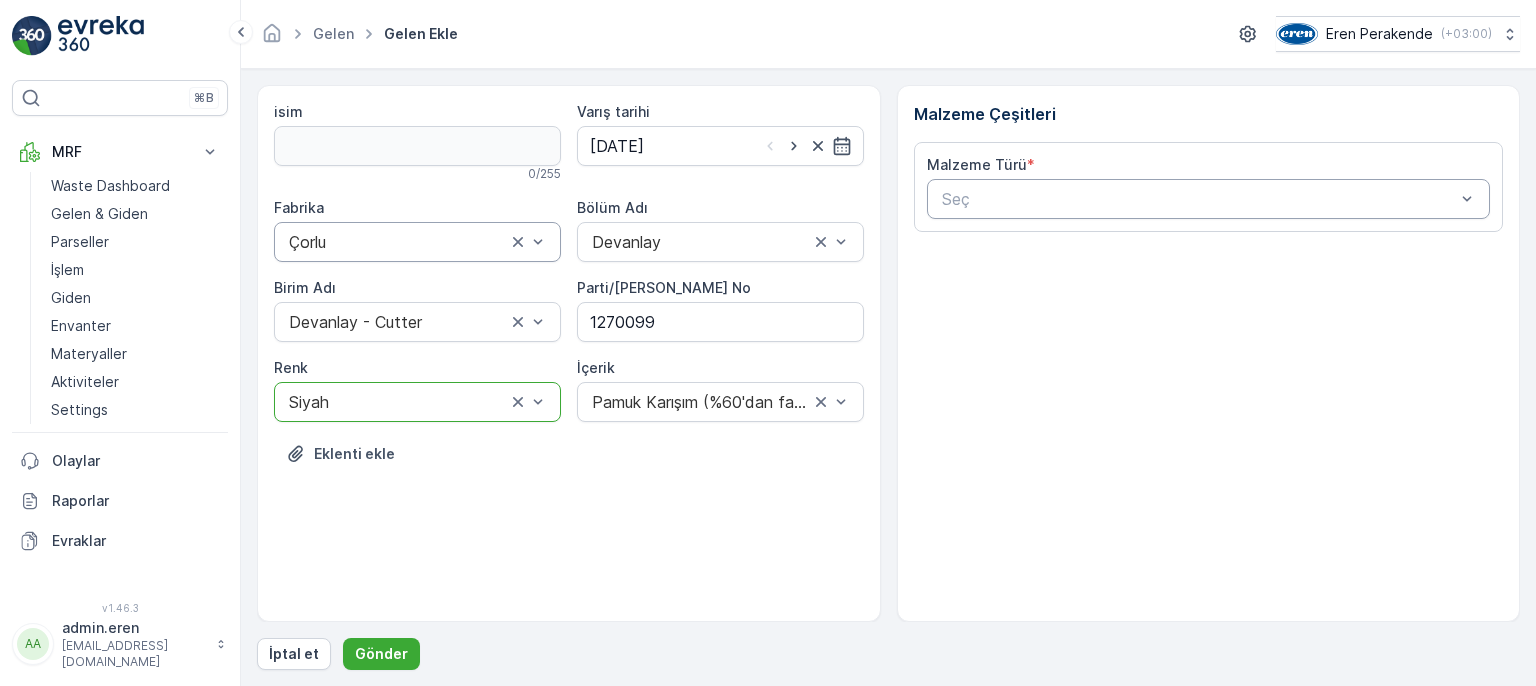 click at bounding box center [1199, 199] 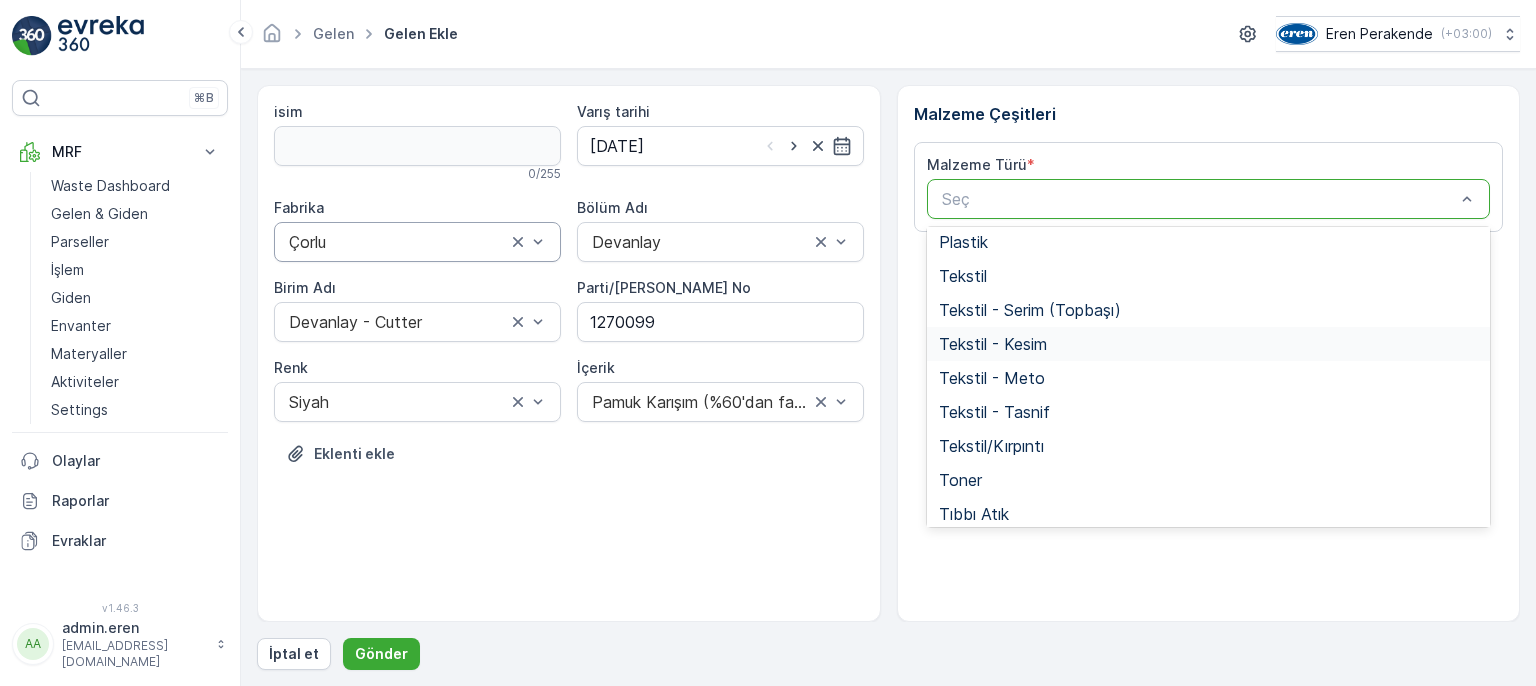 scroll, scrollTop: 388, scrollLeft: 0, axis: vertical 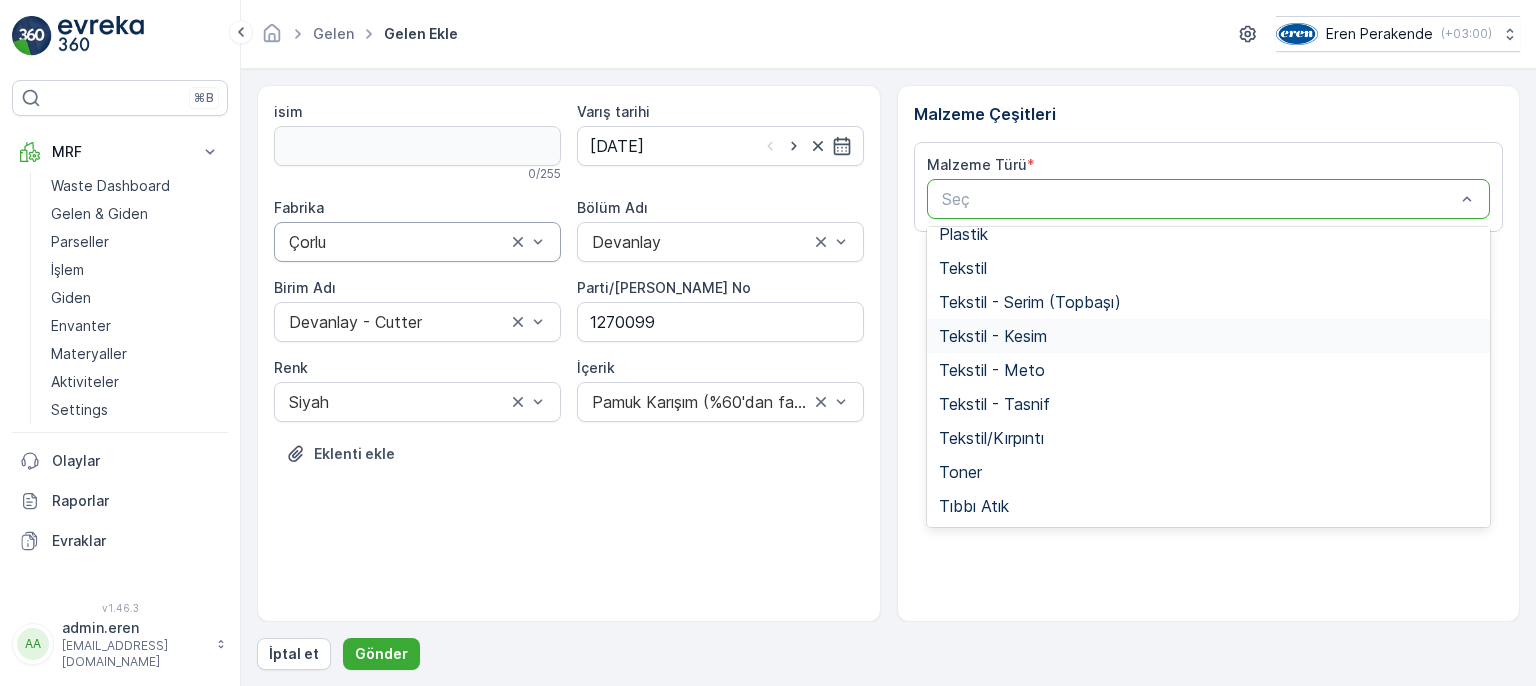 click on "Tekstil - Kesim" at bounding box center (1209, 336) 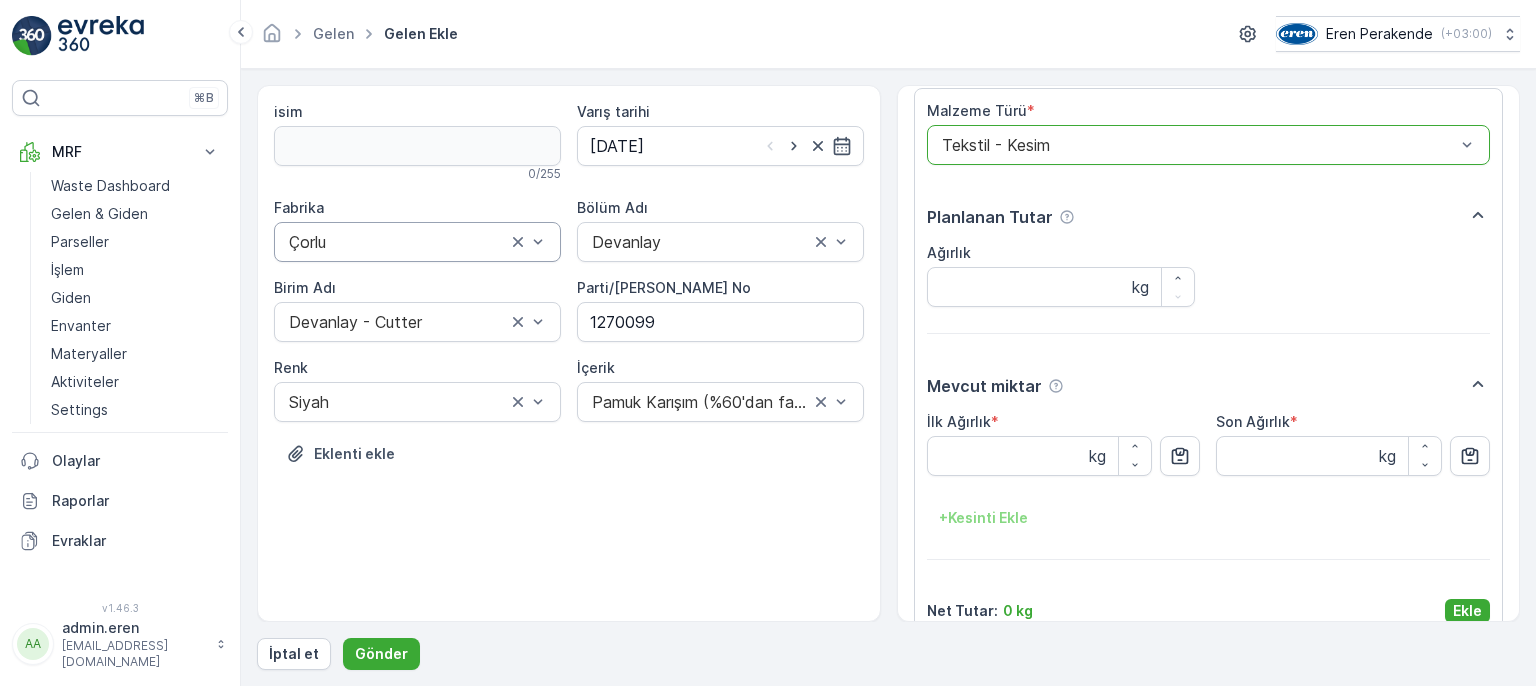 scroll, scrollTop: 84, scrollLeft: 0, axis: vertical 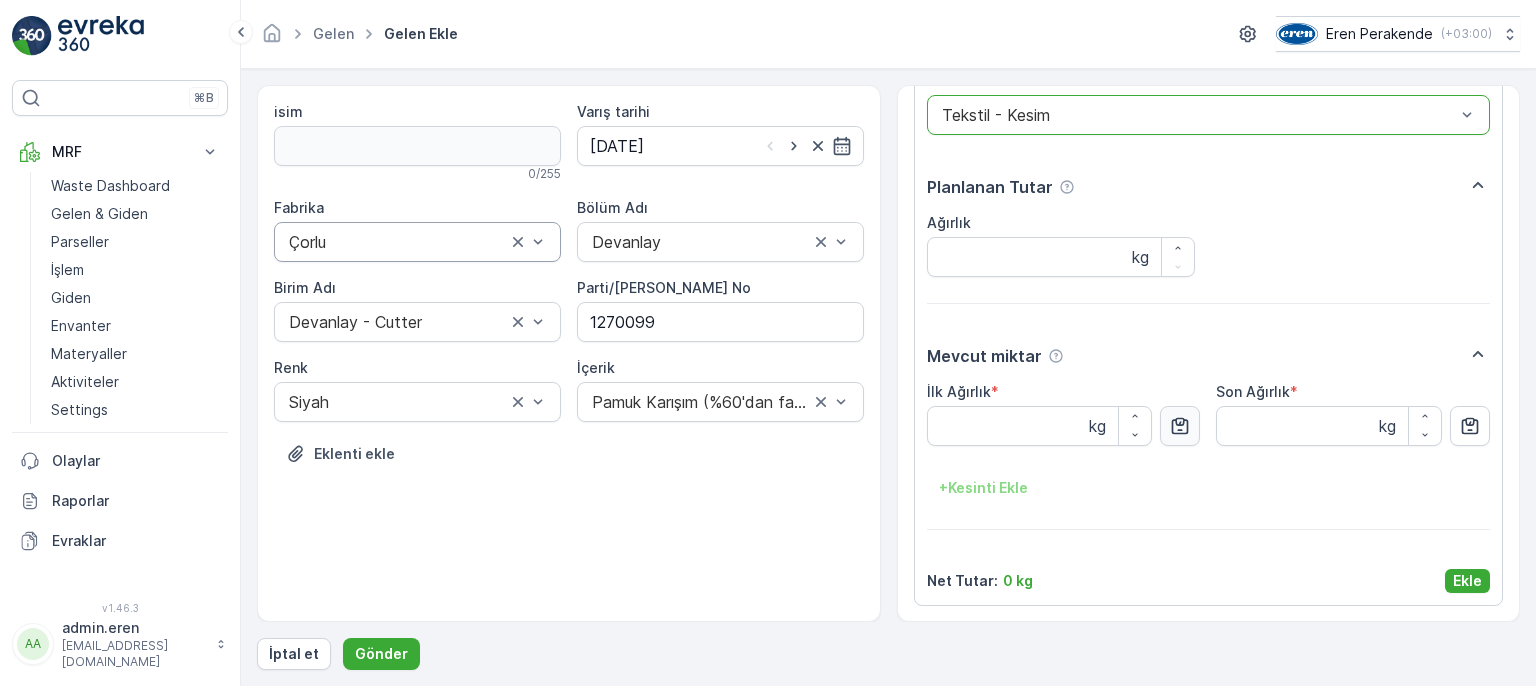 click 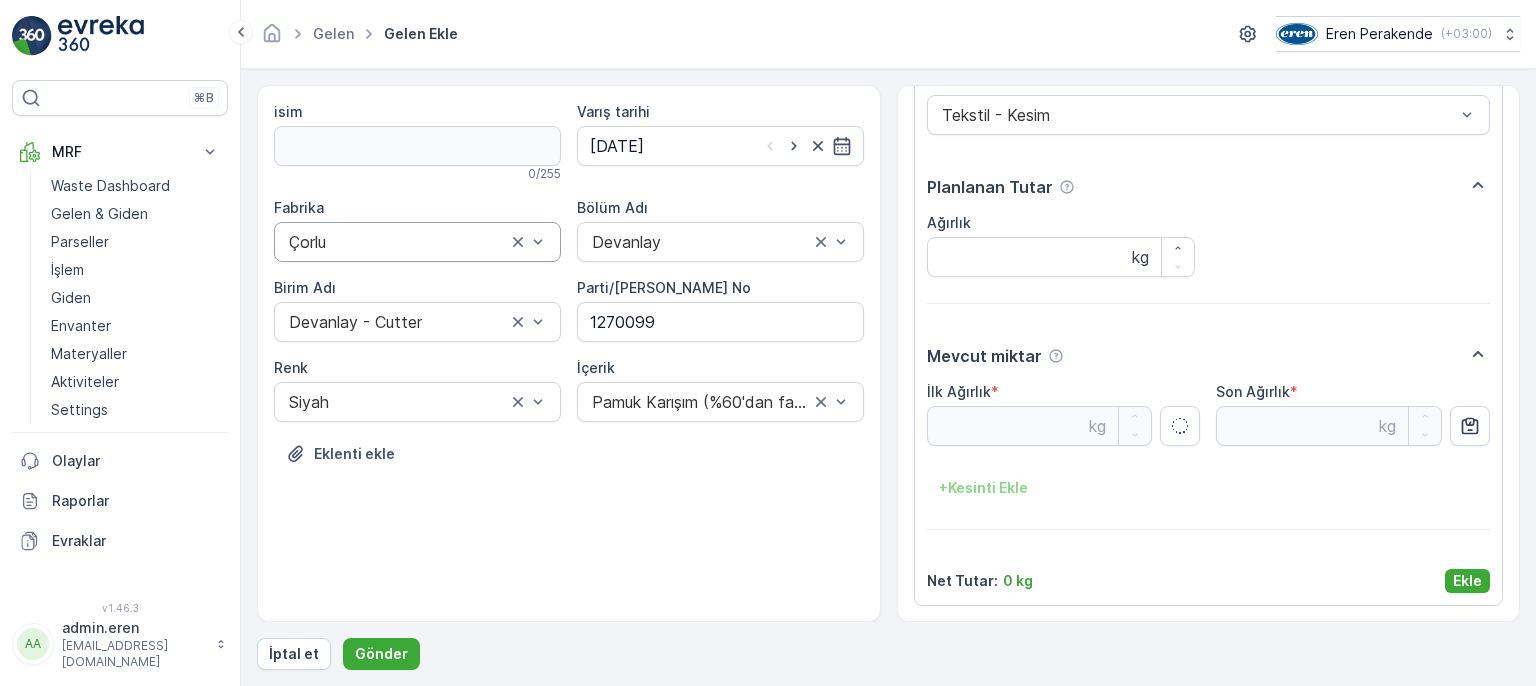 type on "0.73" 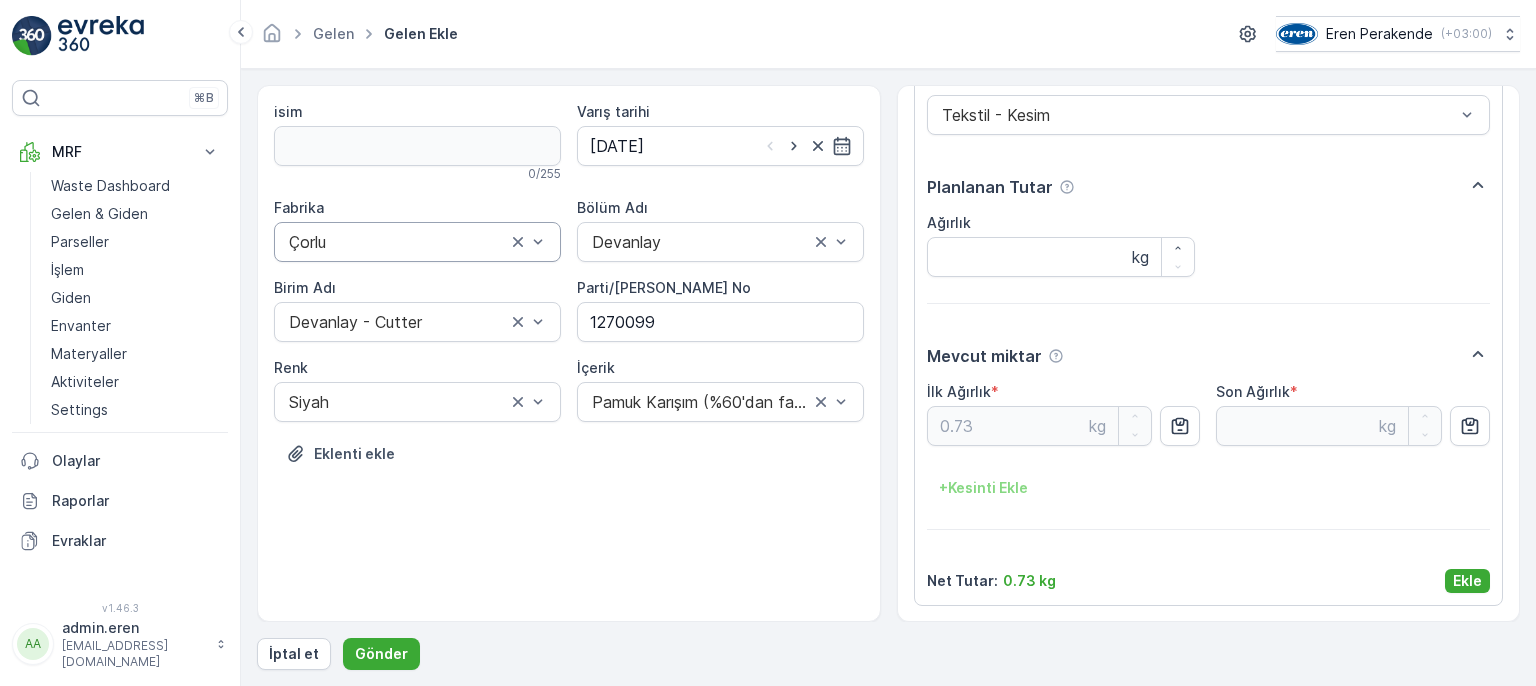 drag, startPoint x: 1480, startPoint y: 580, endPoint x: 1470, endPoint y: 574, distance: 11.661903 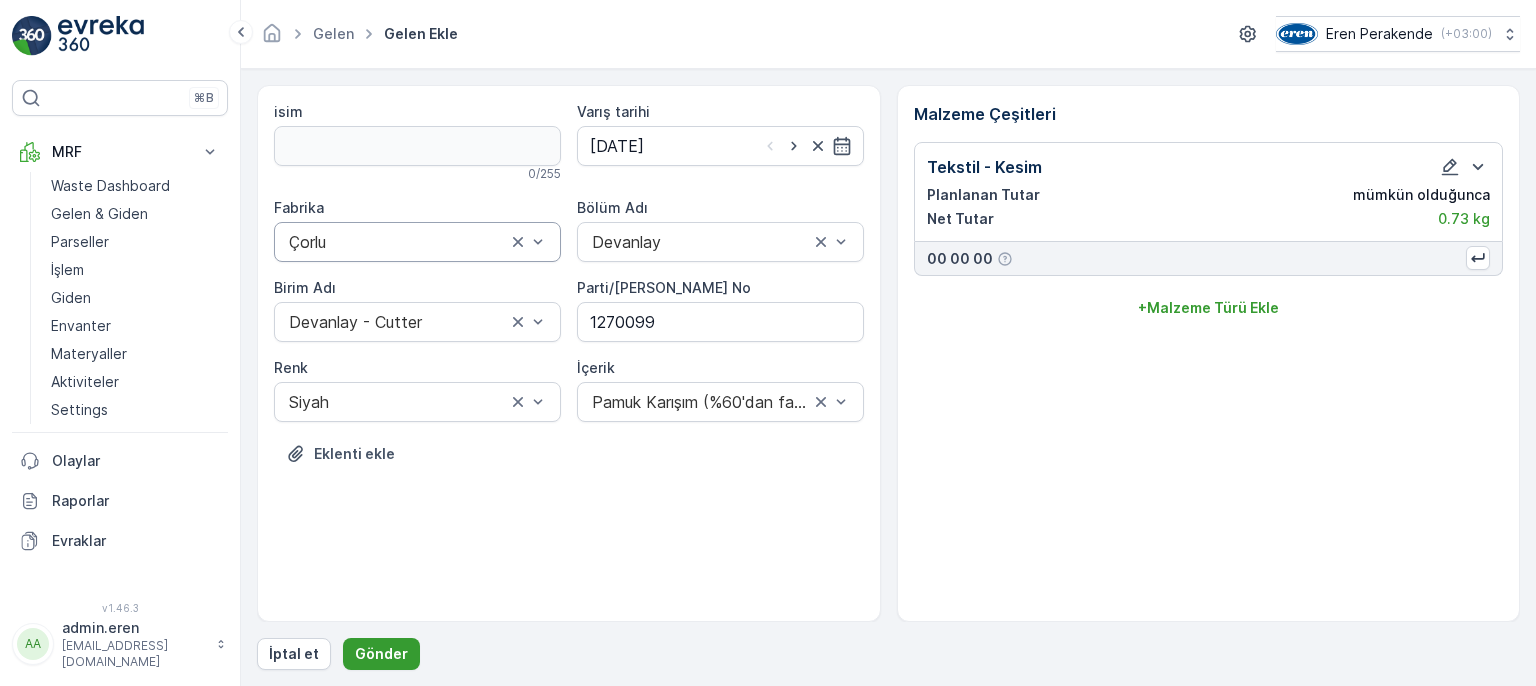 click on "Gönder" at bounding box center (381, 654) 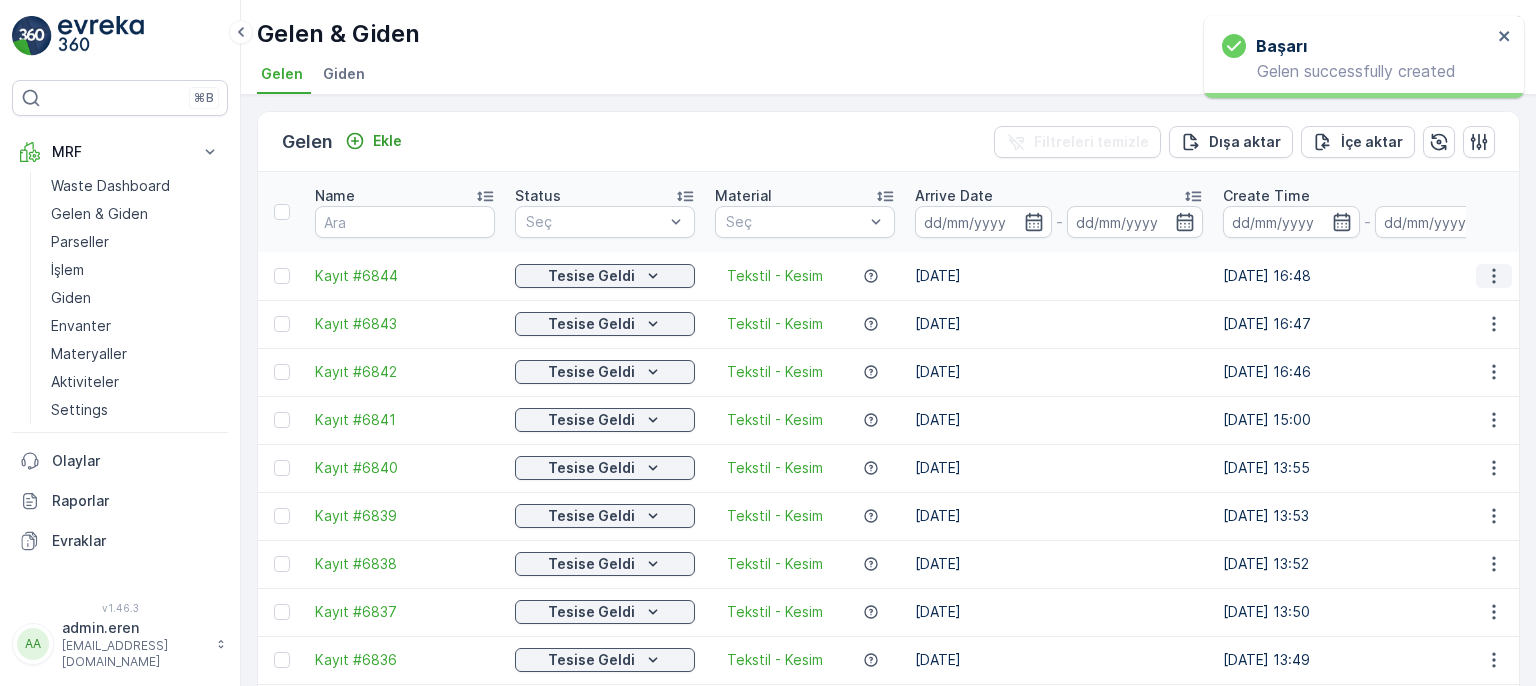 click 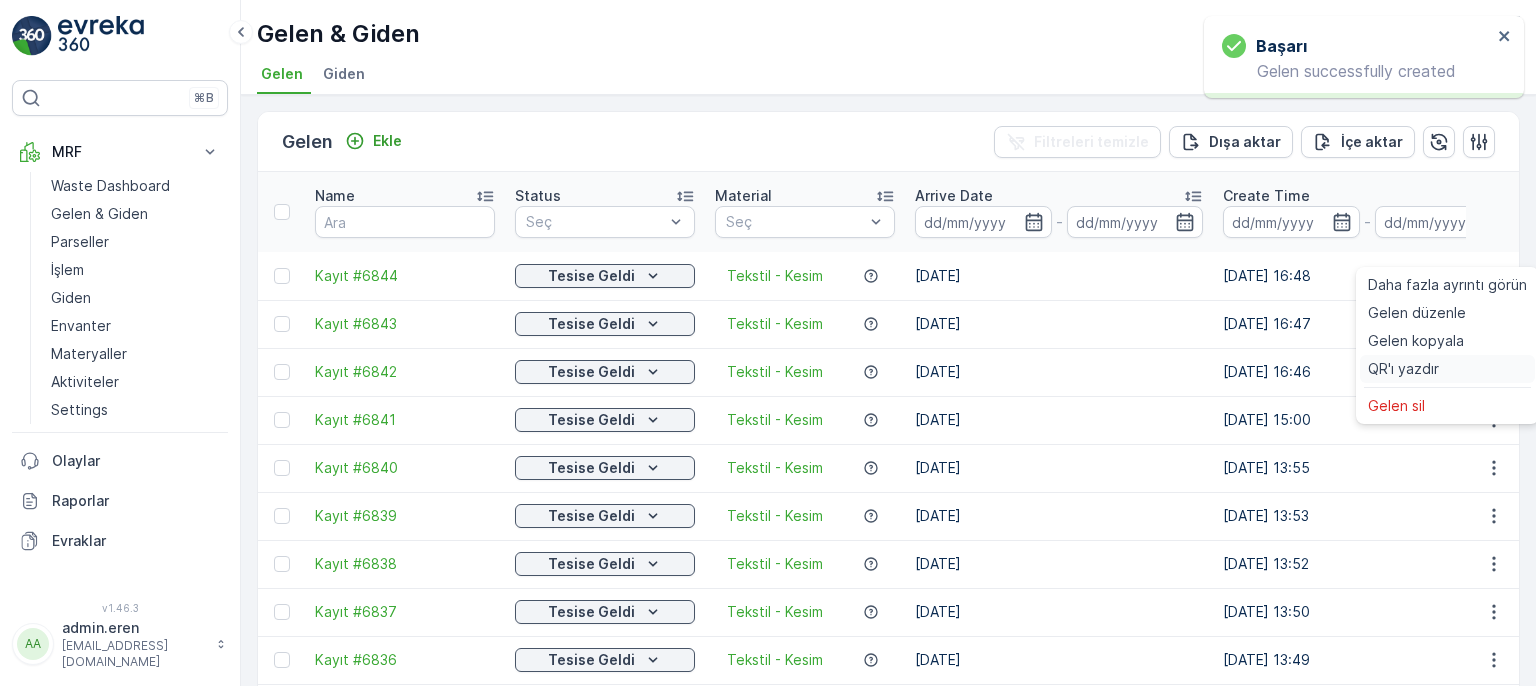 click on "QR'ı yazdır" at bounding box center [1403, 369] 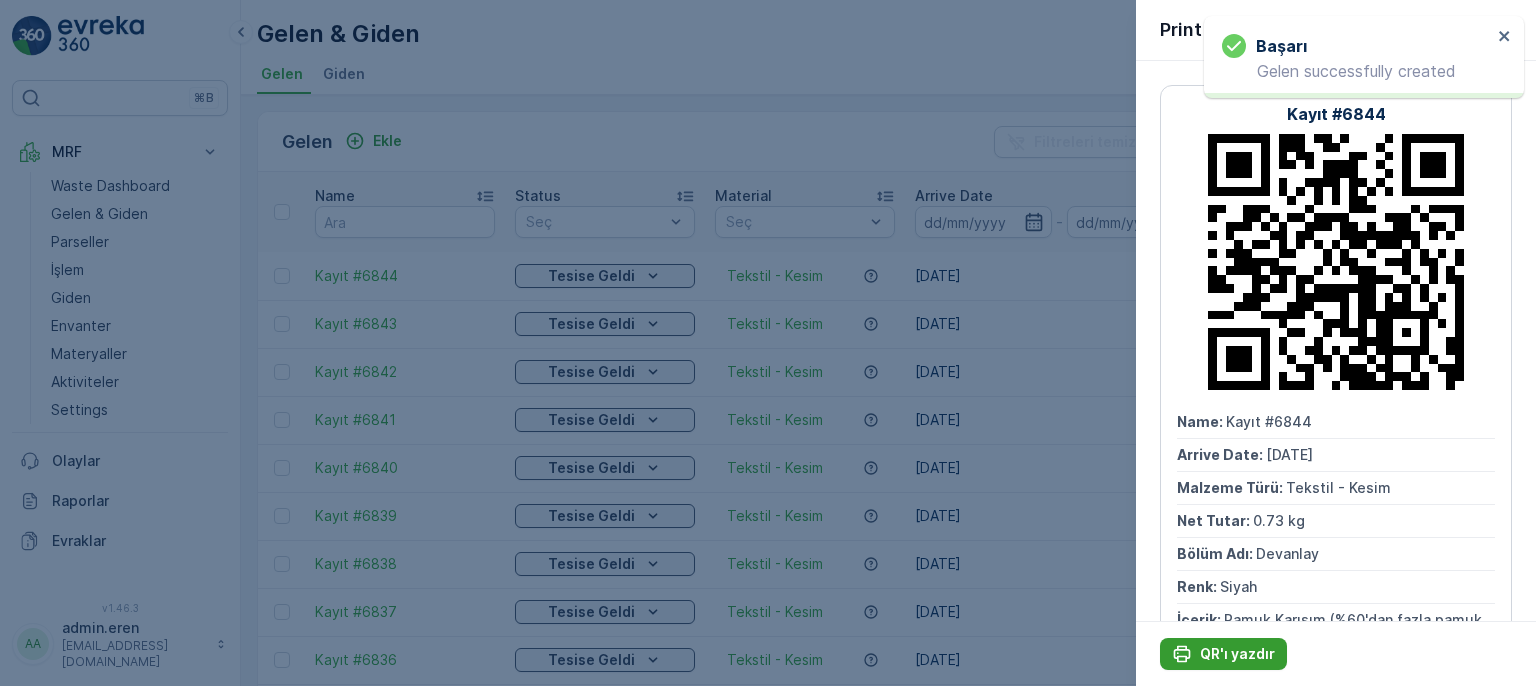 click on "QR'ı yazdır" at bounding box center (1223, 654) 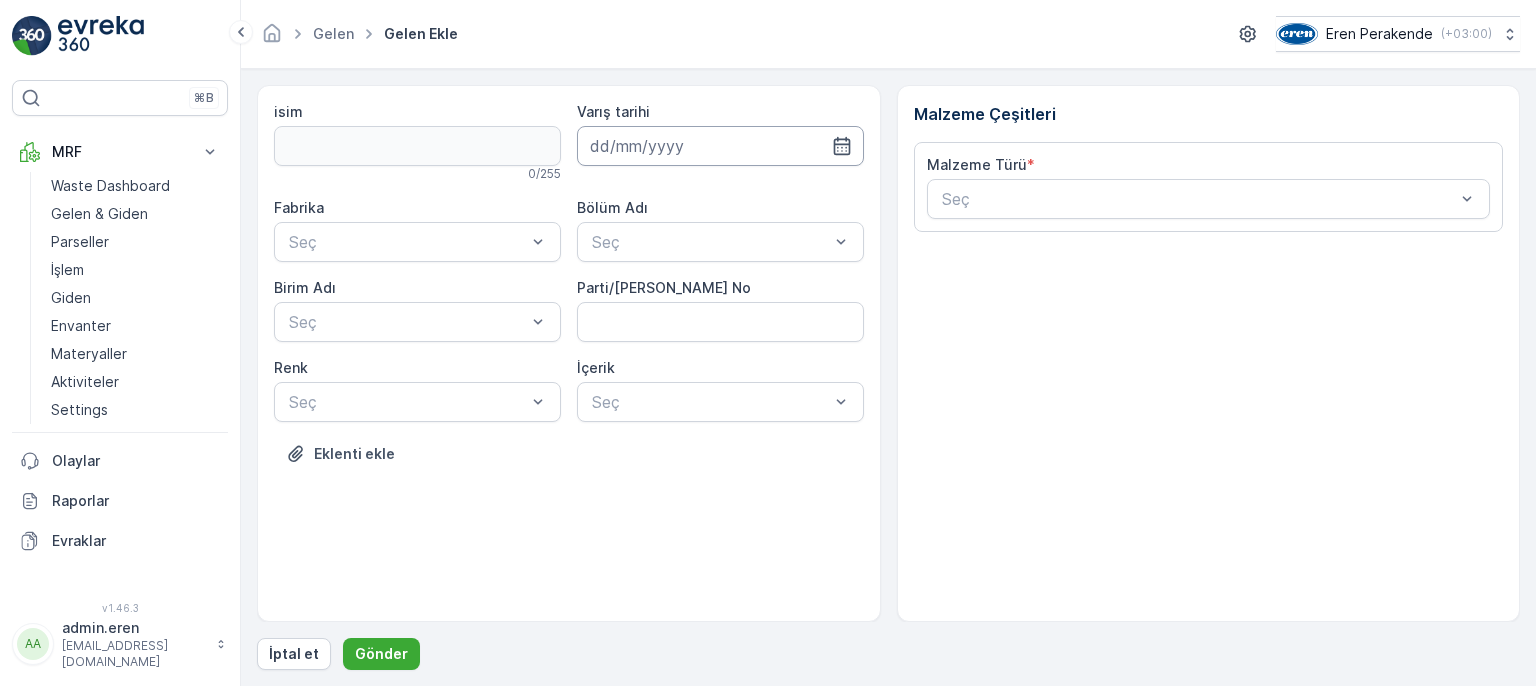 click at bounding box center [720, 146] 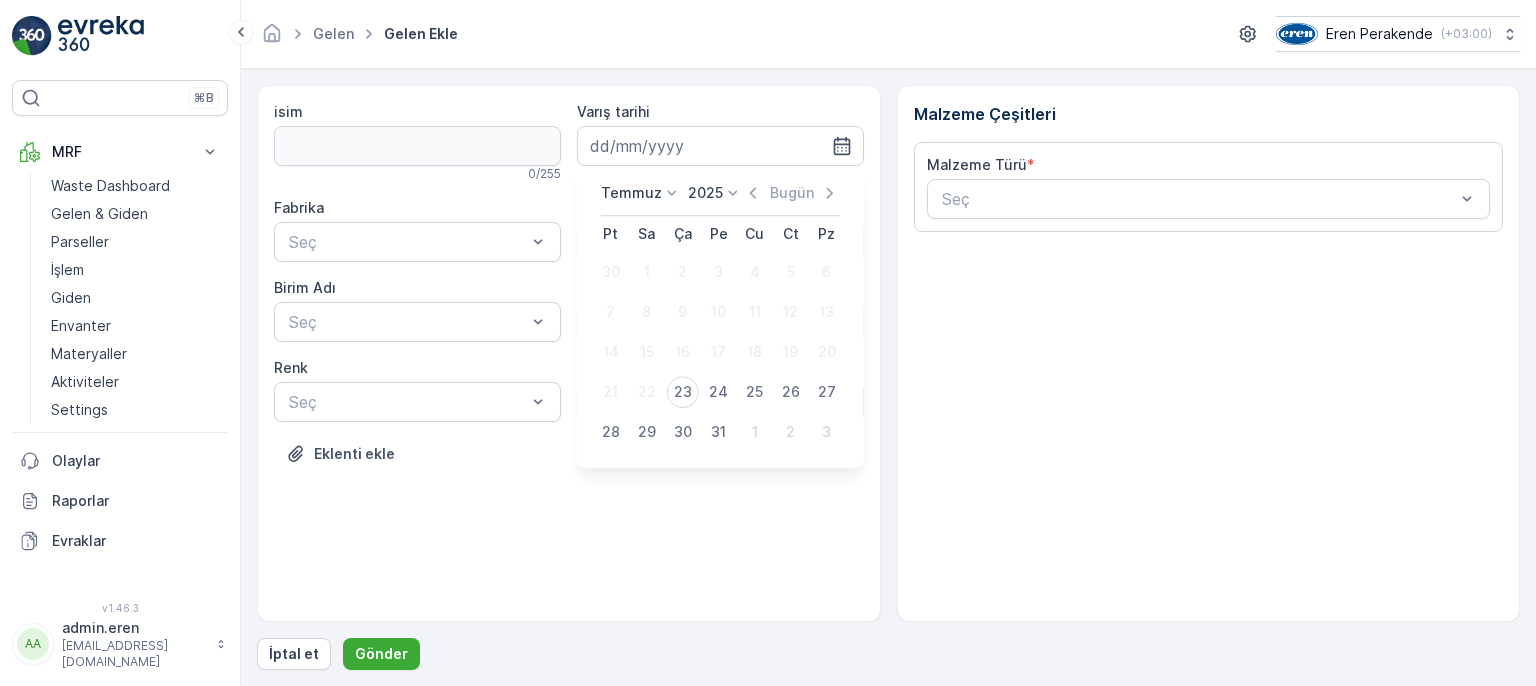 click on "23" at bounding box center [683, 392] 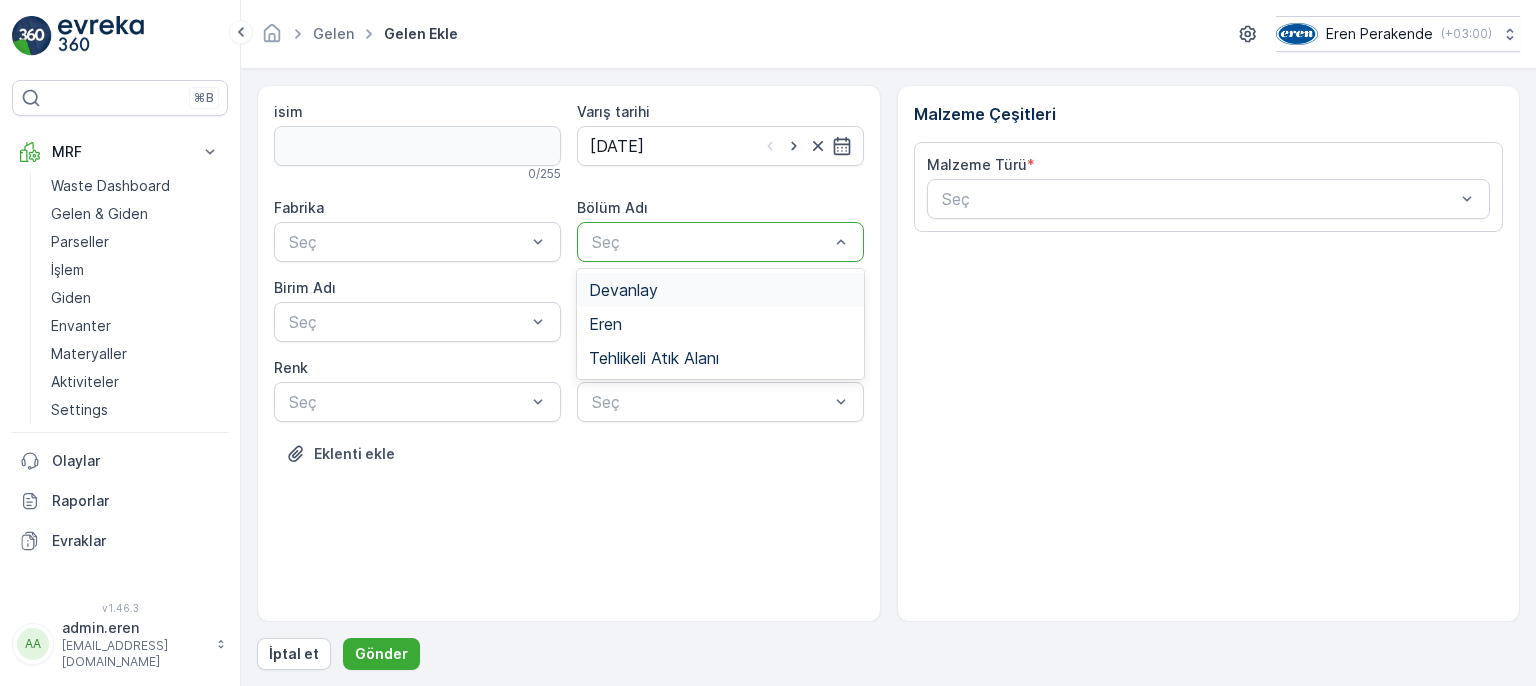 click at bounding box center (710, 242) 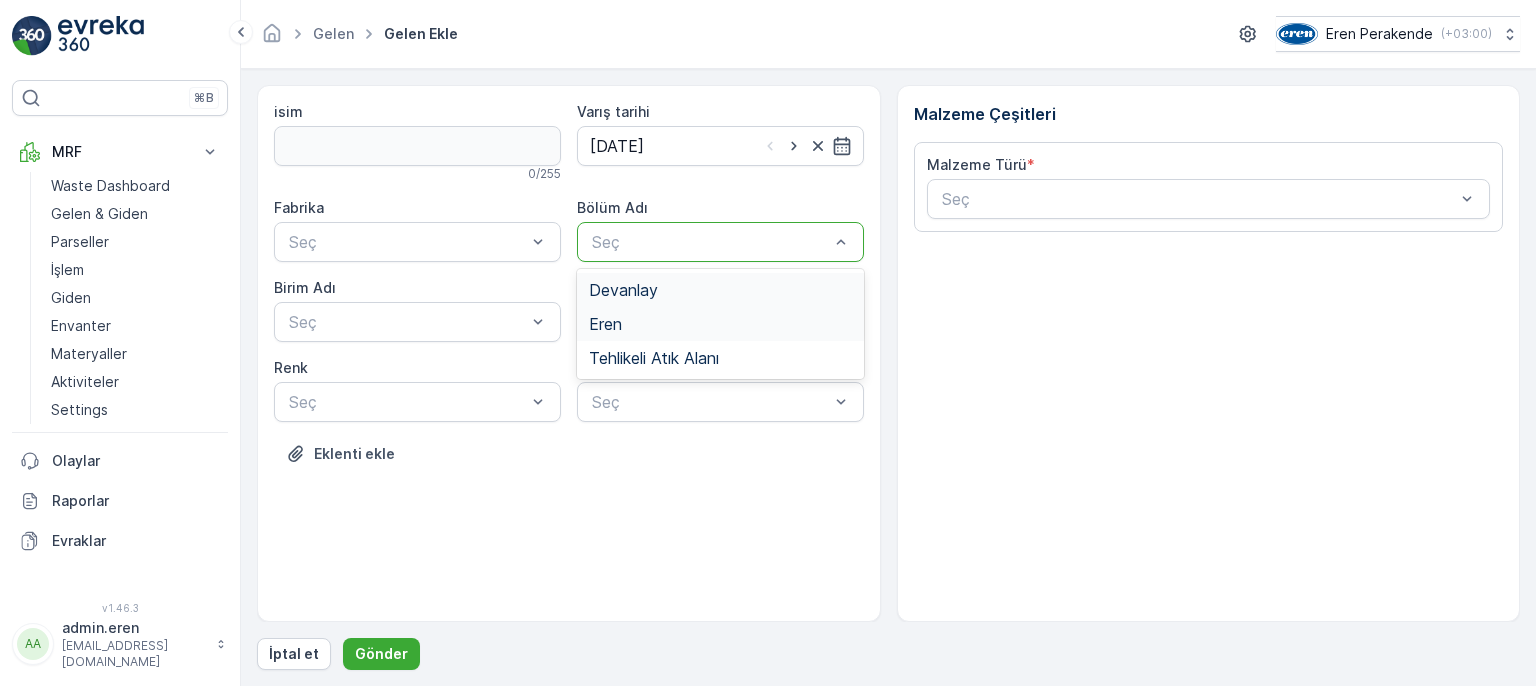 click on "Devanlay" at bounding box center [720, 290] 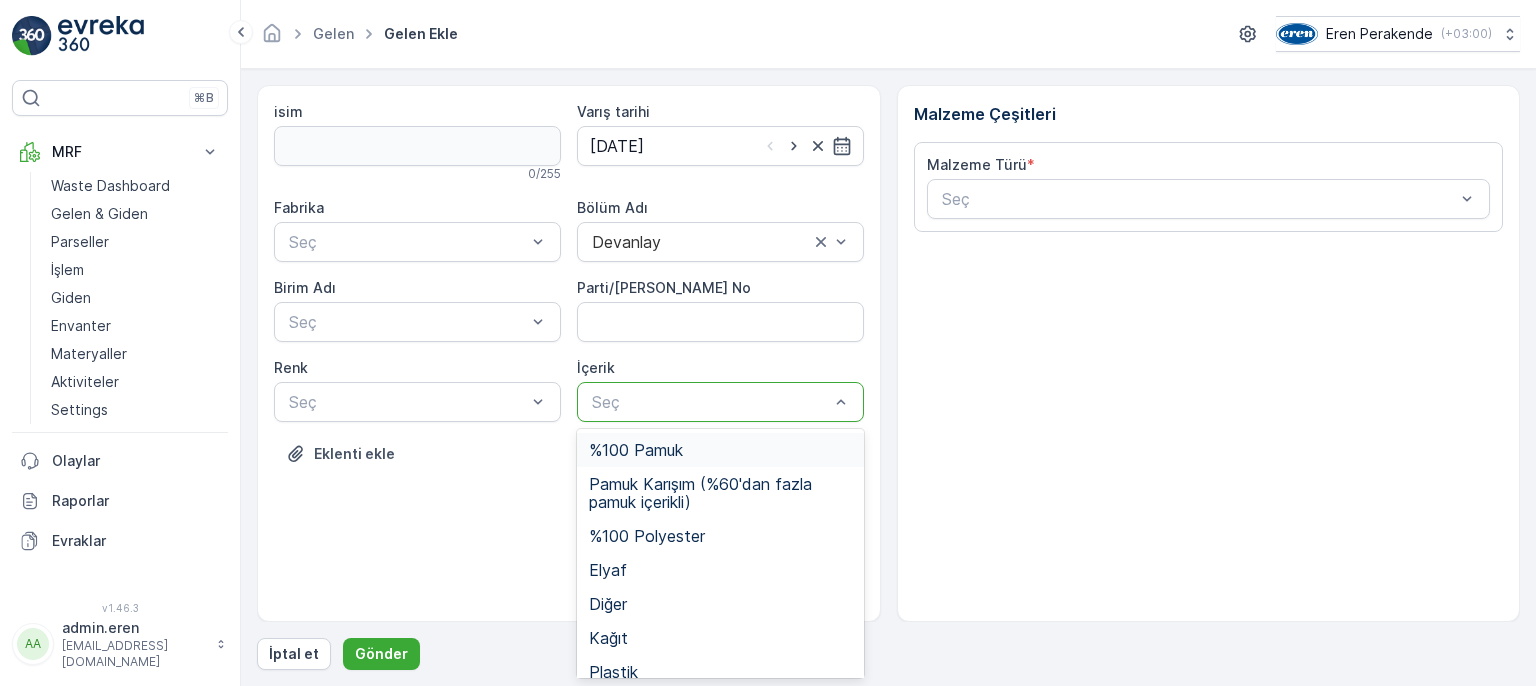 drag, startPoint x: 696, startPoint y: 397, endPoint x: 690, endPoint y: 417, distance: 20.880613 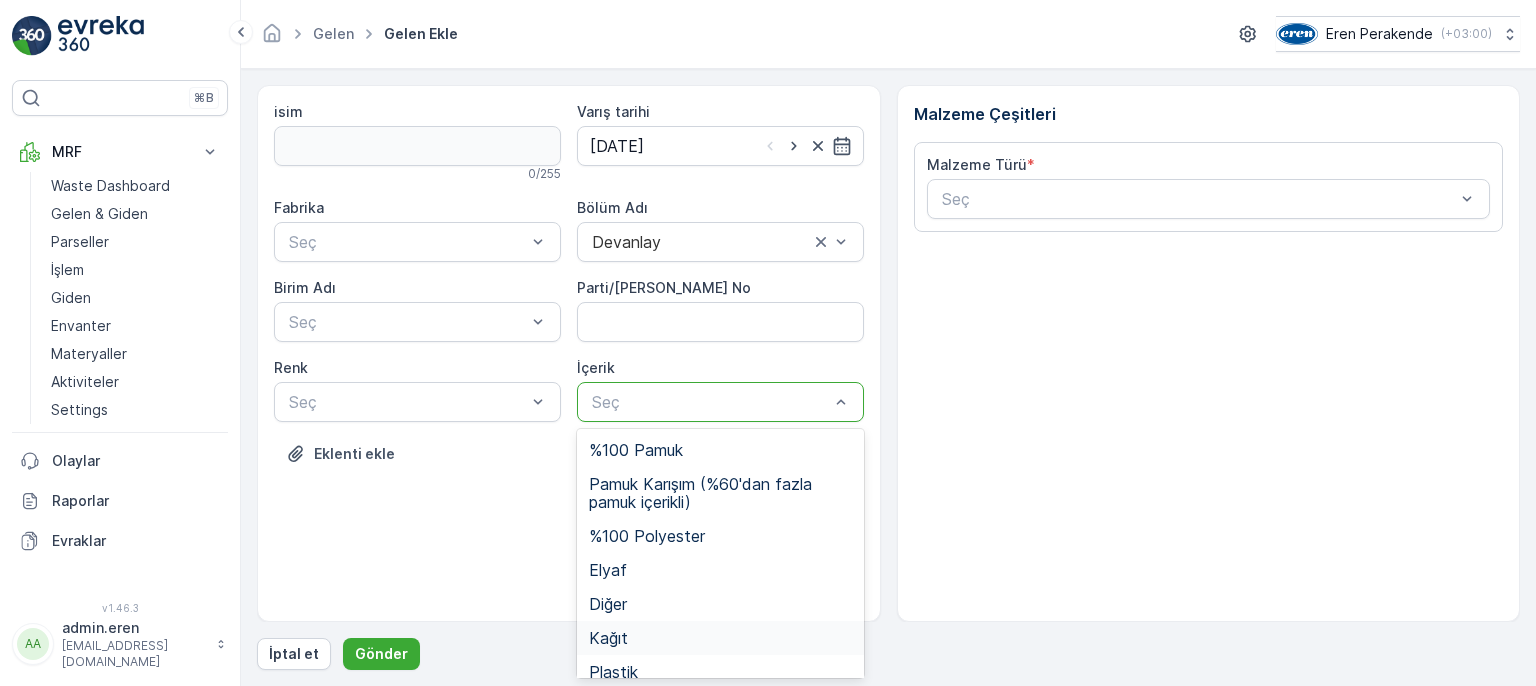 click on "Kağıt" at bounding box center (720, 638) 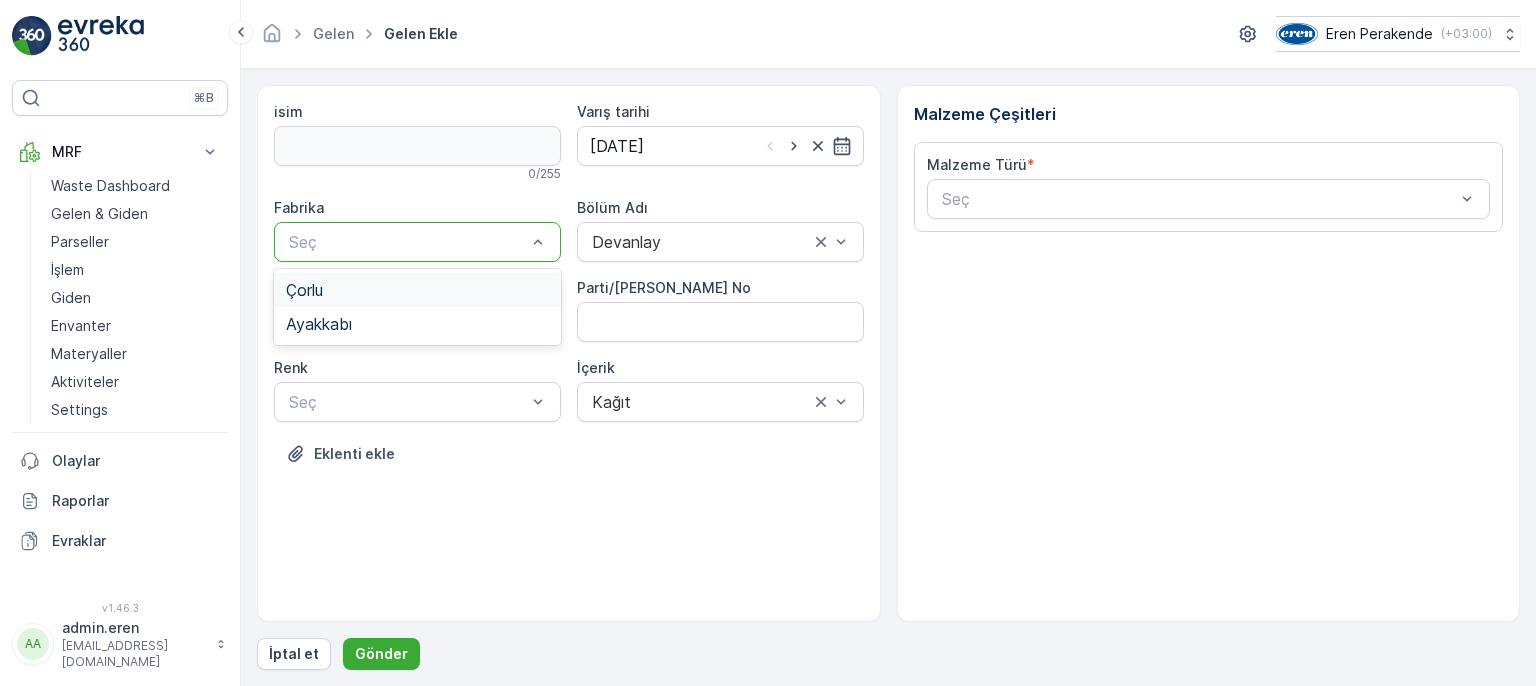 click at bounding box center (407, 242) 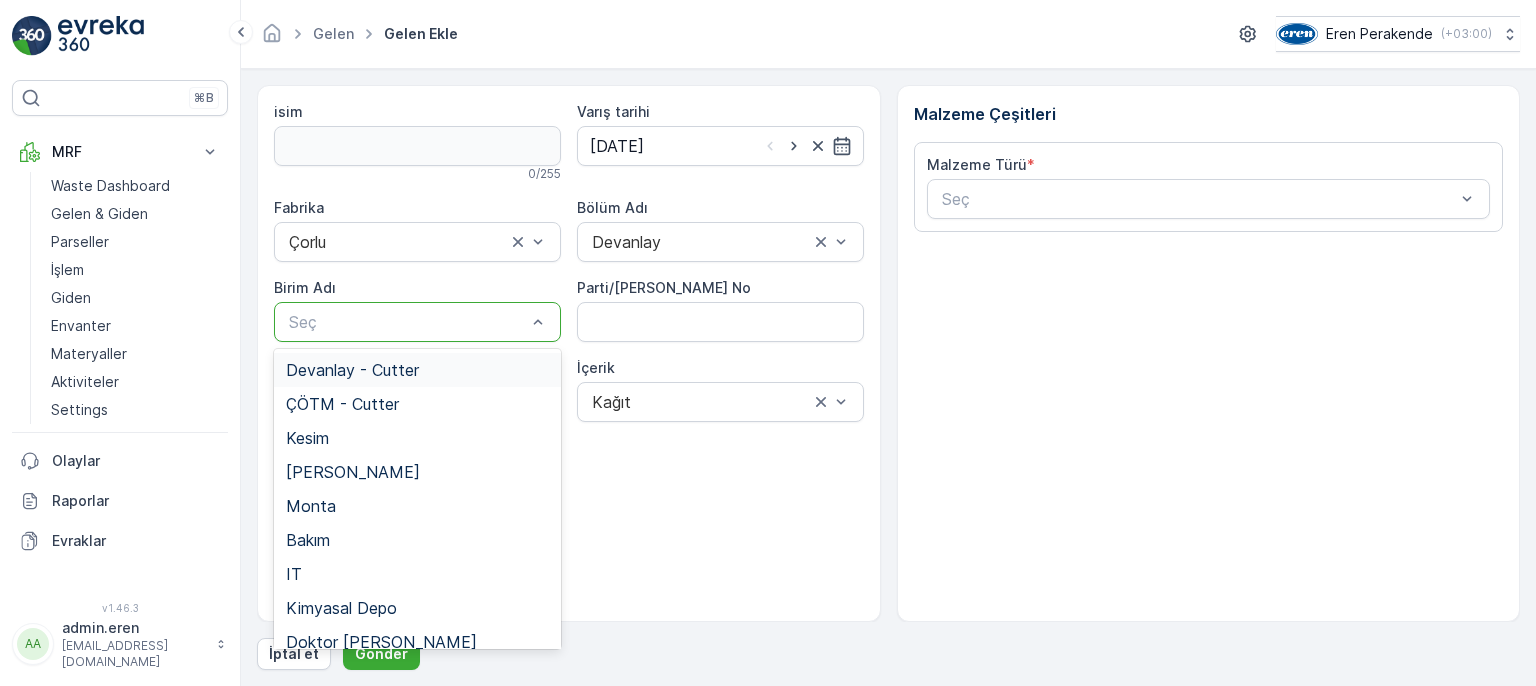 click at bounding box center (407, 322) 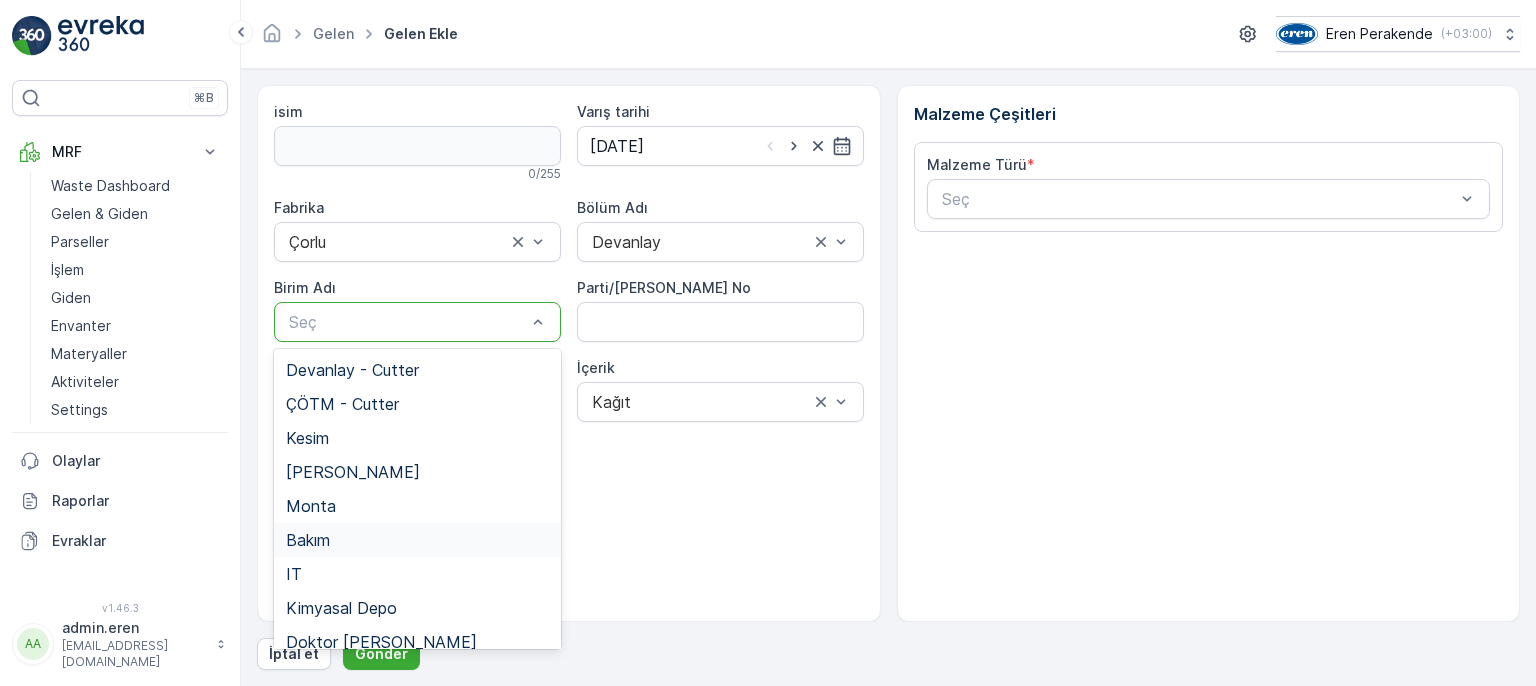 scroll, scrollTop: 14, scrollLeft: 0, axis: vertical 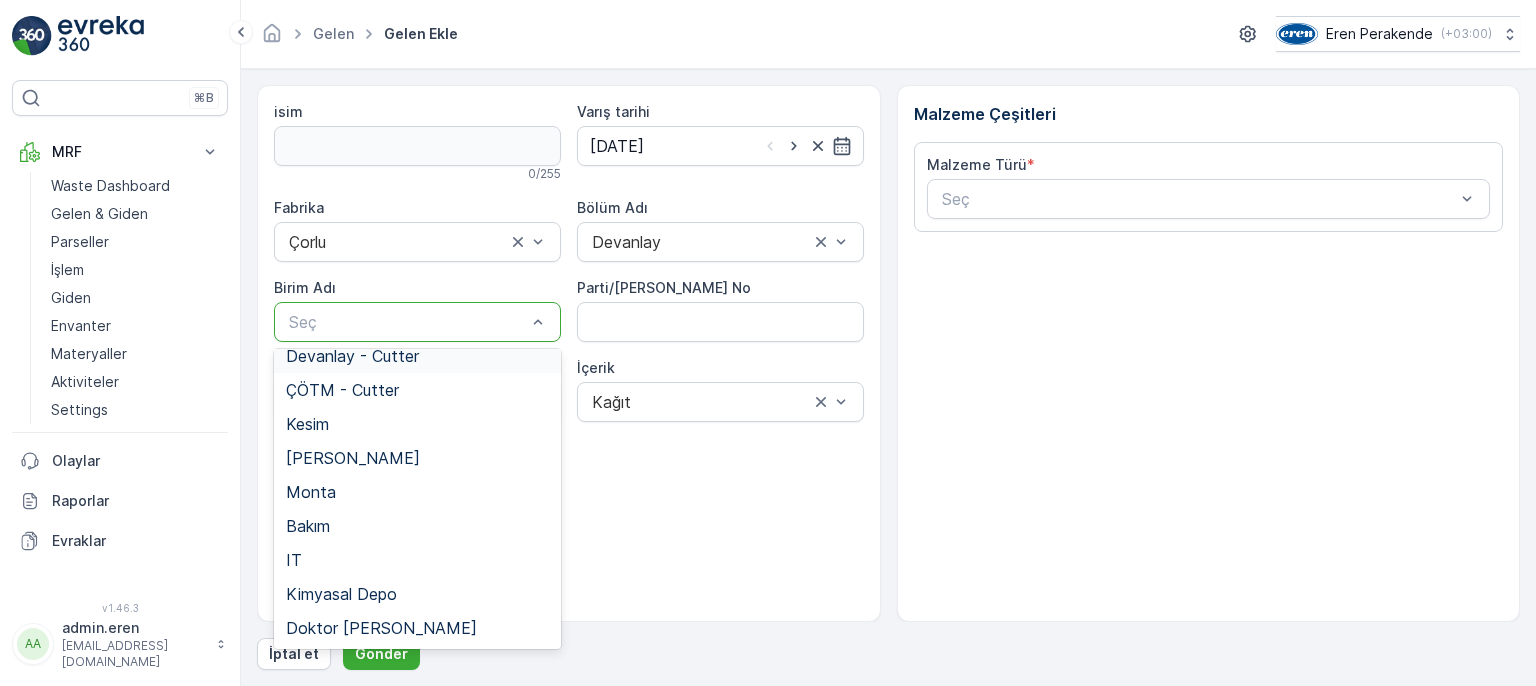 click on "Devanlay  - Cutter" at bounding box center (417, 356) 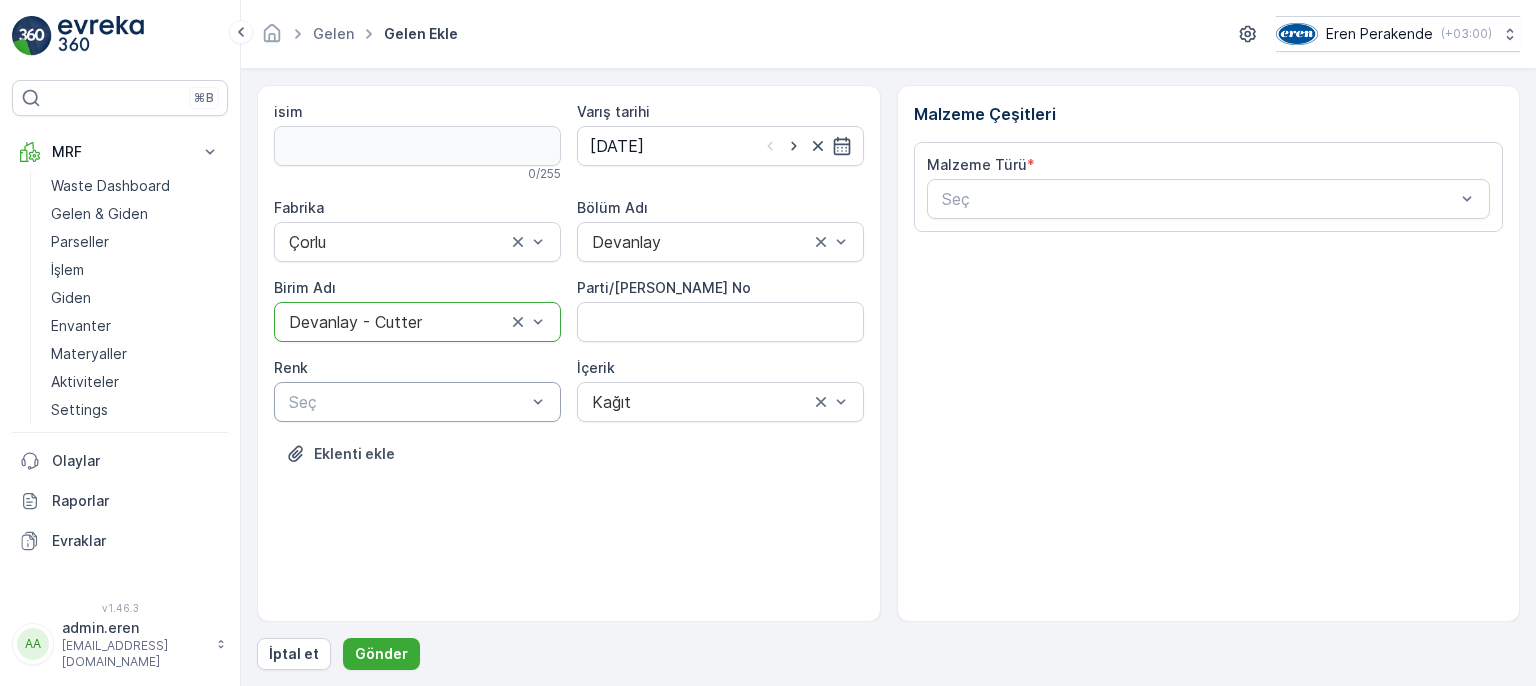 click on "Seç" at bounding box center (417, 402) 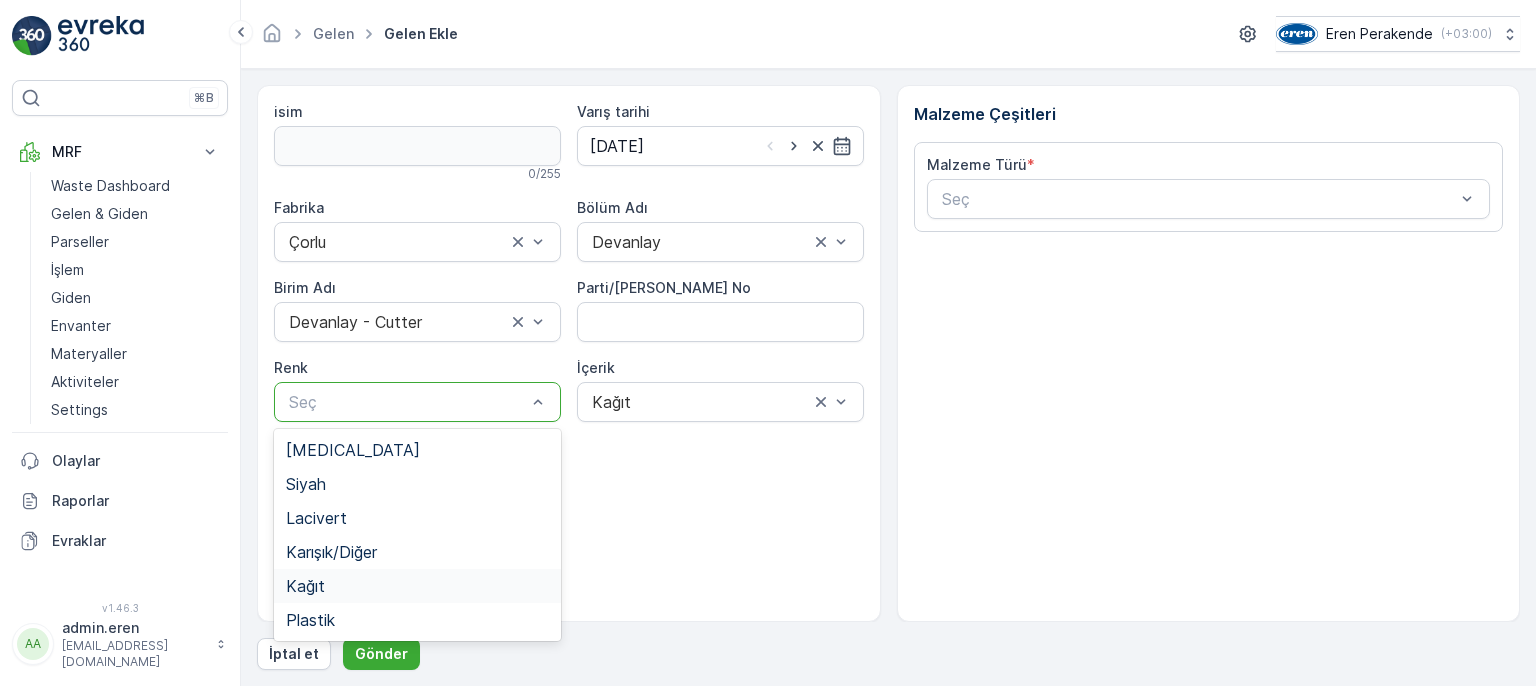 click on "Kağıt" at bounding box center (417, 586) 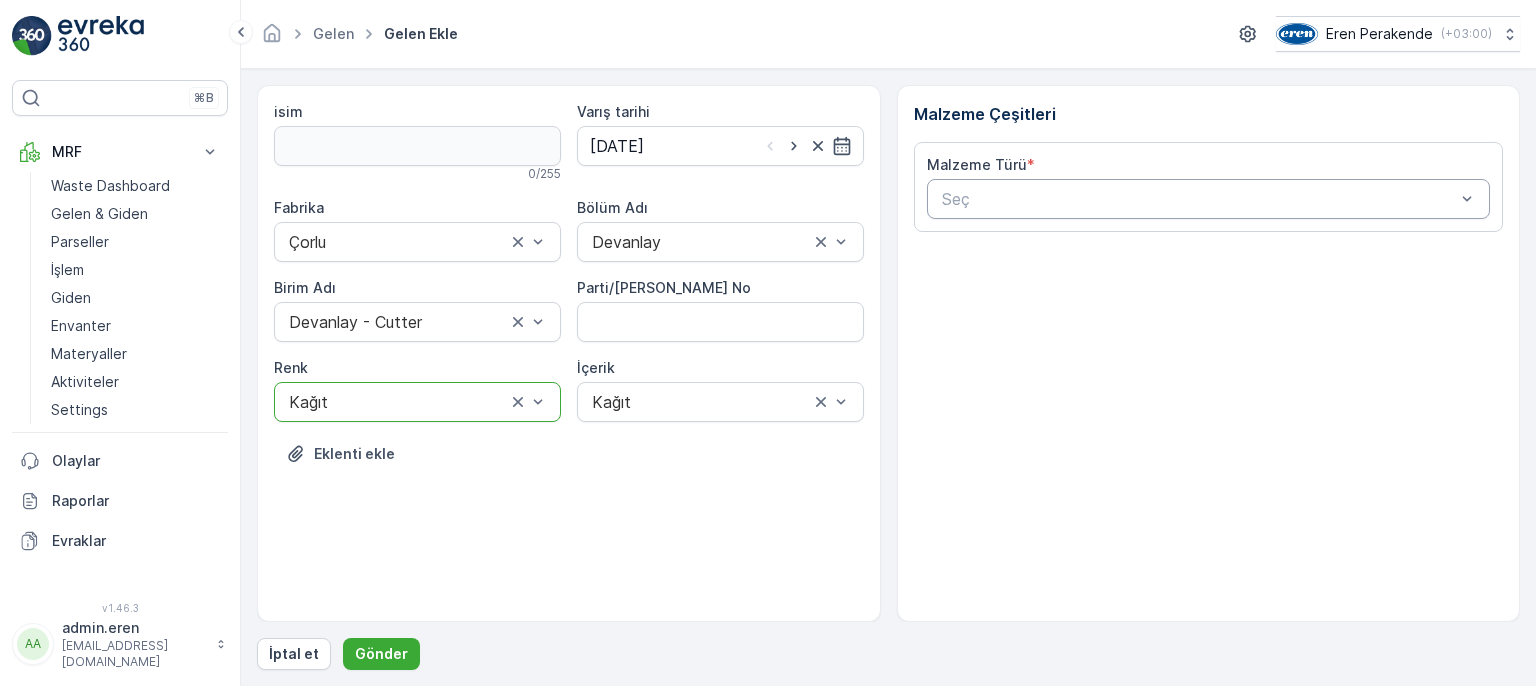 click at bounding box center [1199, 199] 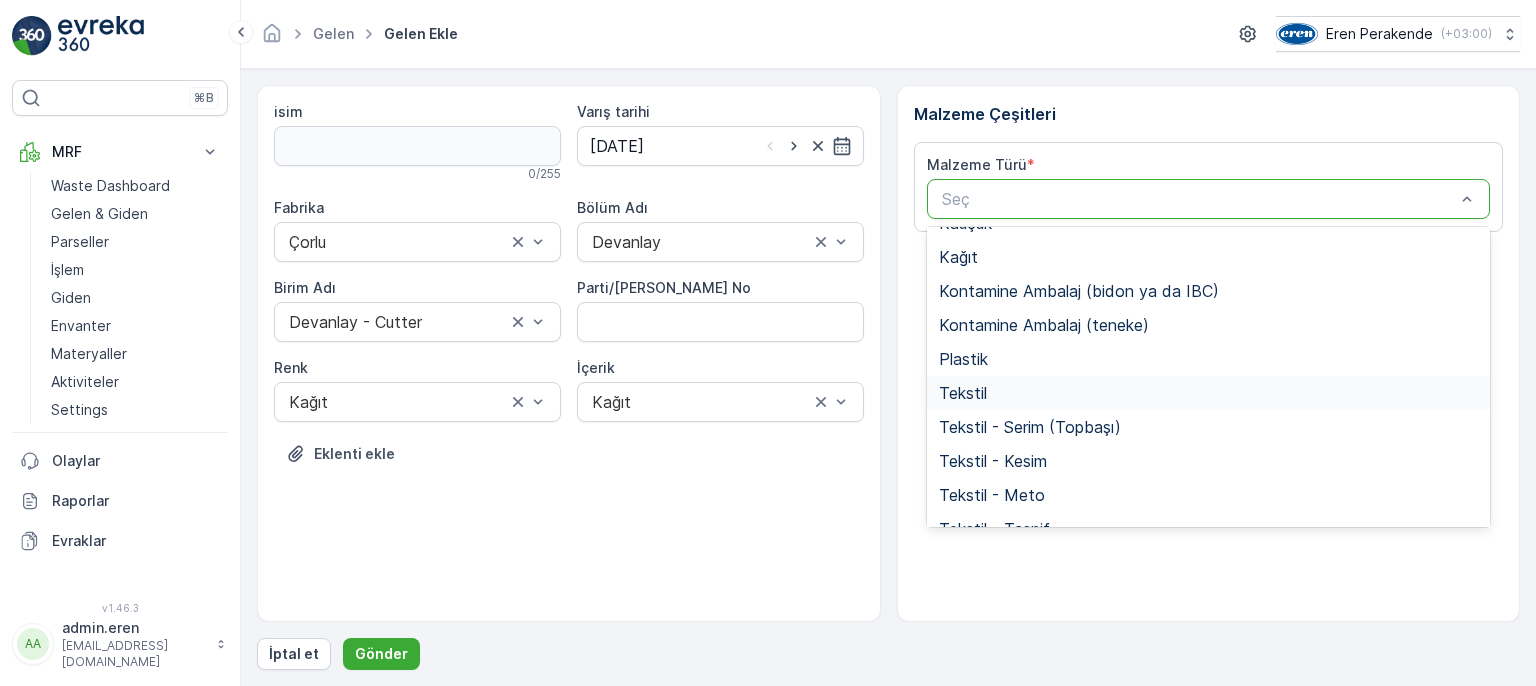 scroll, scrollTop: 388, scrollLeft: 0, axis: vertical 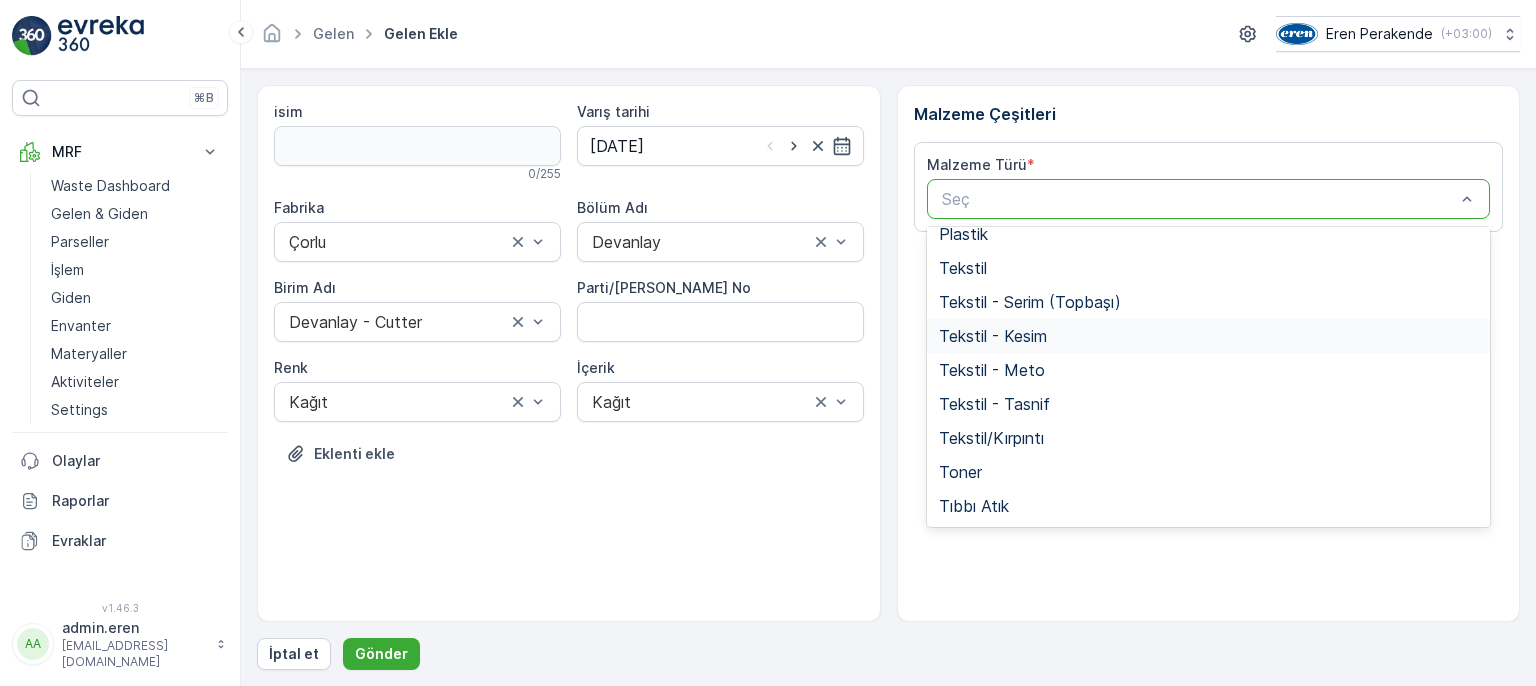 click on "Tekstil - Kesim" at bounding box center [993, 336] 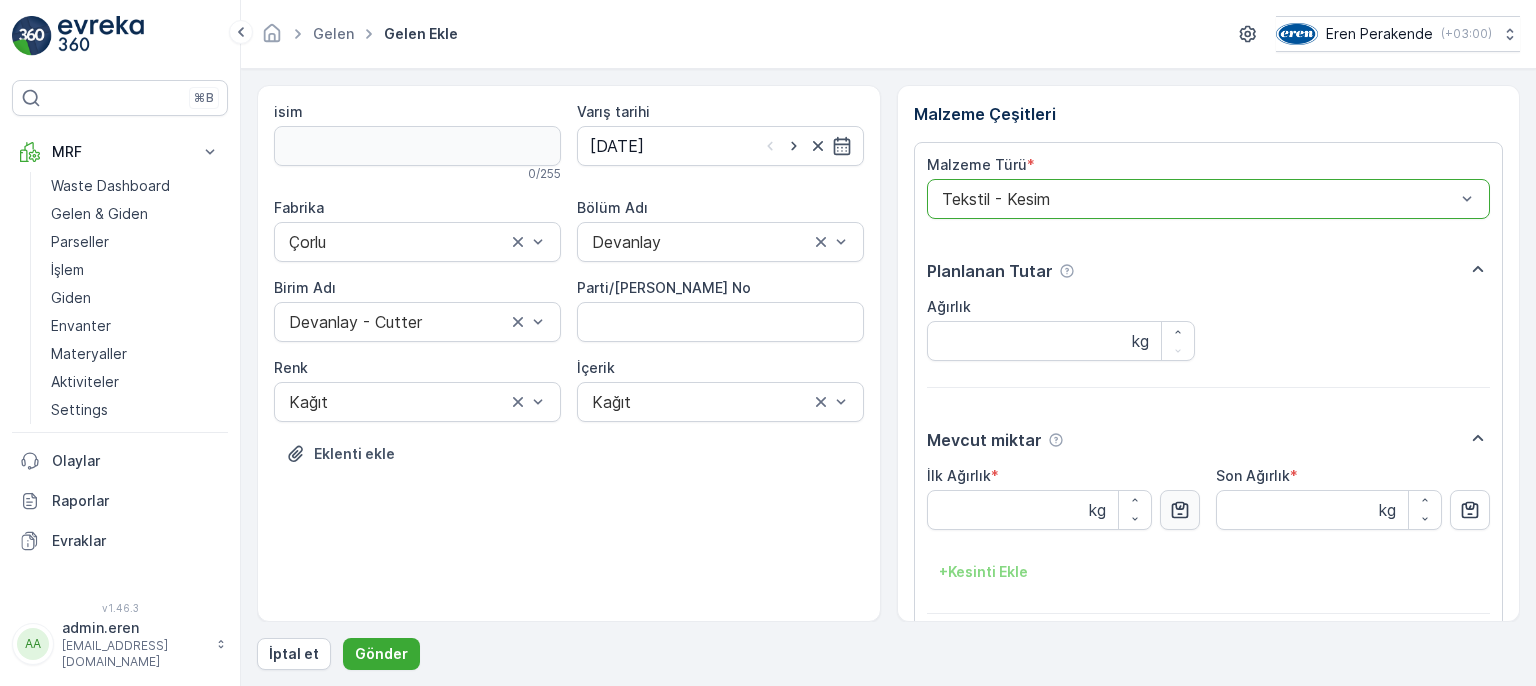 click at bounding box center [1180, 510] 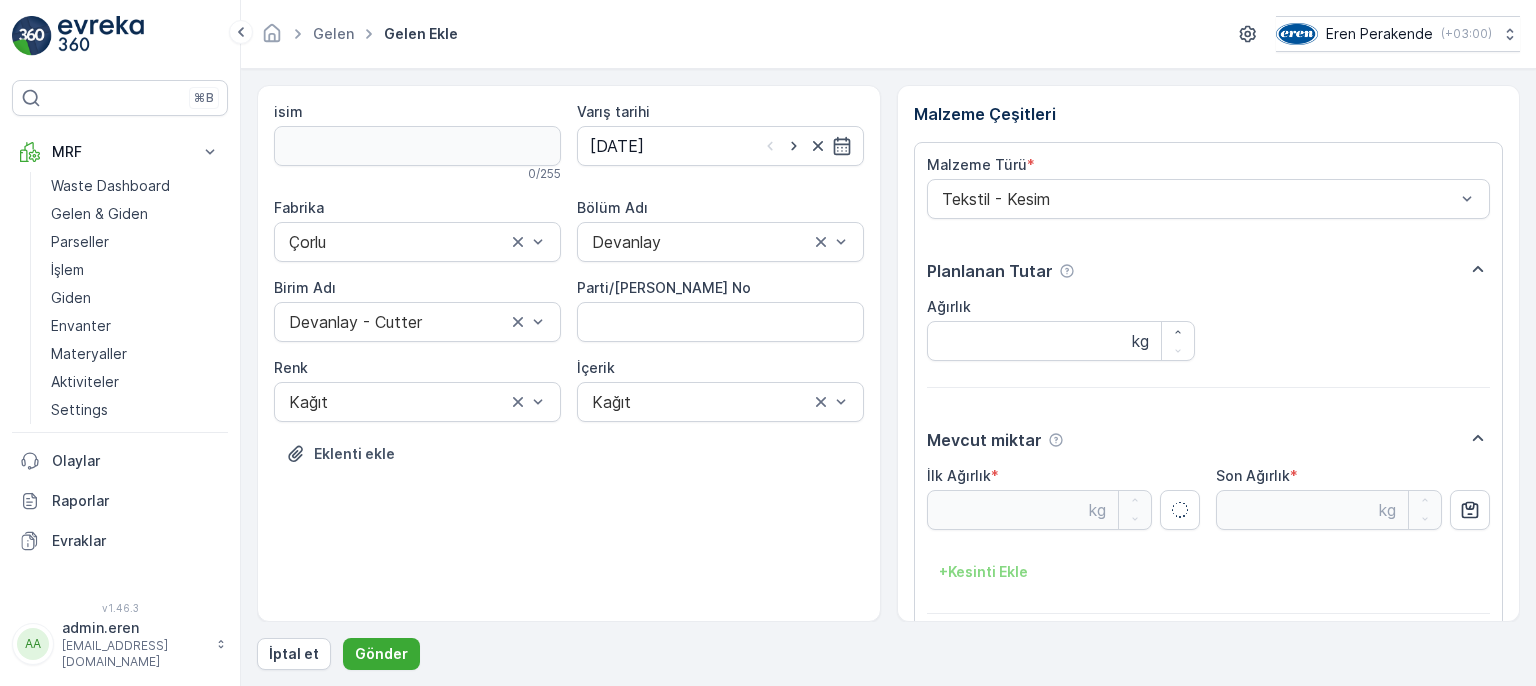 type on "4.31" 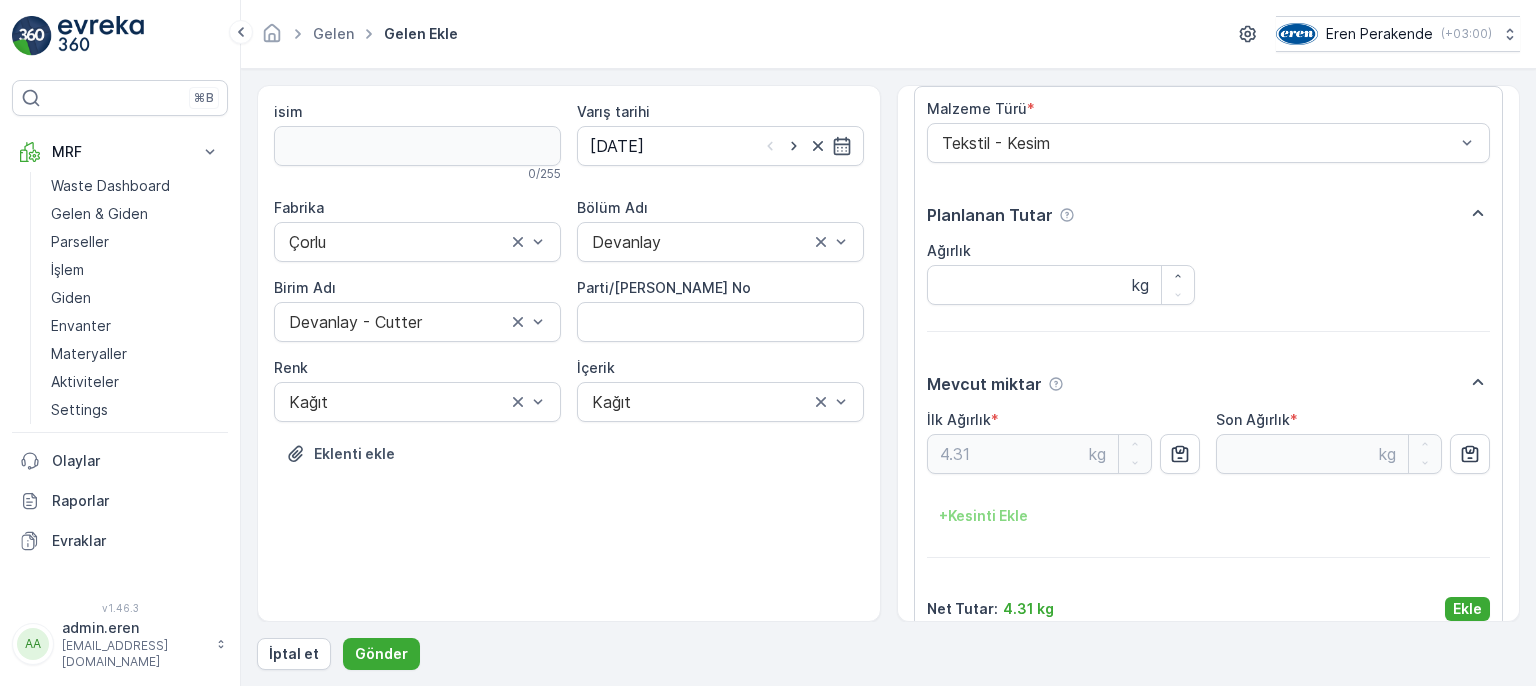 scroll, scrollTop: 84, scrollLeft: 0, axis: vertical 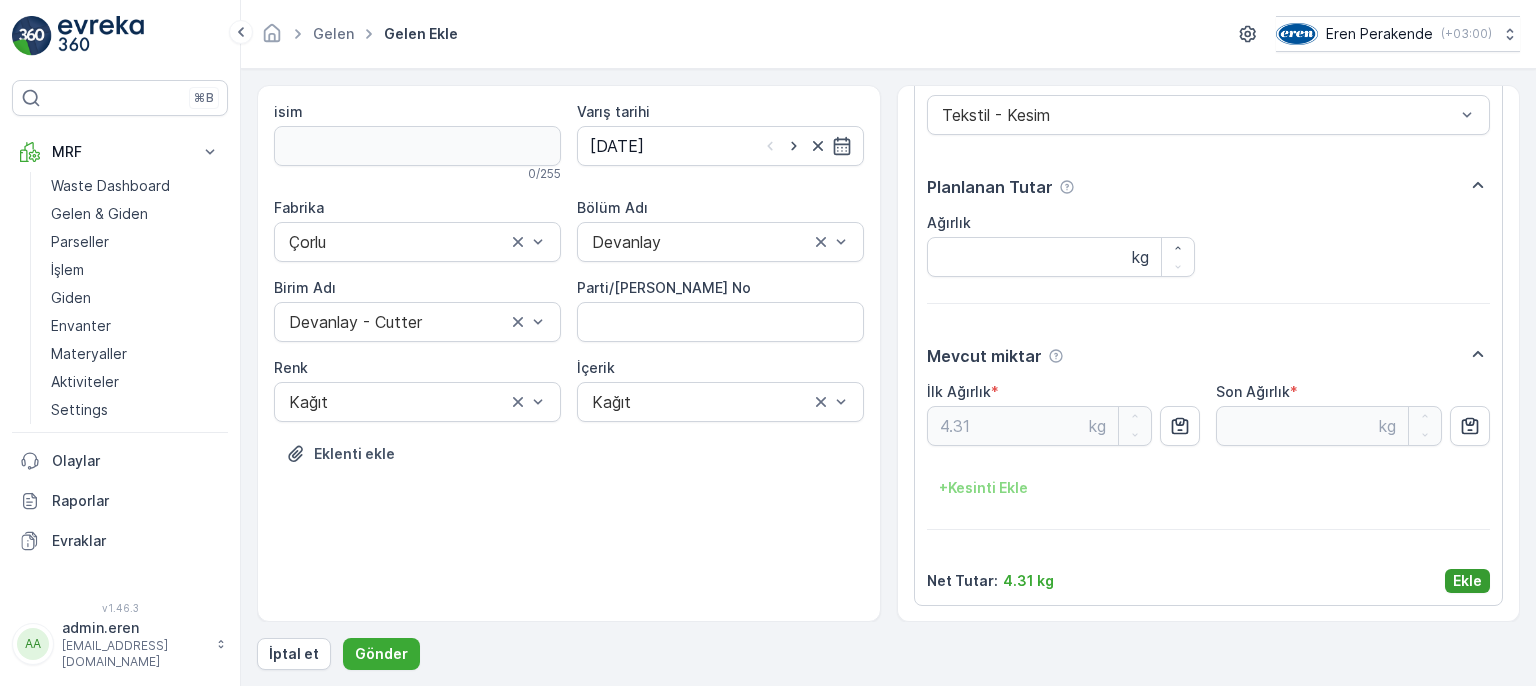 click on "Ekle" at bounding box center (1467, 581) 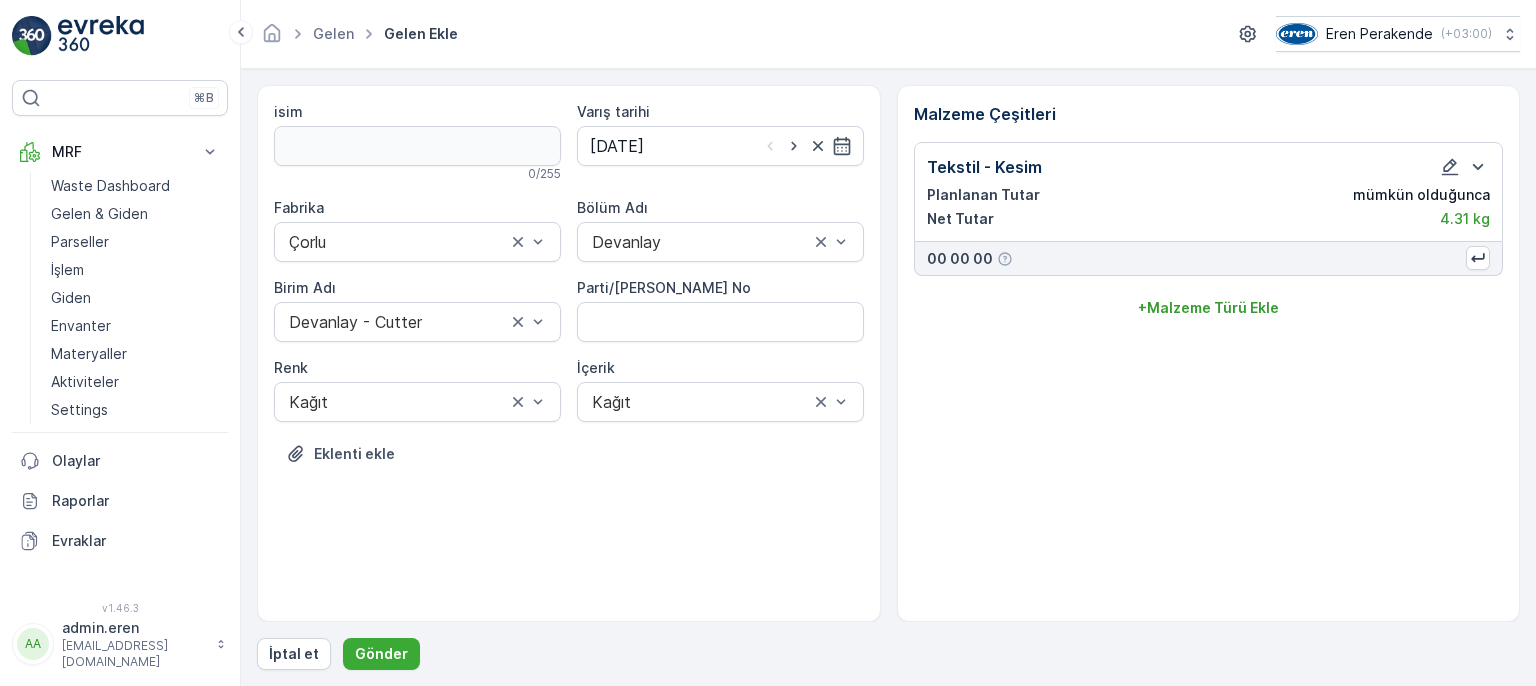 scroll, scrollTop: 0, scrollLeft: 0, axis: both 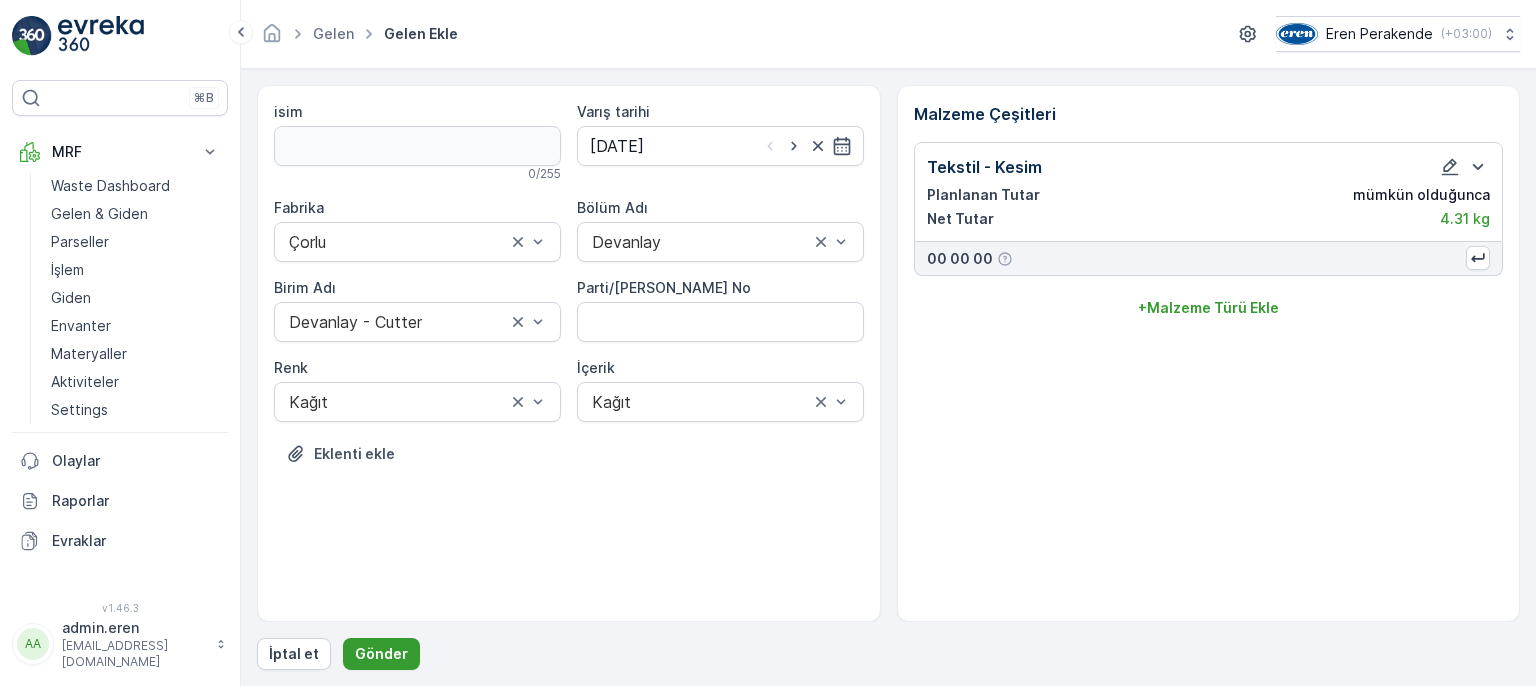 click on "Gönder" at bounding box center (381, 654) 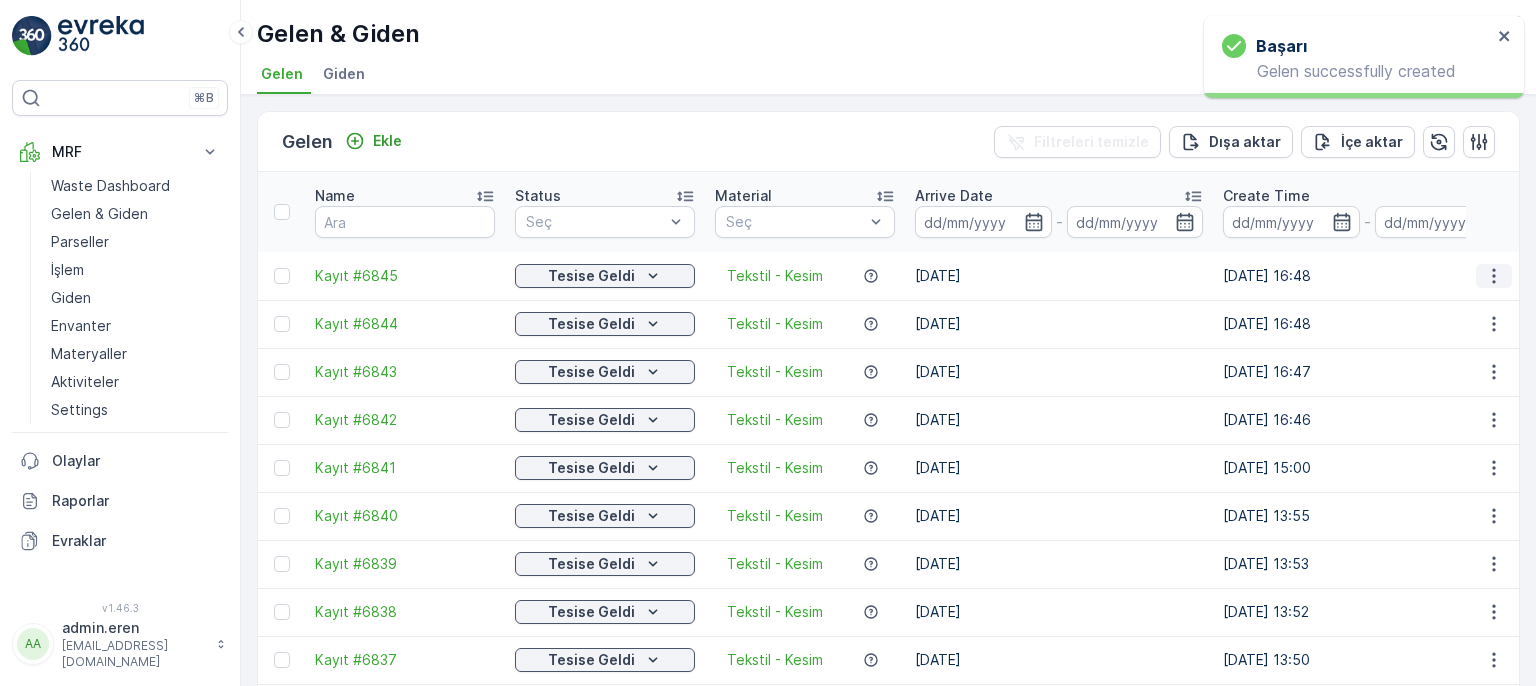 click 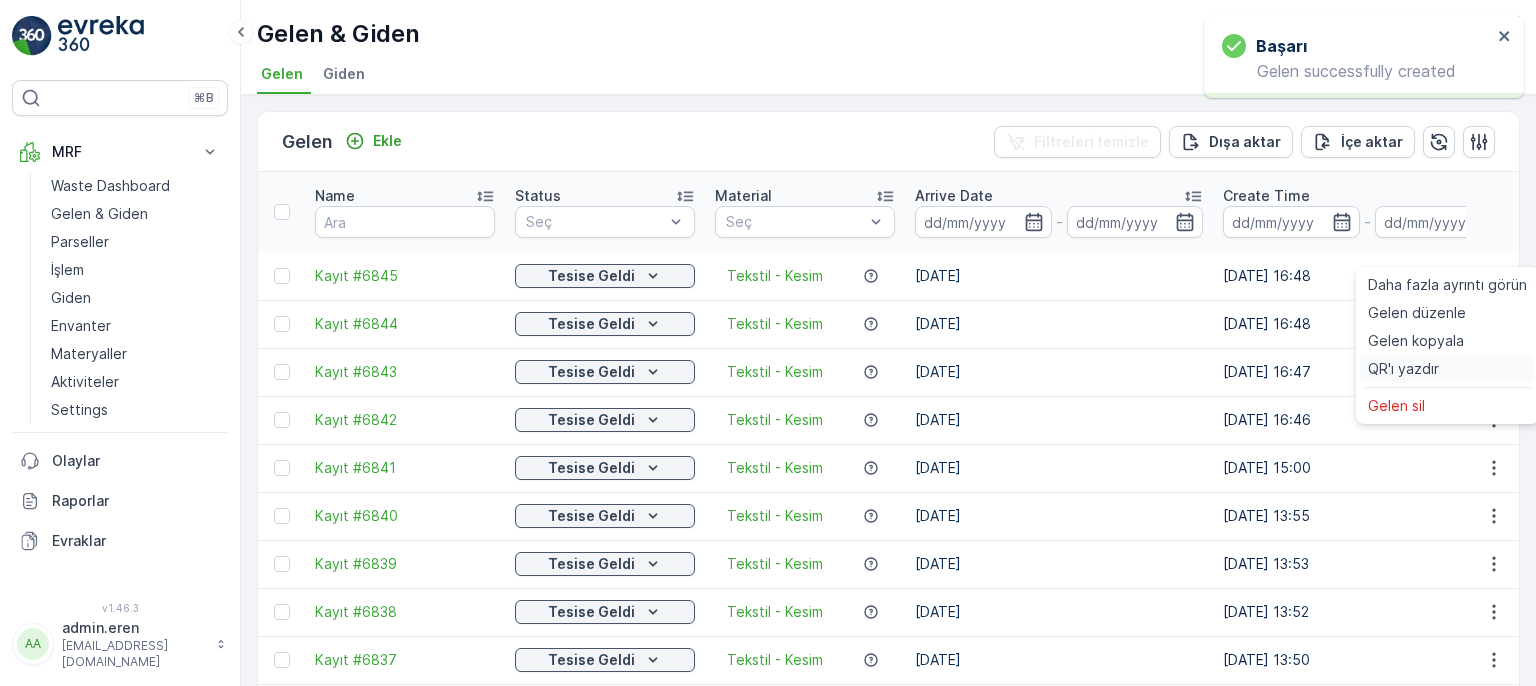 click on "QR'ı yazdır" at bounding box center (1403, 369) 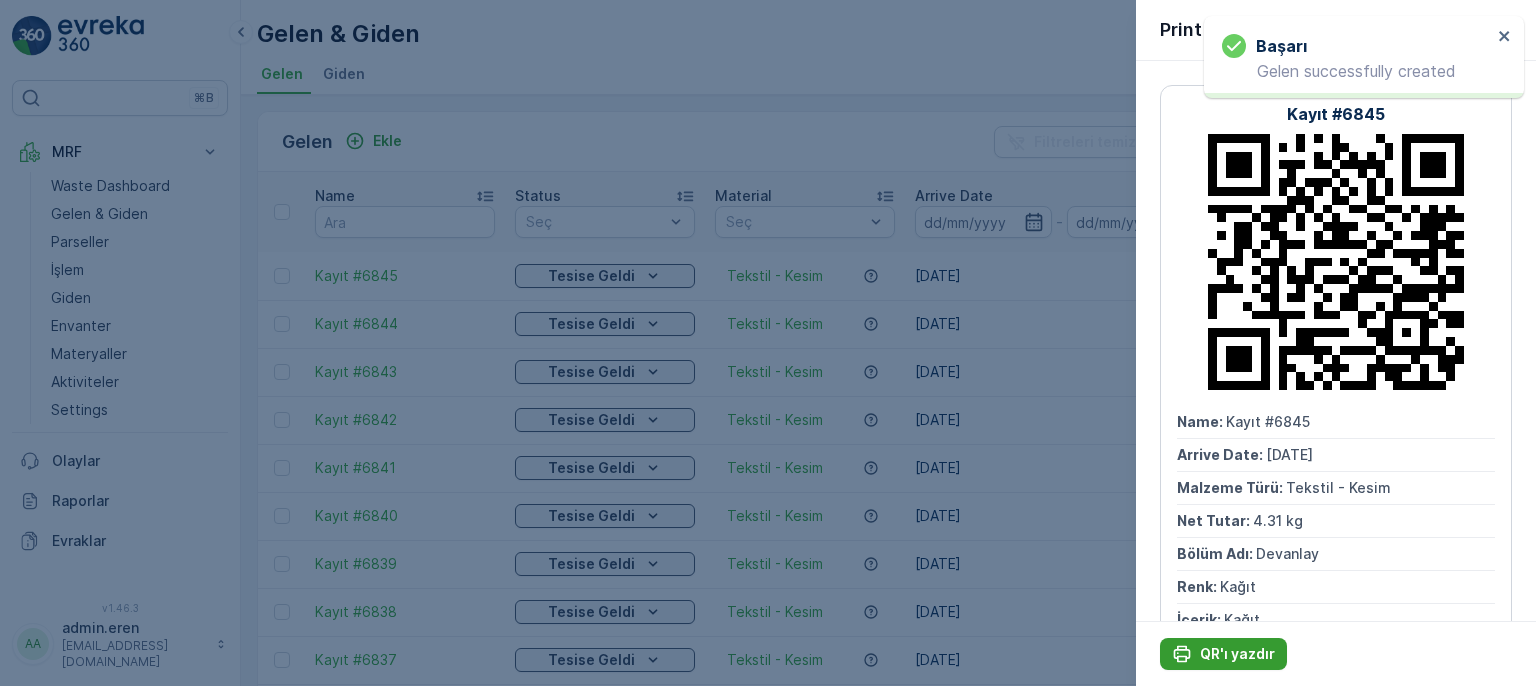 click on "QR'ı yazdır" at bounding box center [1237, 654] 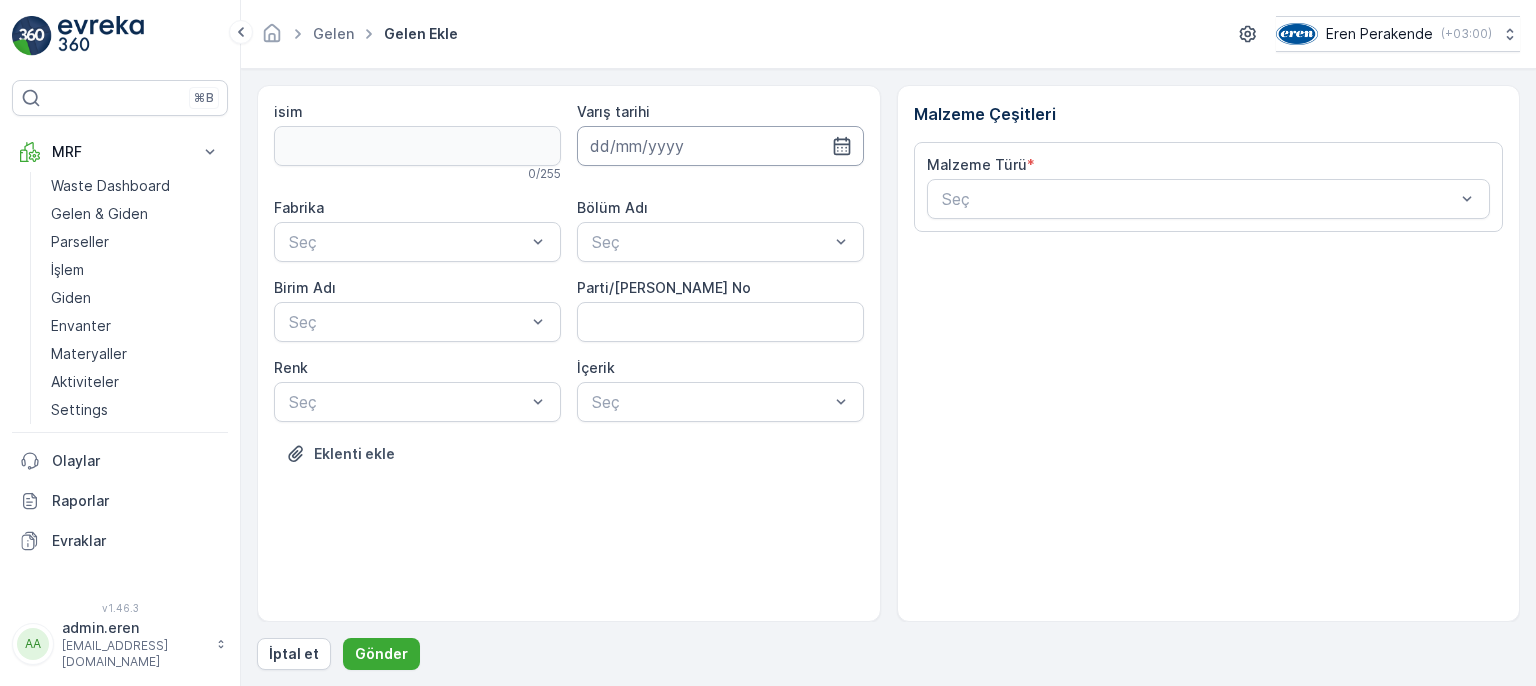 click at bounding box center [720, 146] 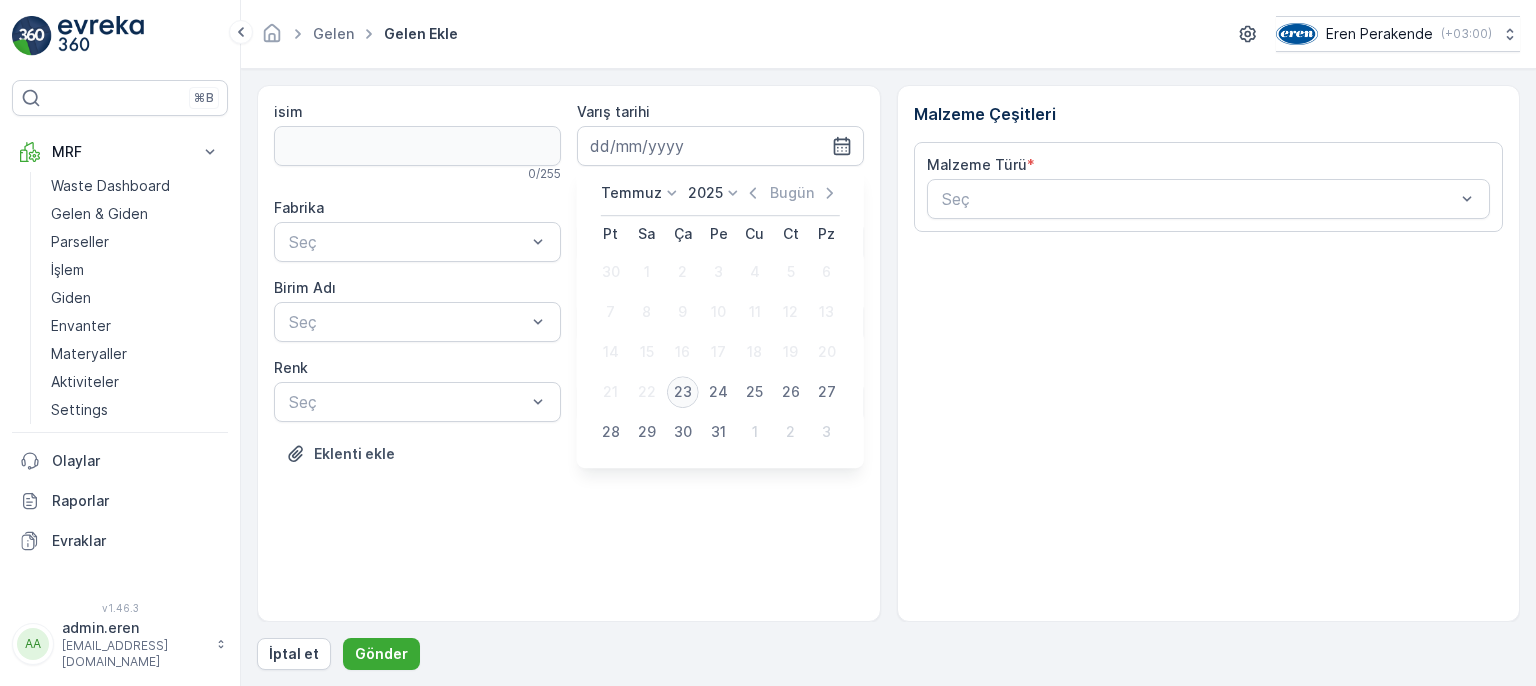 click on "23" at bounding box center (683, 392) 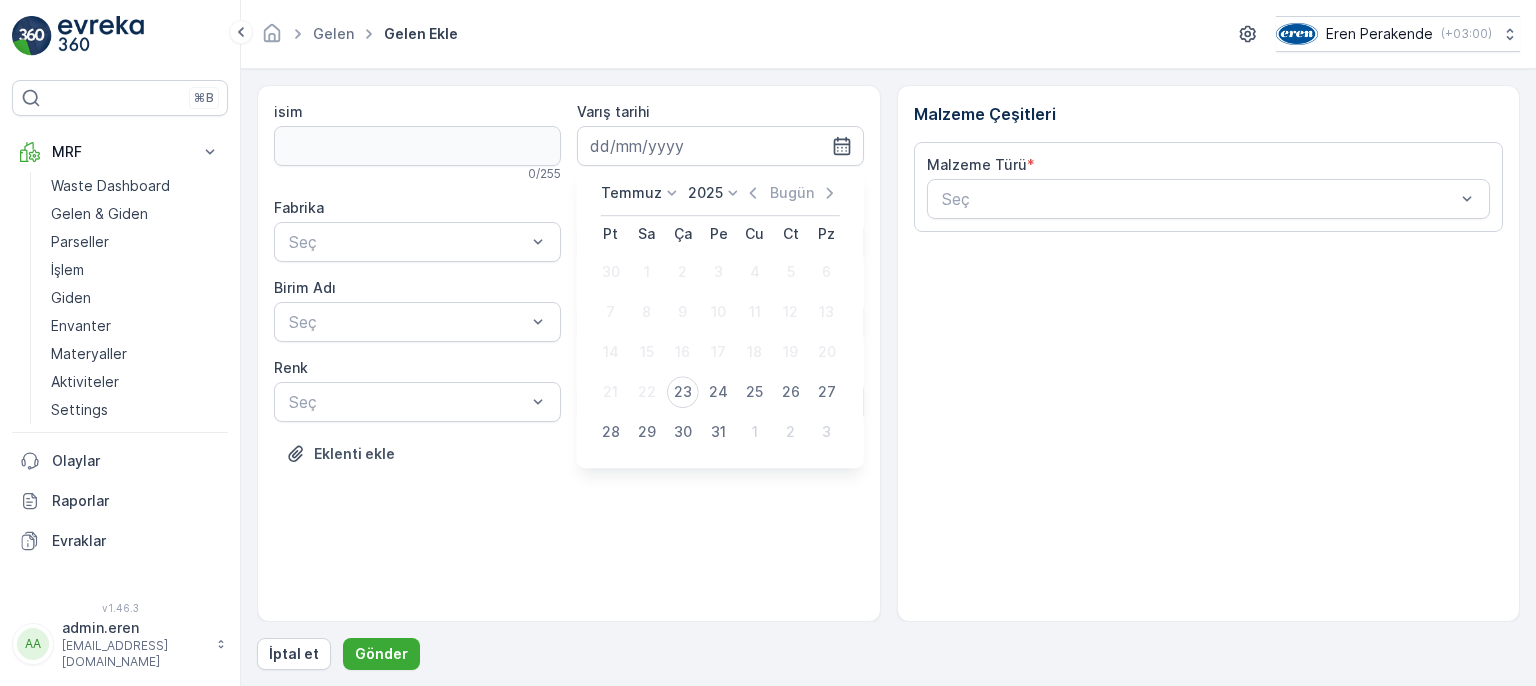 type on "[DATE]" 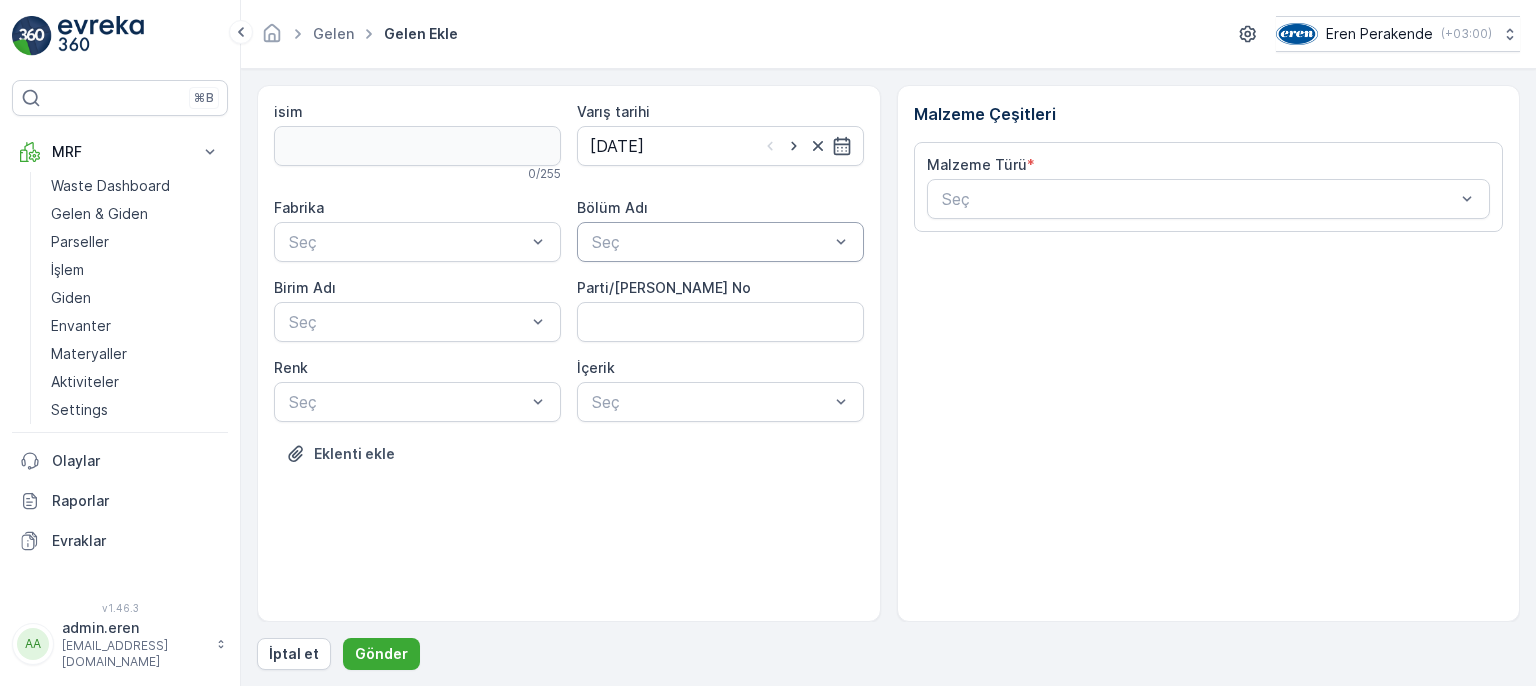 click at bounding box center (710, 242) 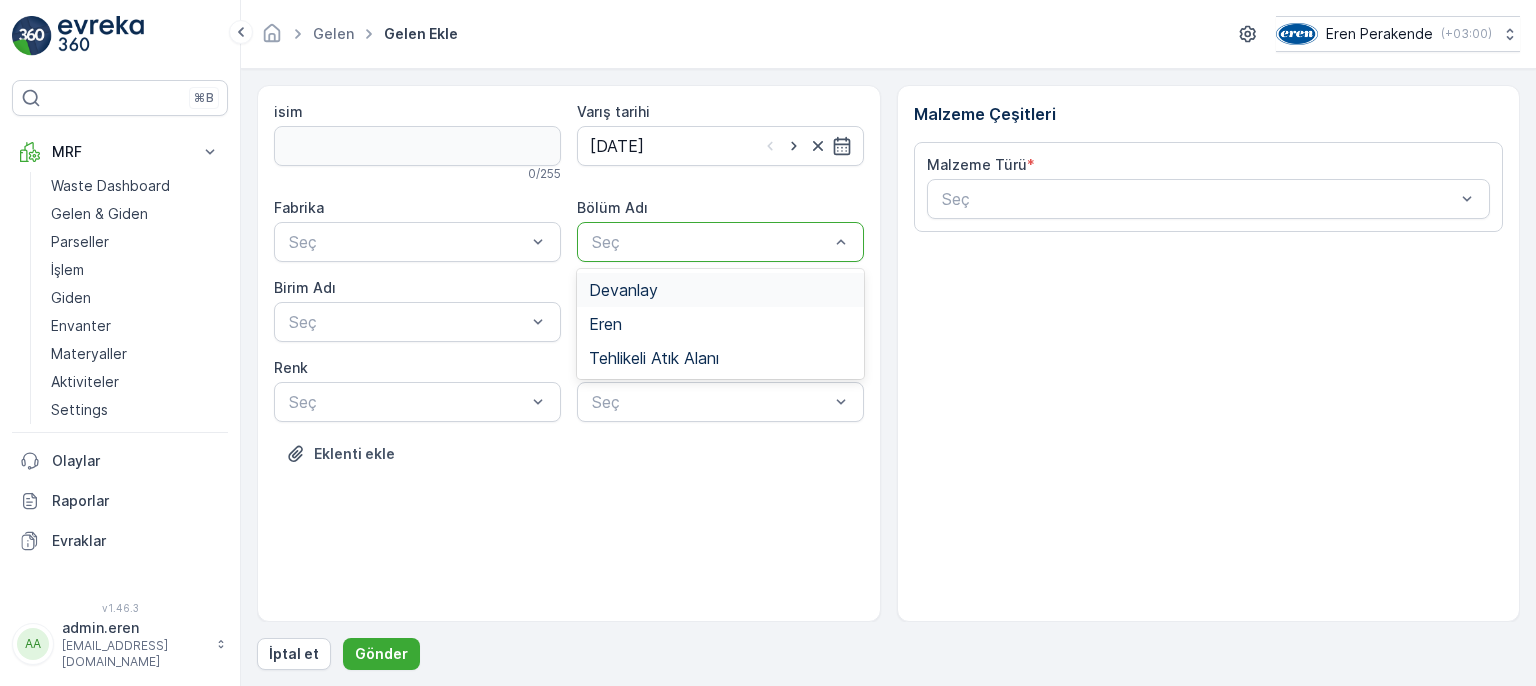 click on "Devanlay" at bounding box center [720, 290] 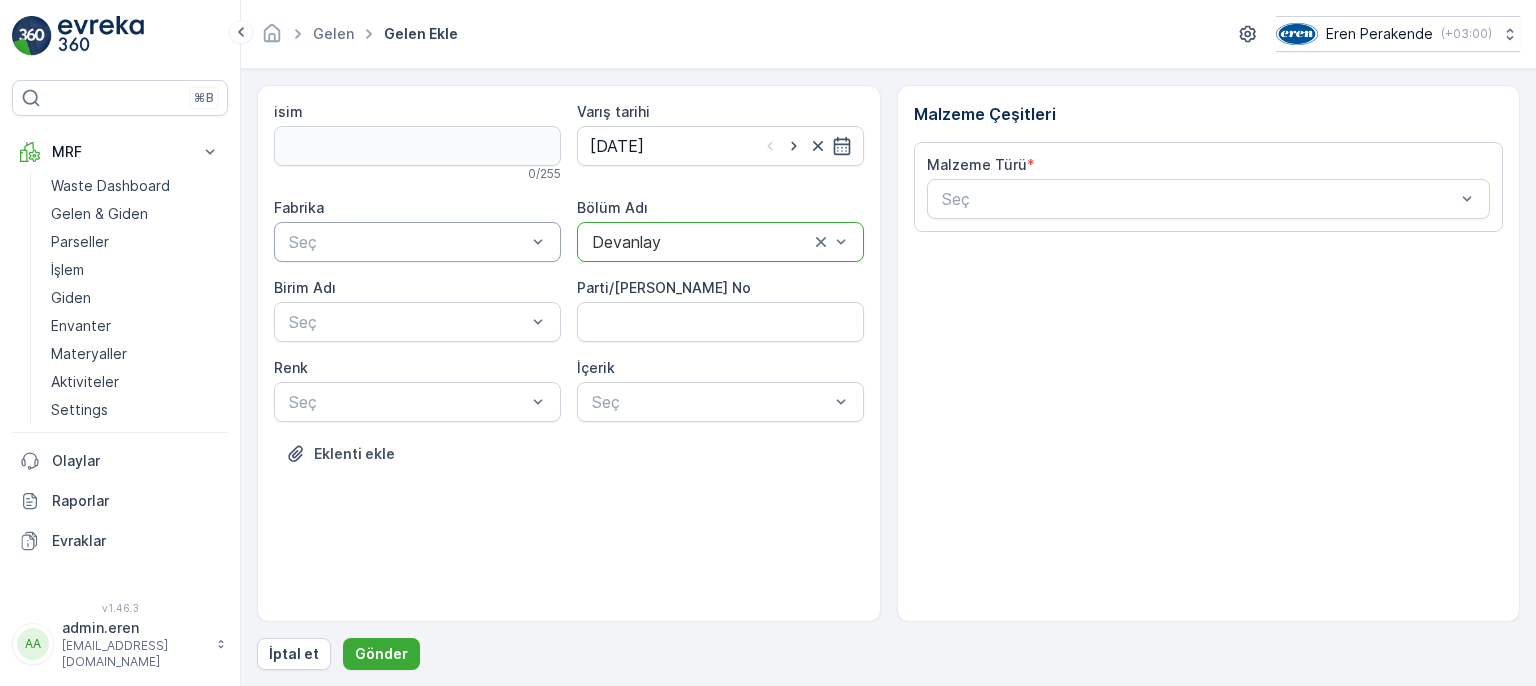 click at bounding box center (407, 242) 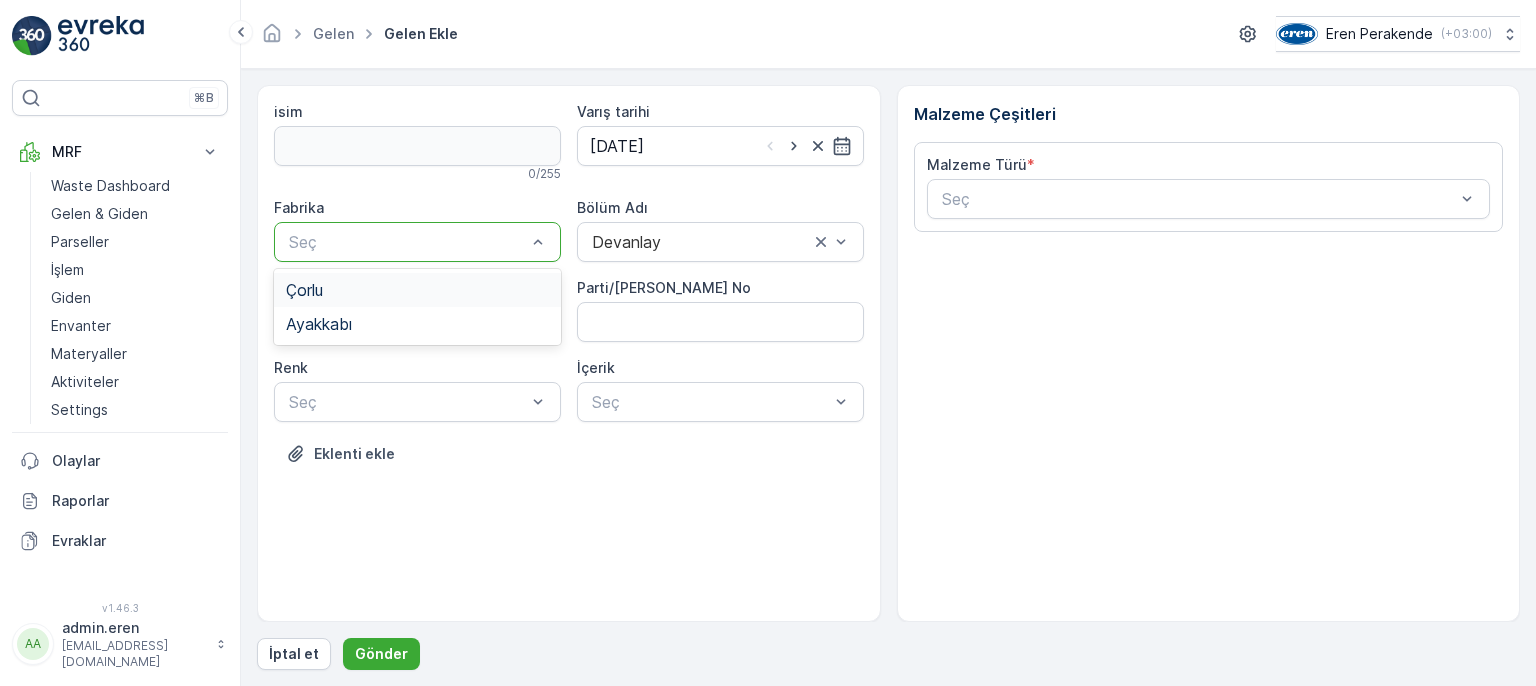 click on "Çorlu" at bounding box center (417, 290) 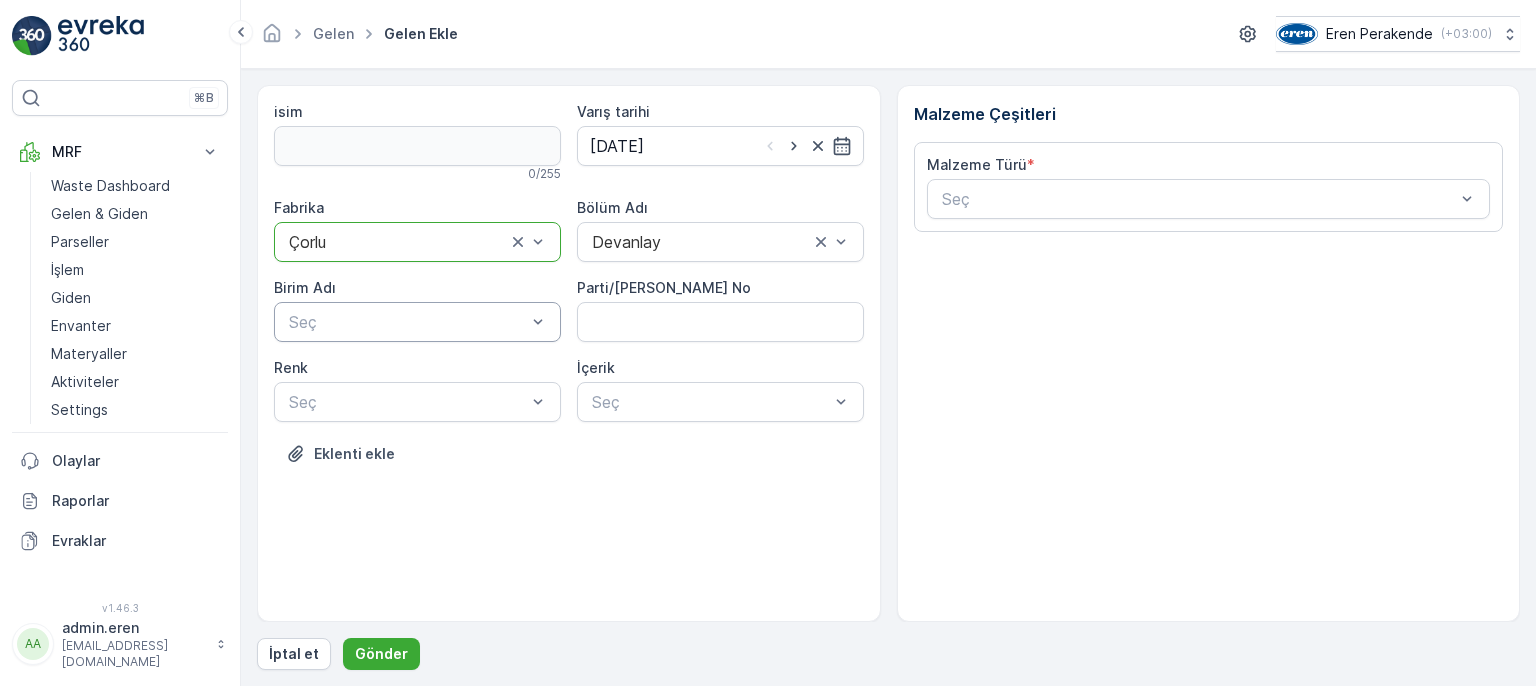 click at bounding box center [407, 322] 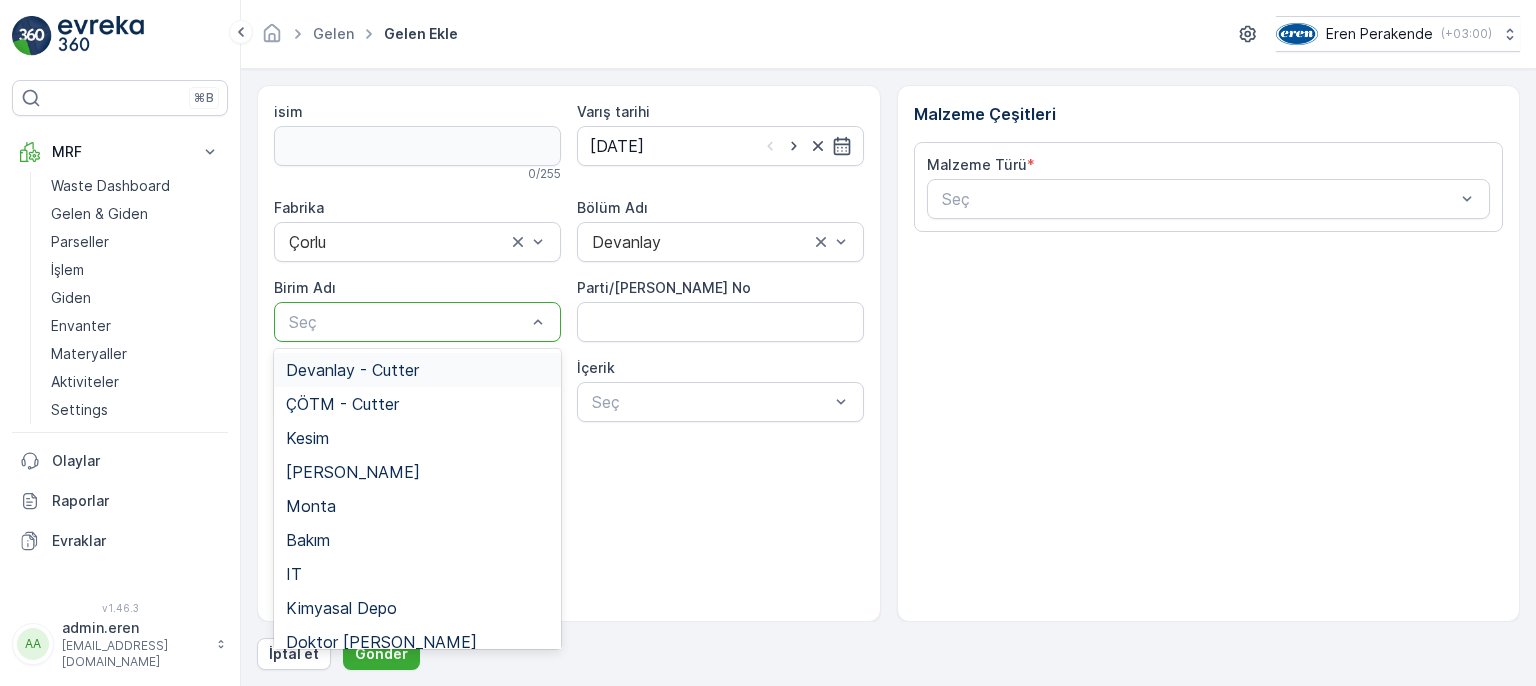 click on "Devanlay  - Cutter" at bounding box center (417, 370) 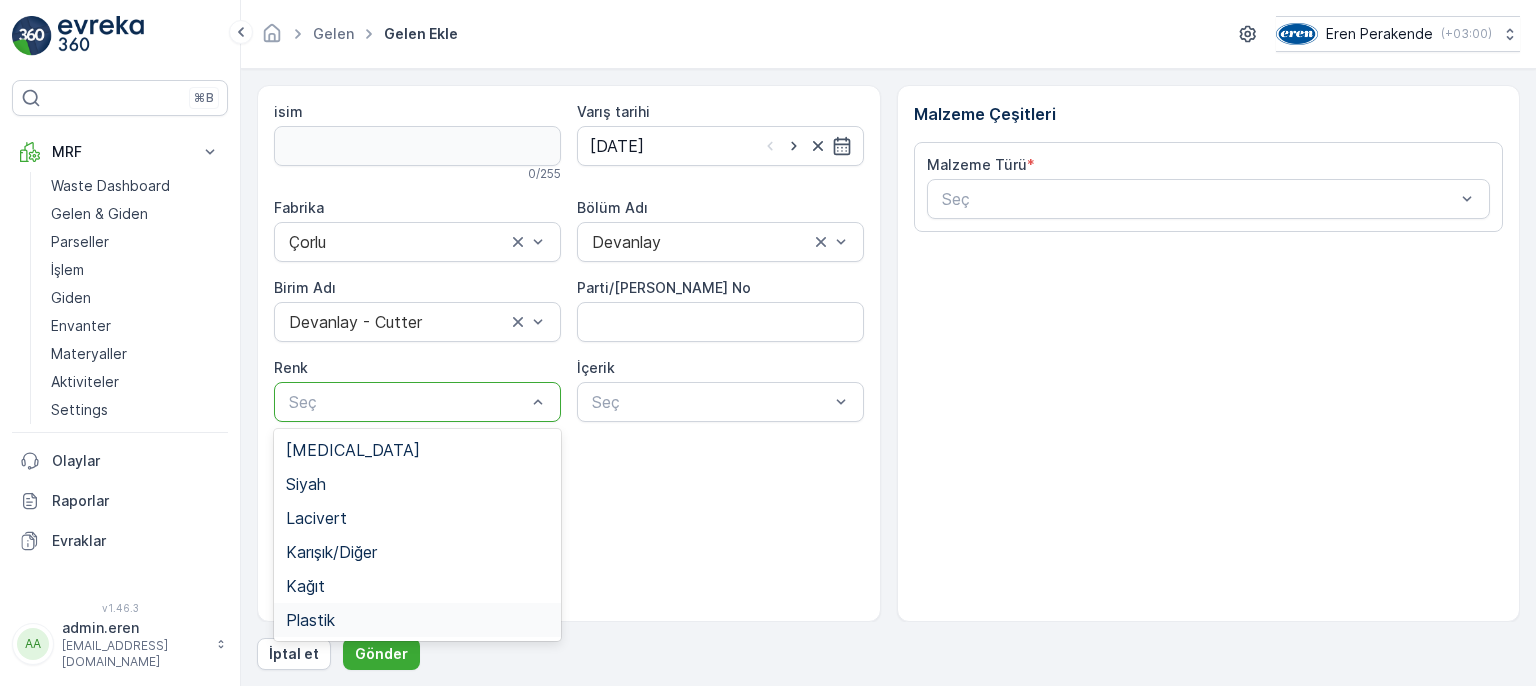 click on "Plastik" at bounding box center (310, 620) 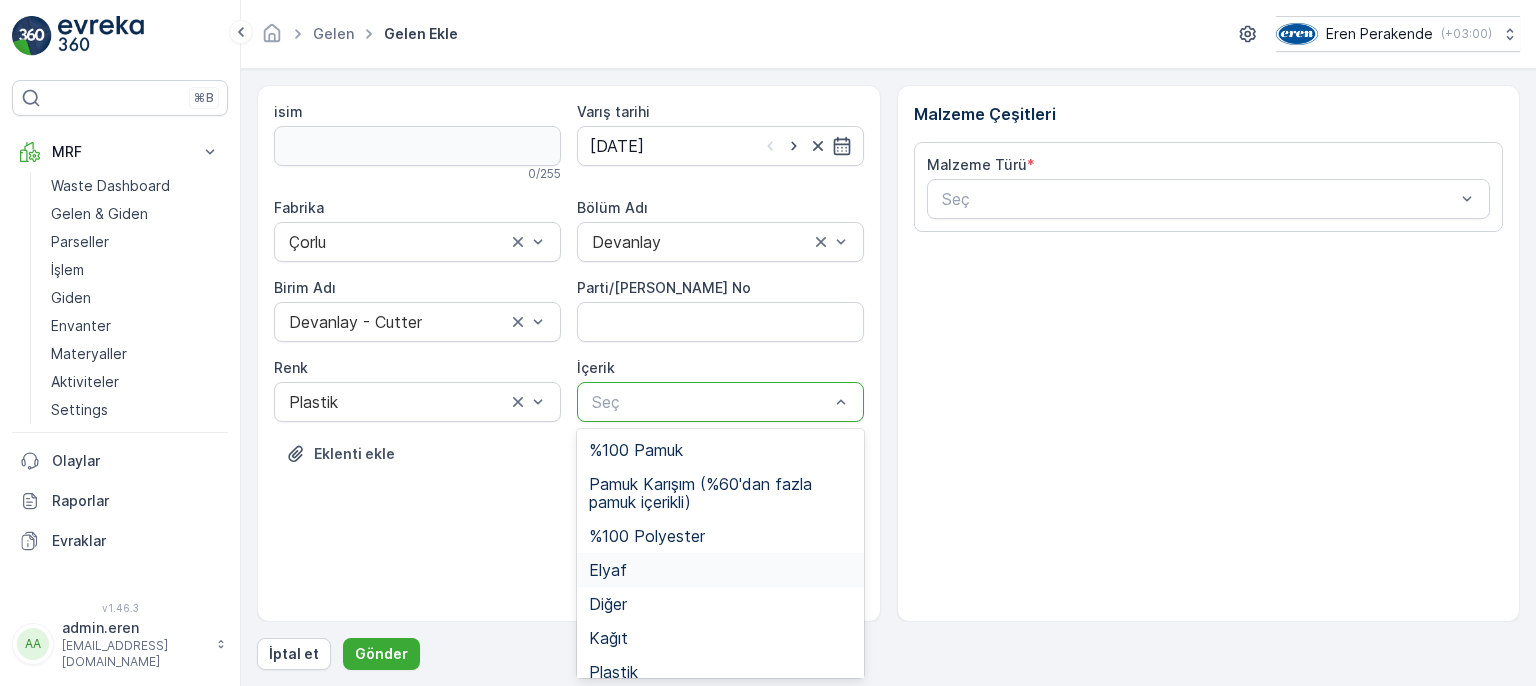 scroll, scrollTop: 15, scrollLeft: 0, axis: vertical 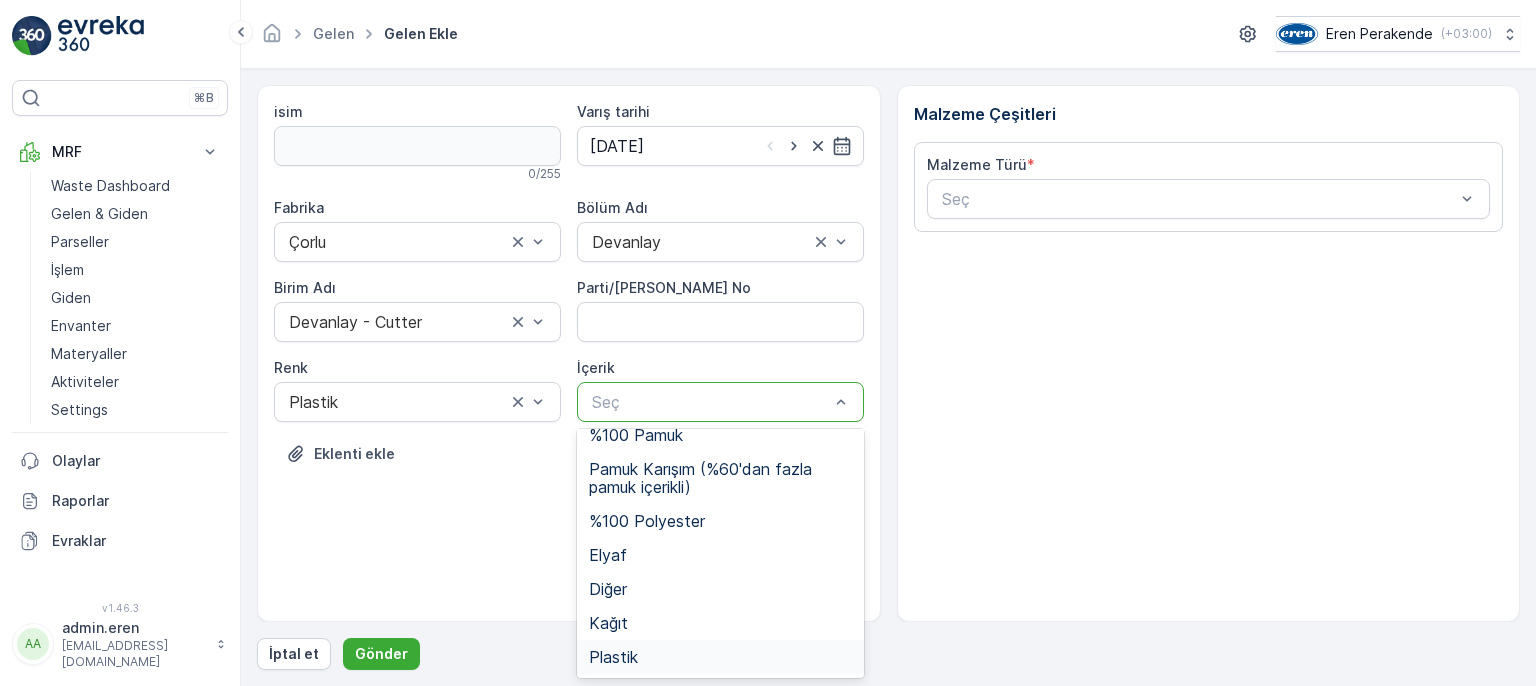 click on "Plastik" at bounding box center [720, 657] 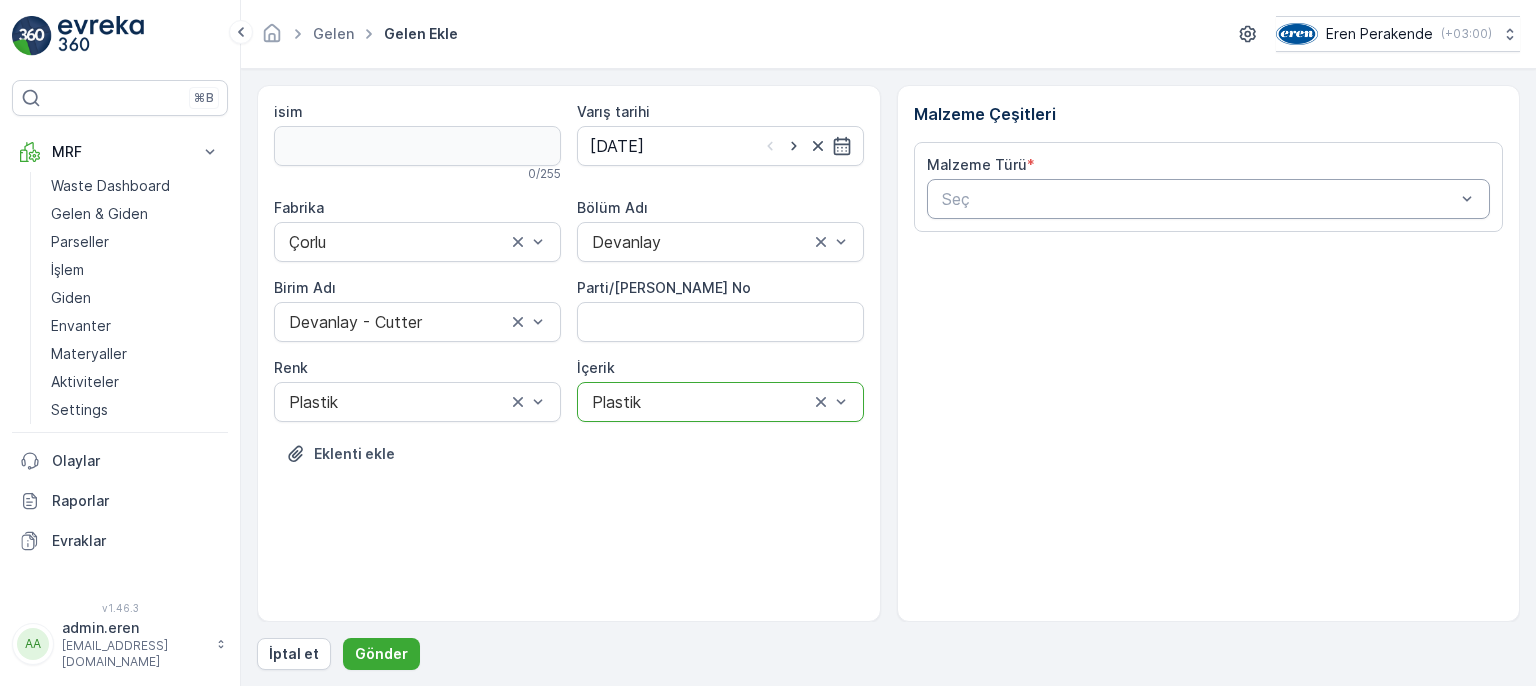 click on "Seç" at bounding box center [1209, 199] 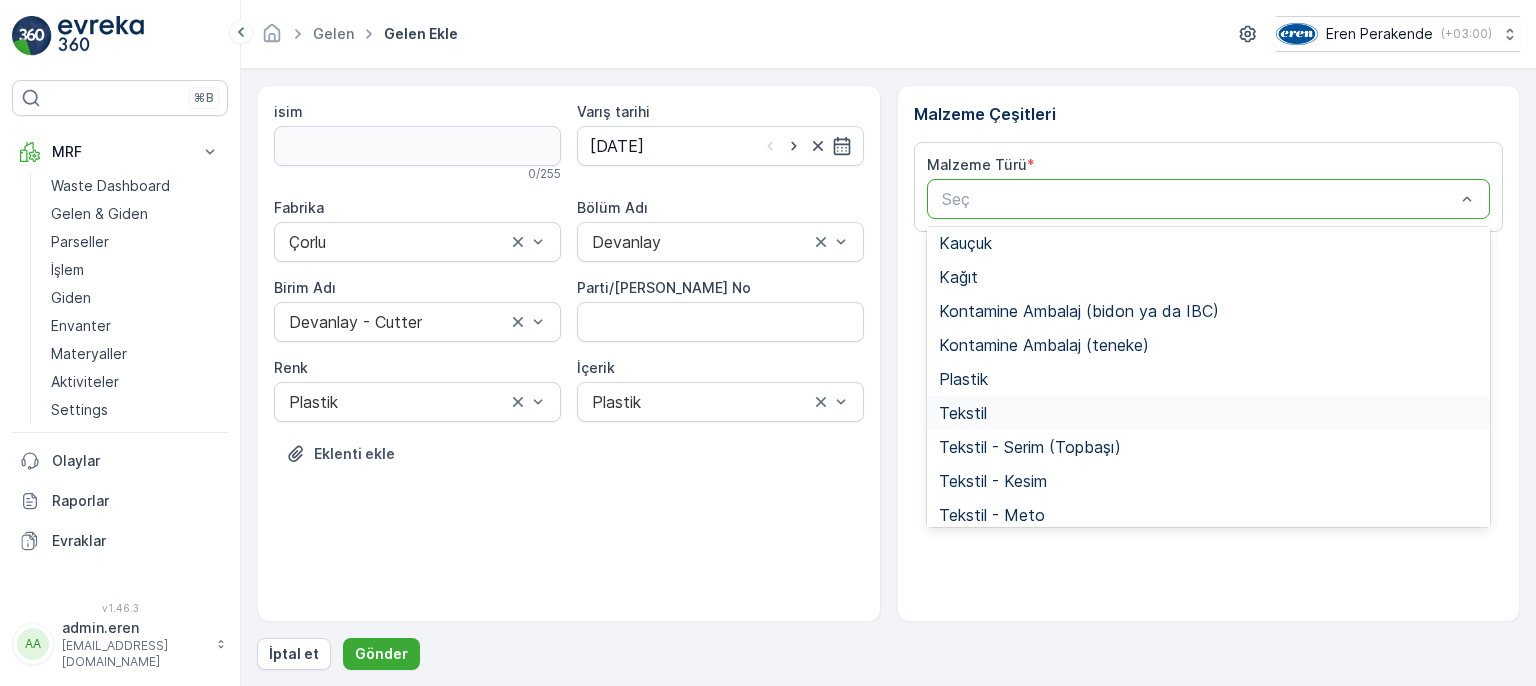 scroll, scrollTop: 388, scrollLeft: 0, axis: vertical 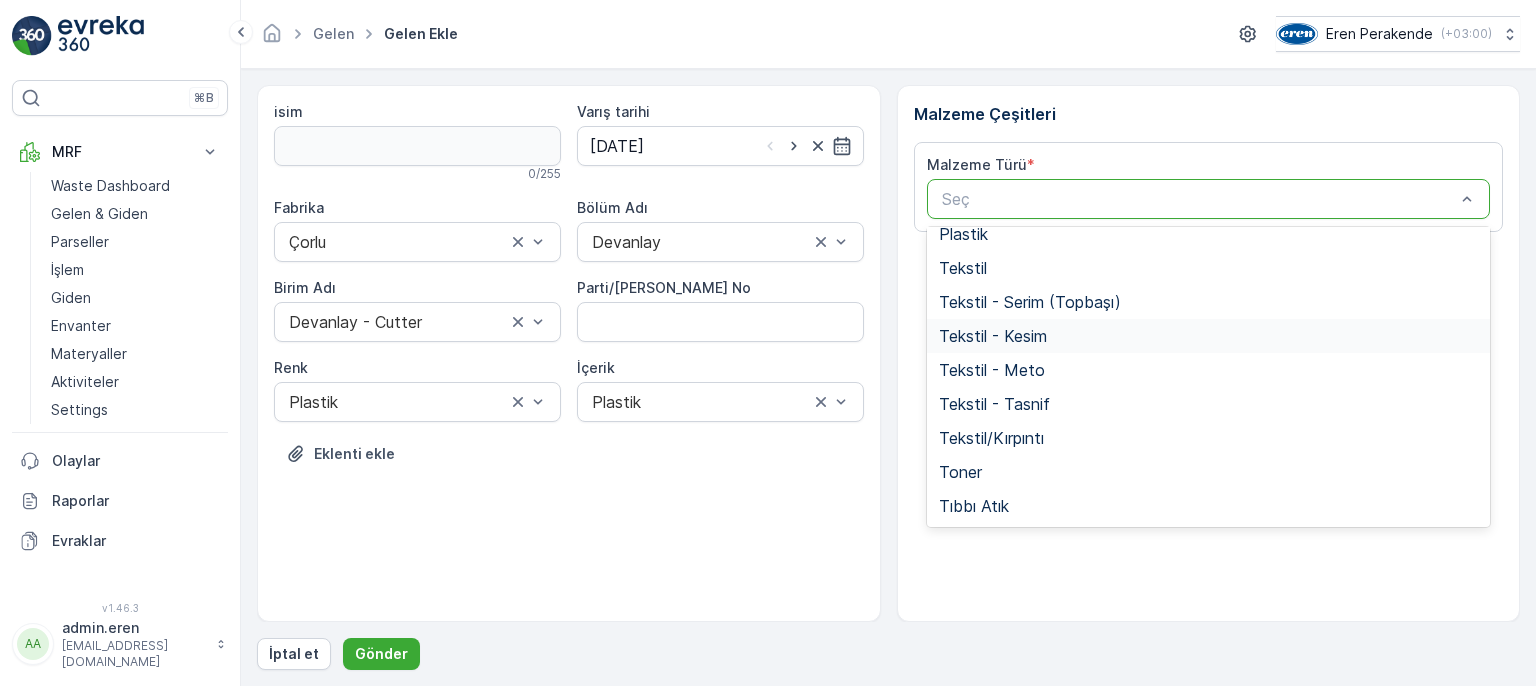 click on "Tekstil - Kesim" at bounding box center [1209, 336] 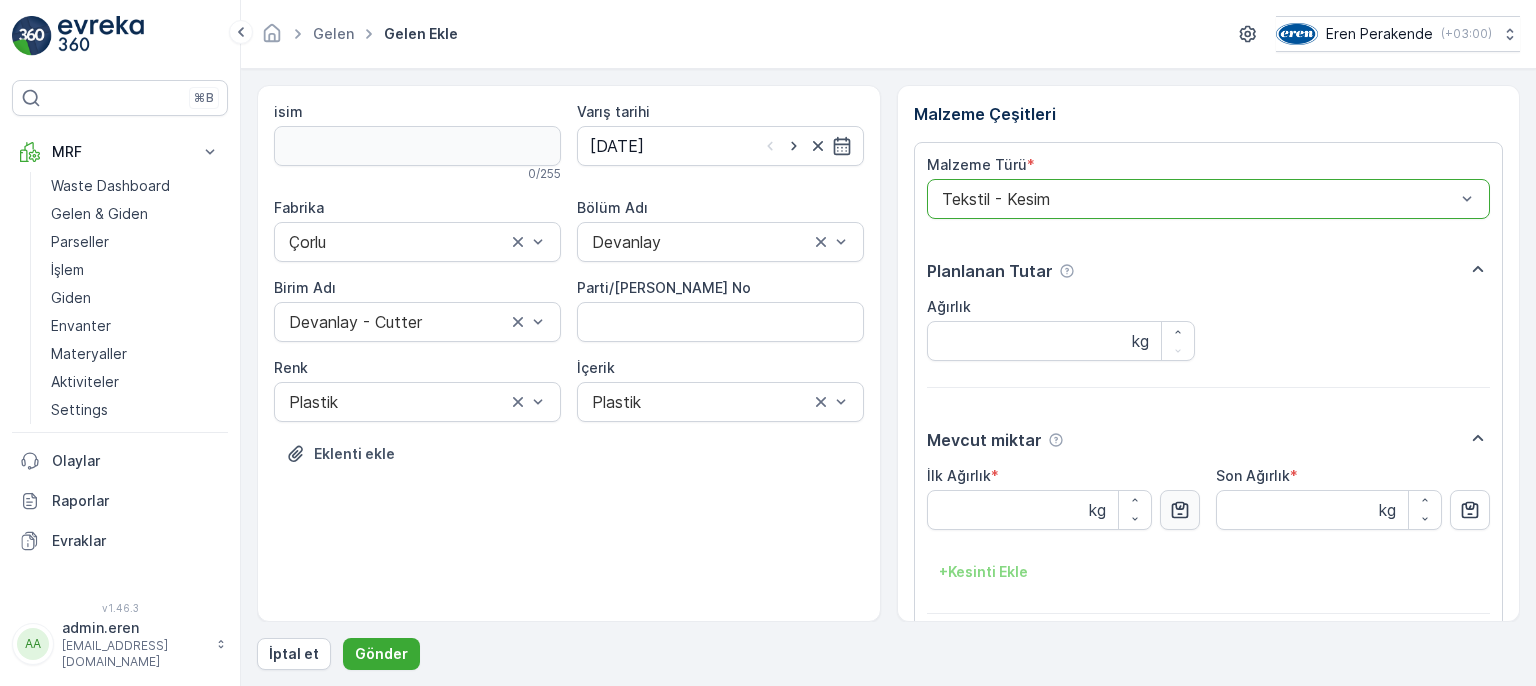 click 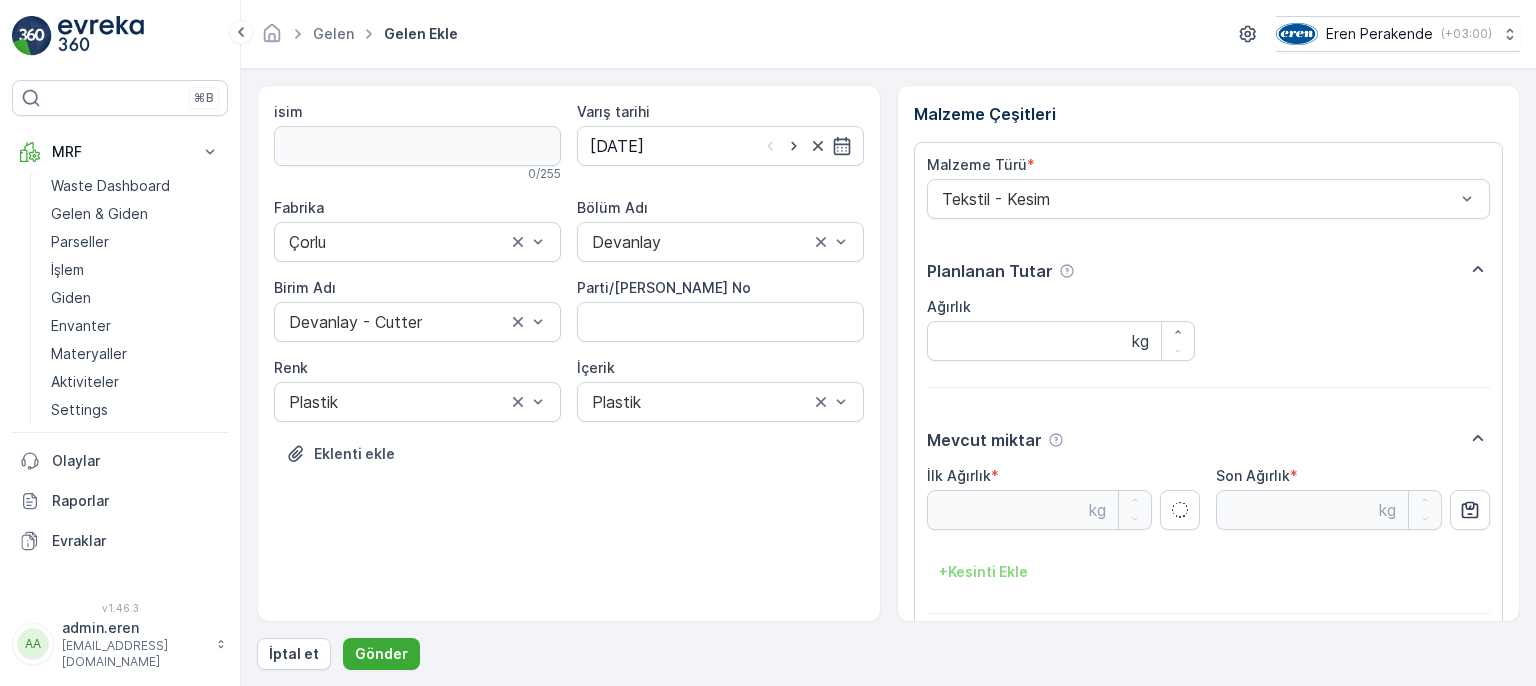 type on "4.28" 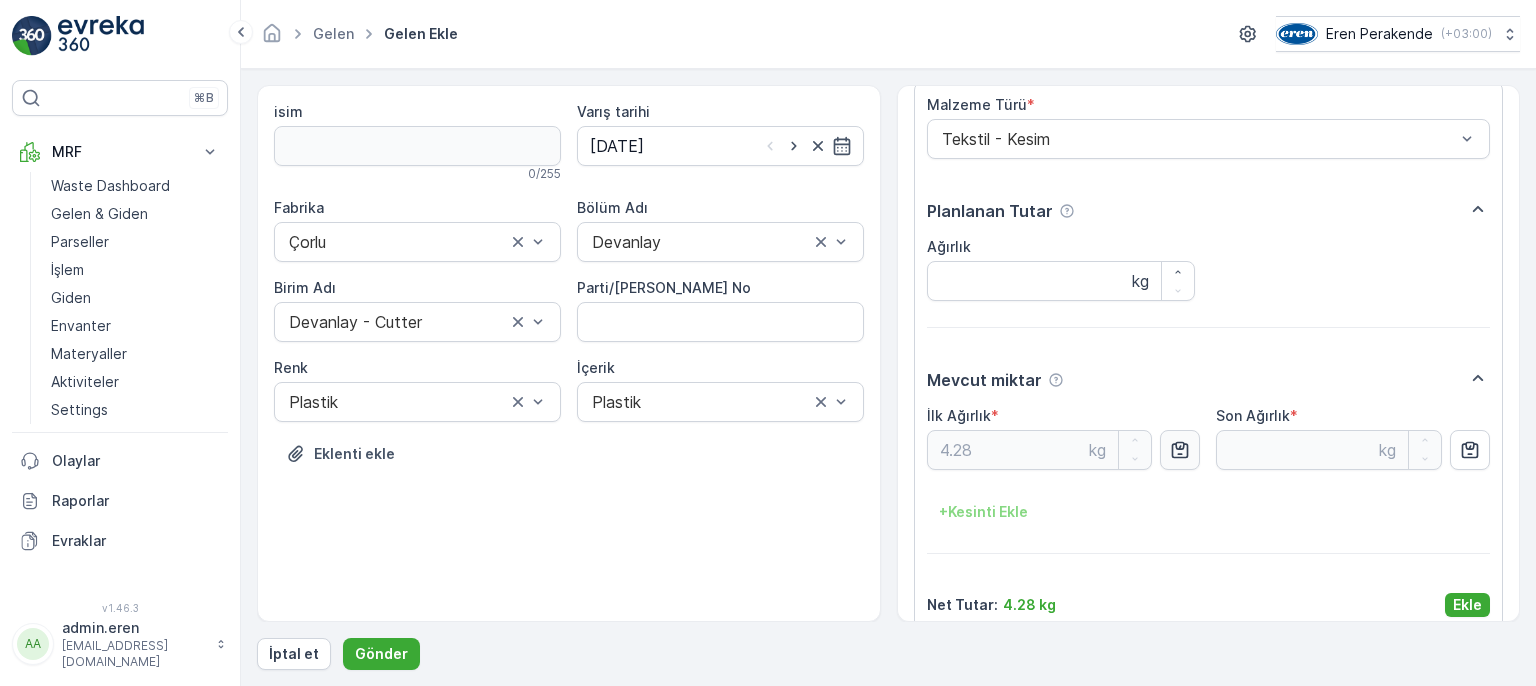 scroll, scrollTop: 84, scrollLeft: 0, axis: vertical 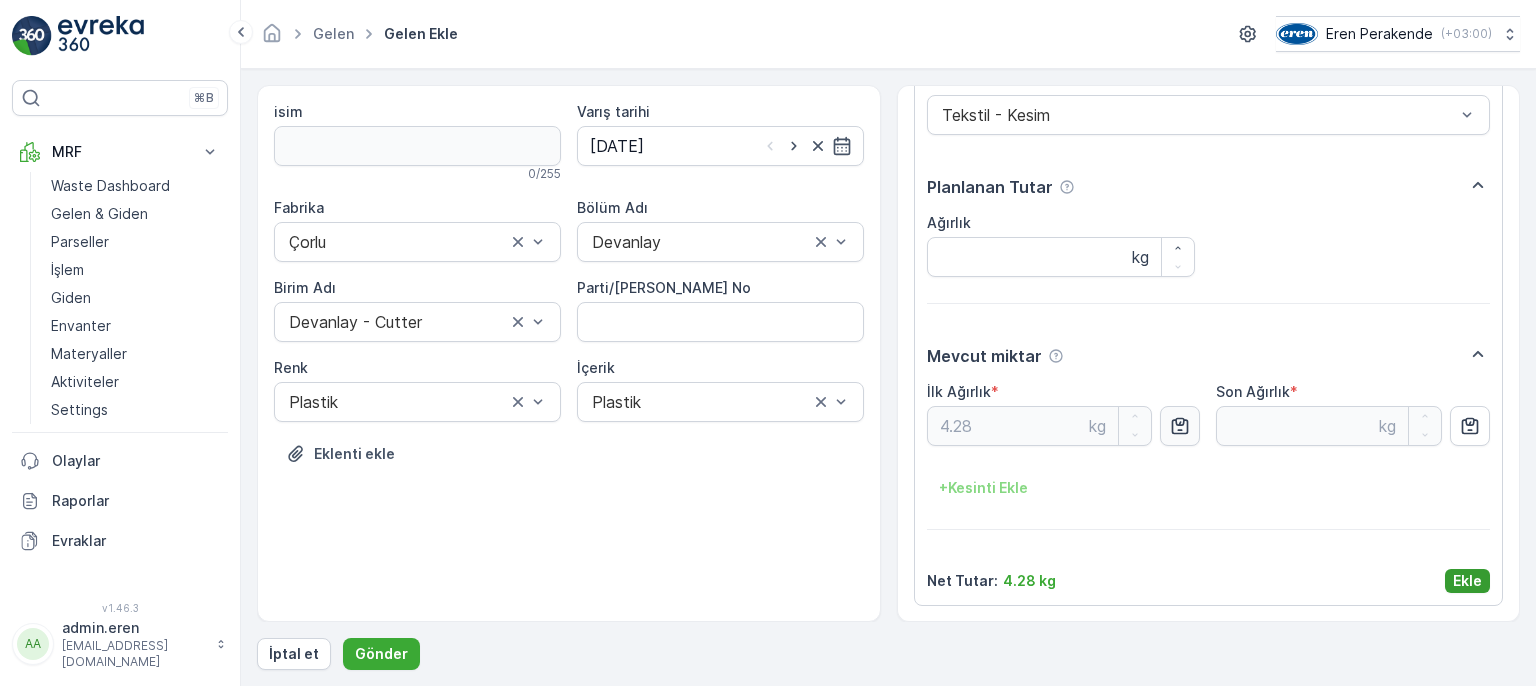 click on "Ekle" at bounding box center [1467, 581] 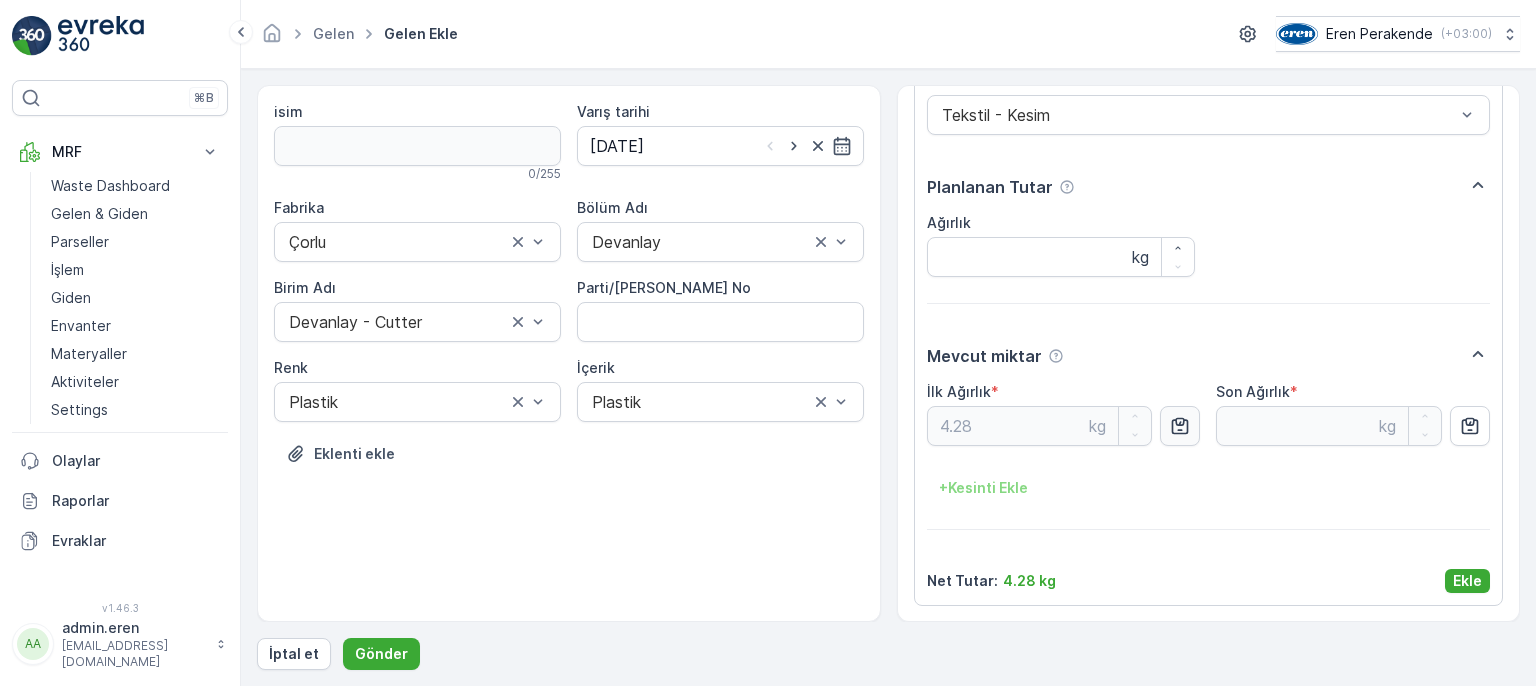 scroll, scrollTop: 0, scrollLeft: 0, axis: both 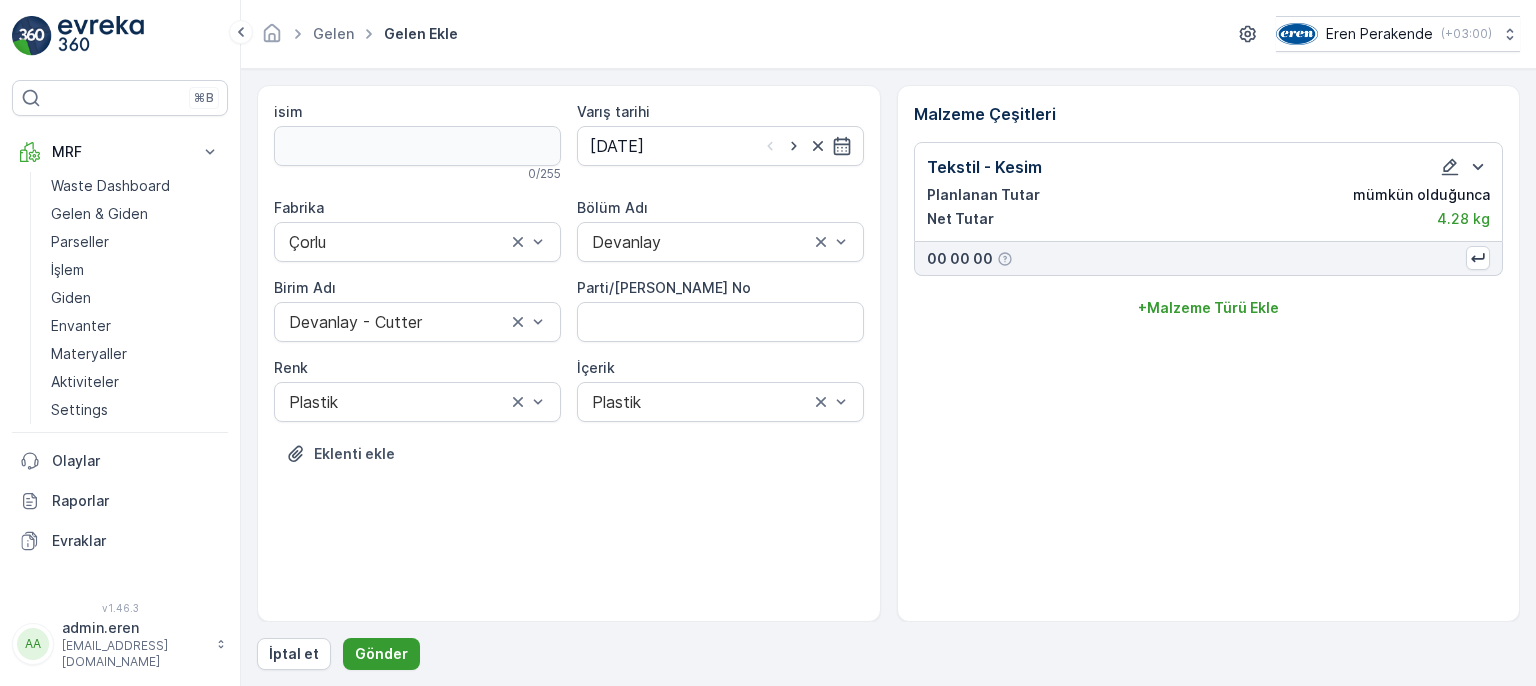 click on "Gönder" at bounding box center (381, 654) 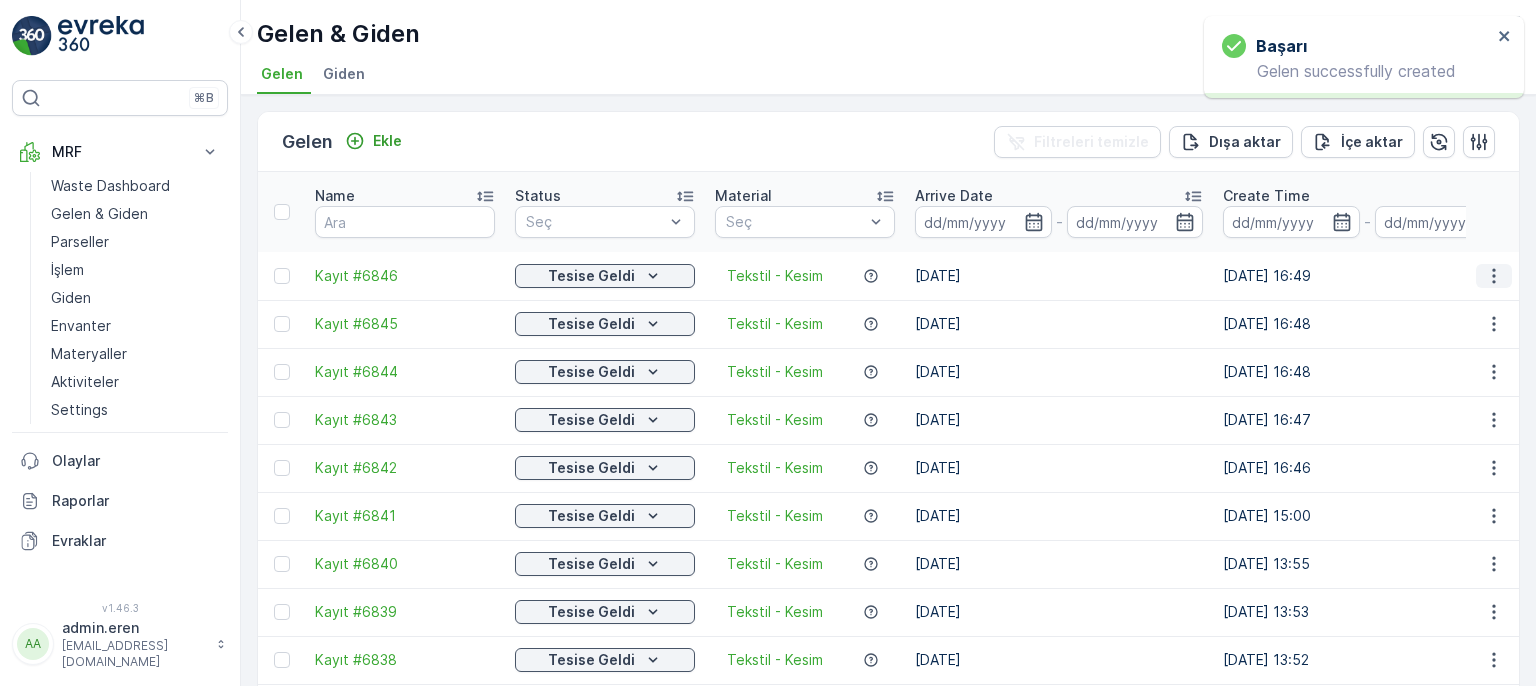 click 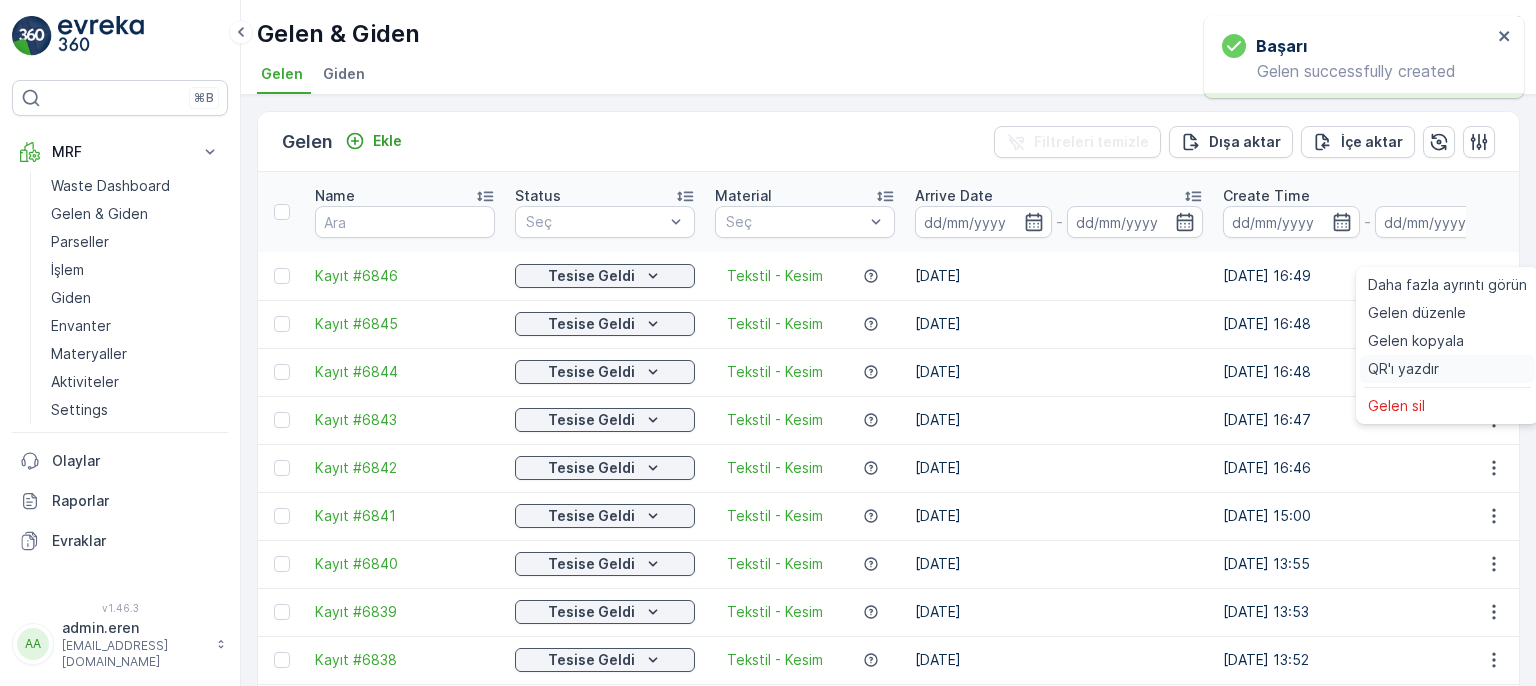 click on "QR'ı yazdır" at bounding box center [1403, 369] 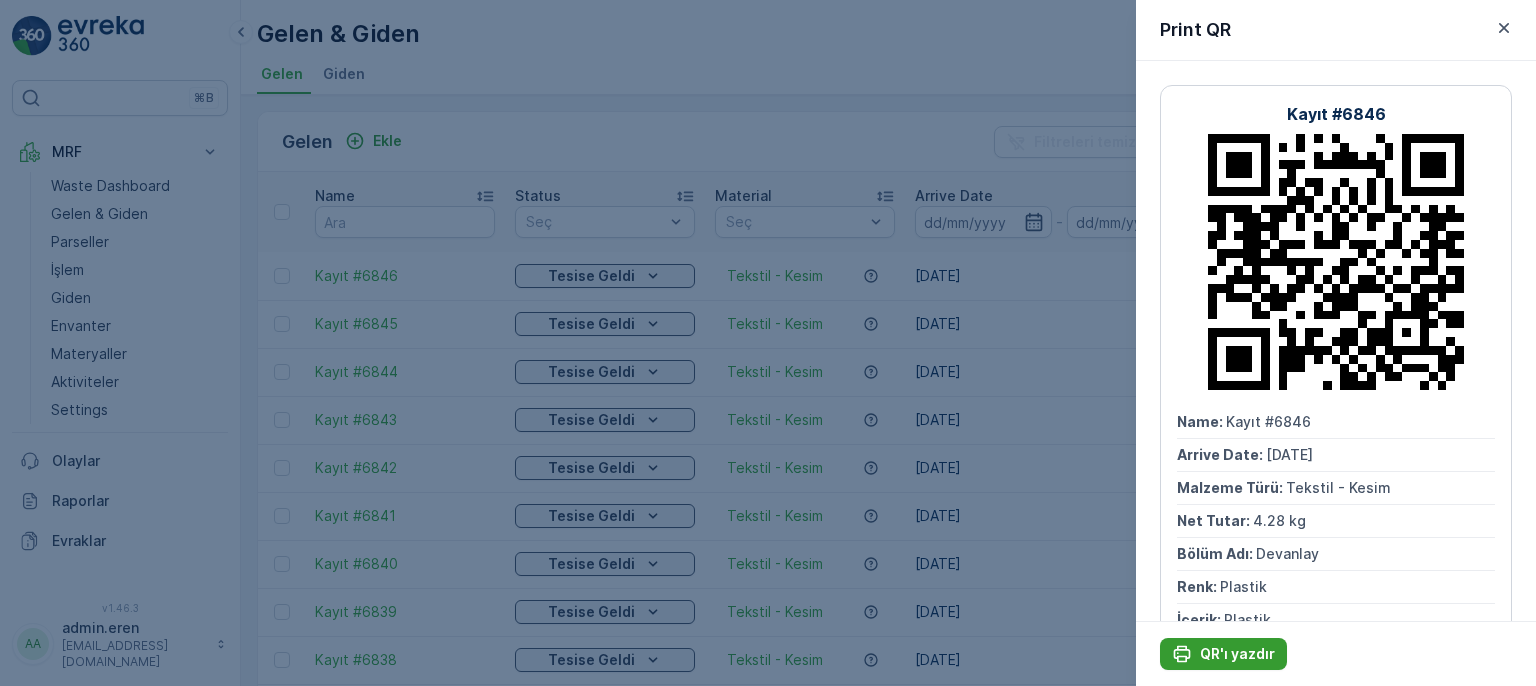 click on "QR'ı yazdır" at bounding box center (1237, 654) 